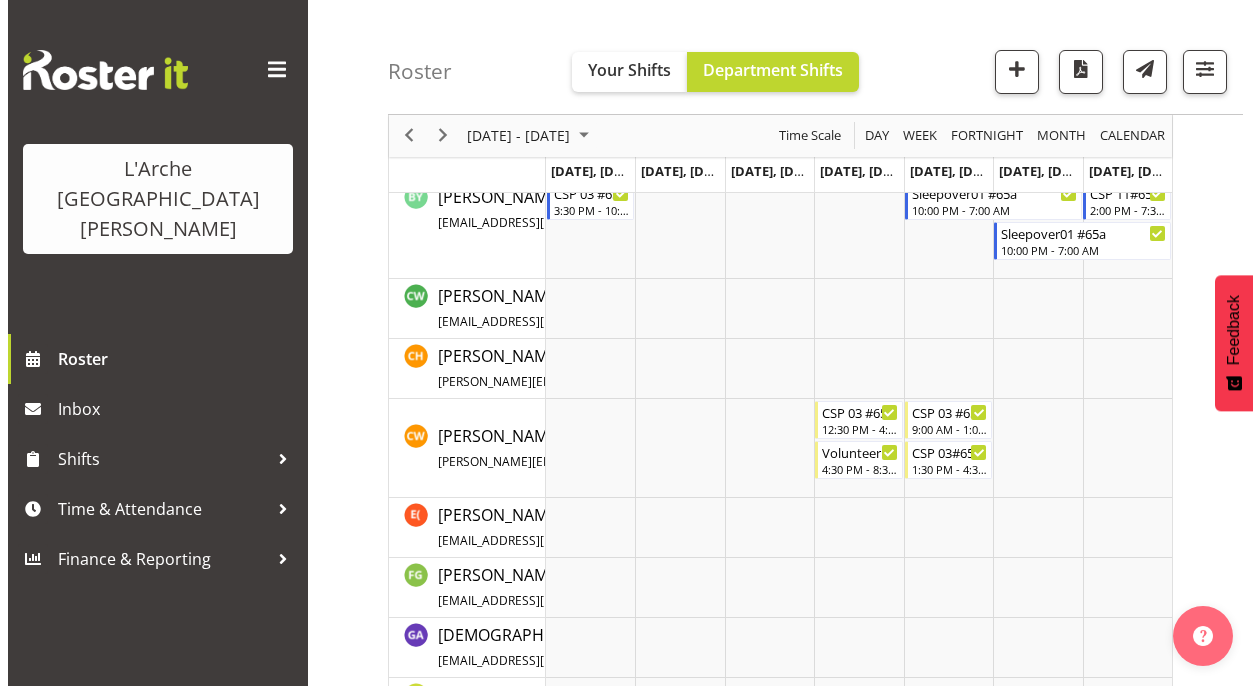 scroll, scrollTop: 600, scrollLeft: 0, axis: vertical 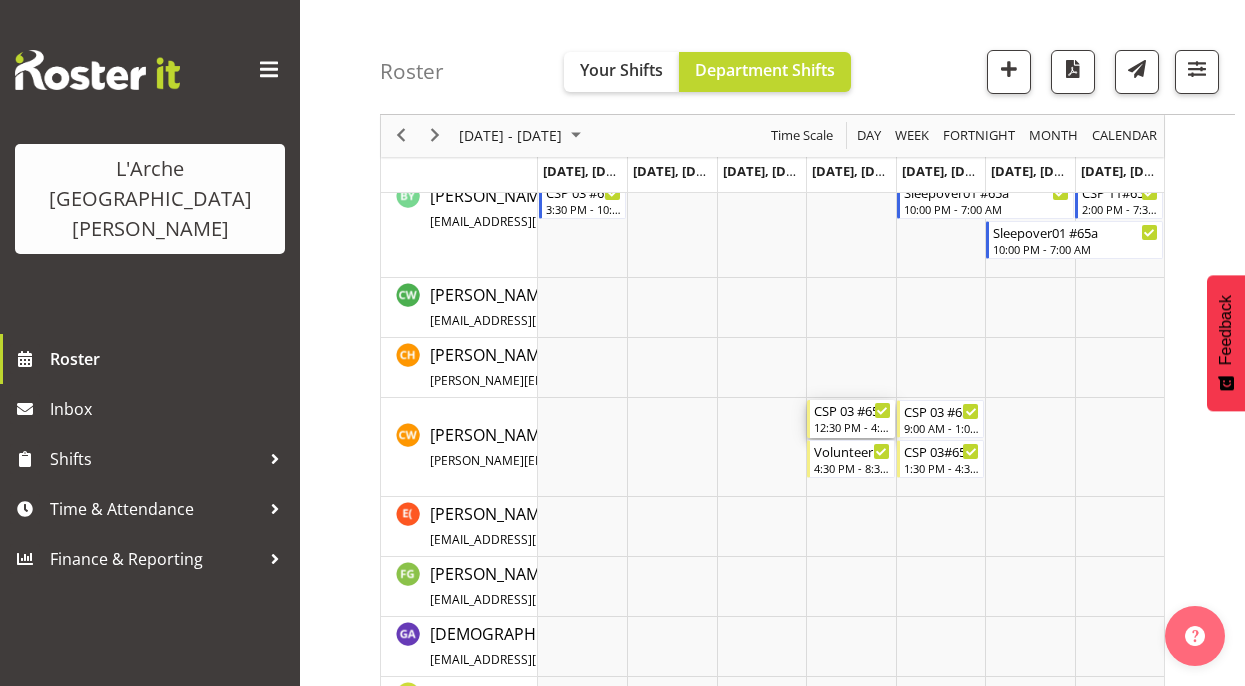 click on "12:30 PM - 4:30 PM" at bounding box center [852, 427] 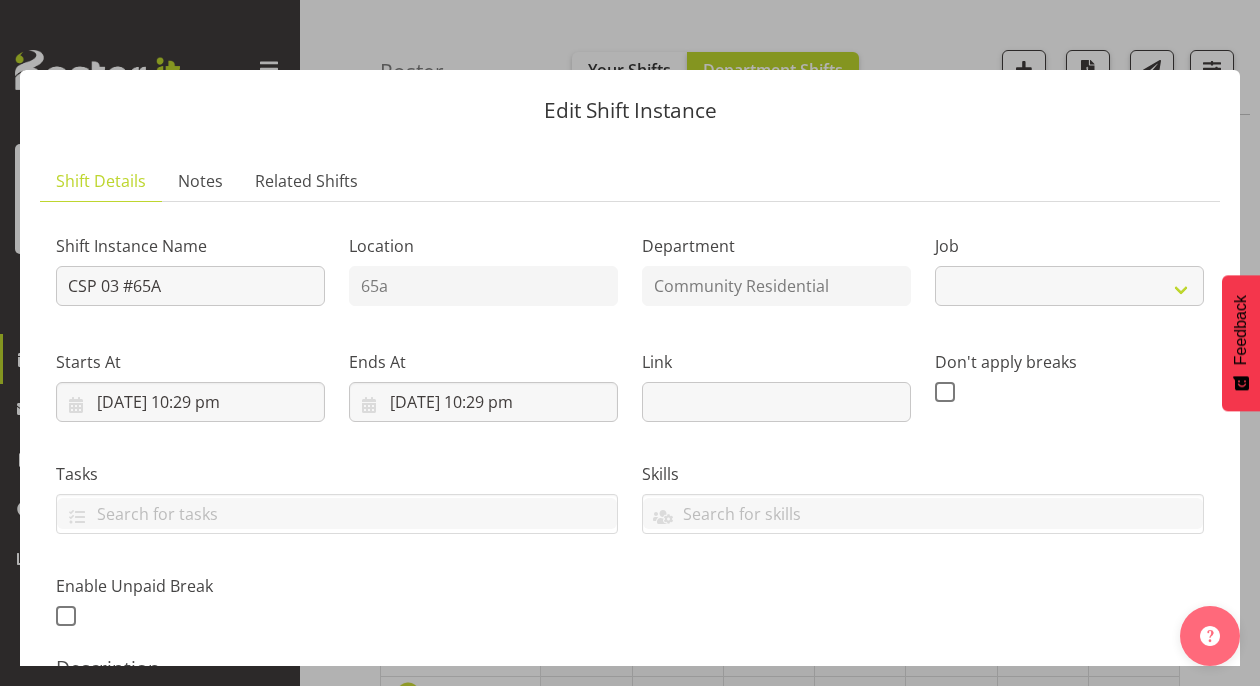 select on "3" 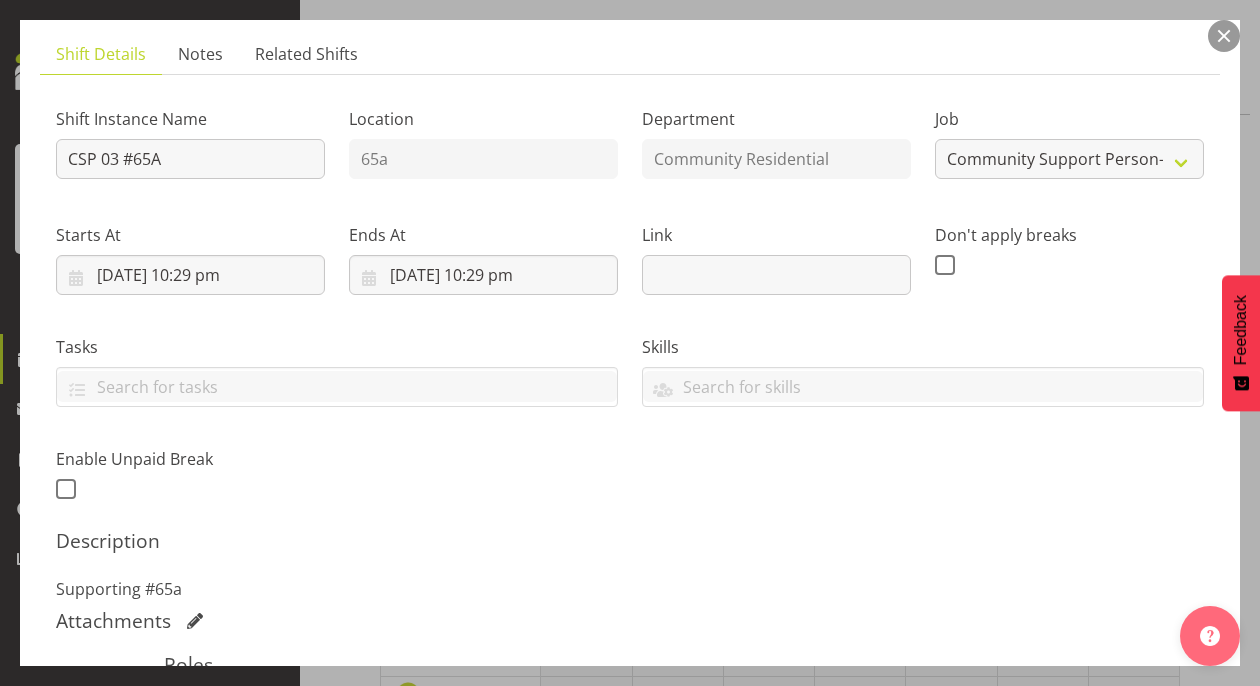 scroll, scrollTop: 300, scrollLeft: 0, axis: vertical 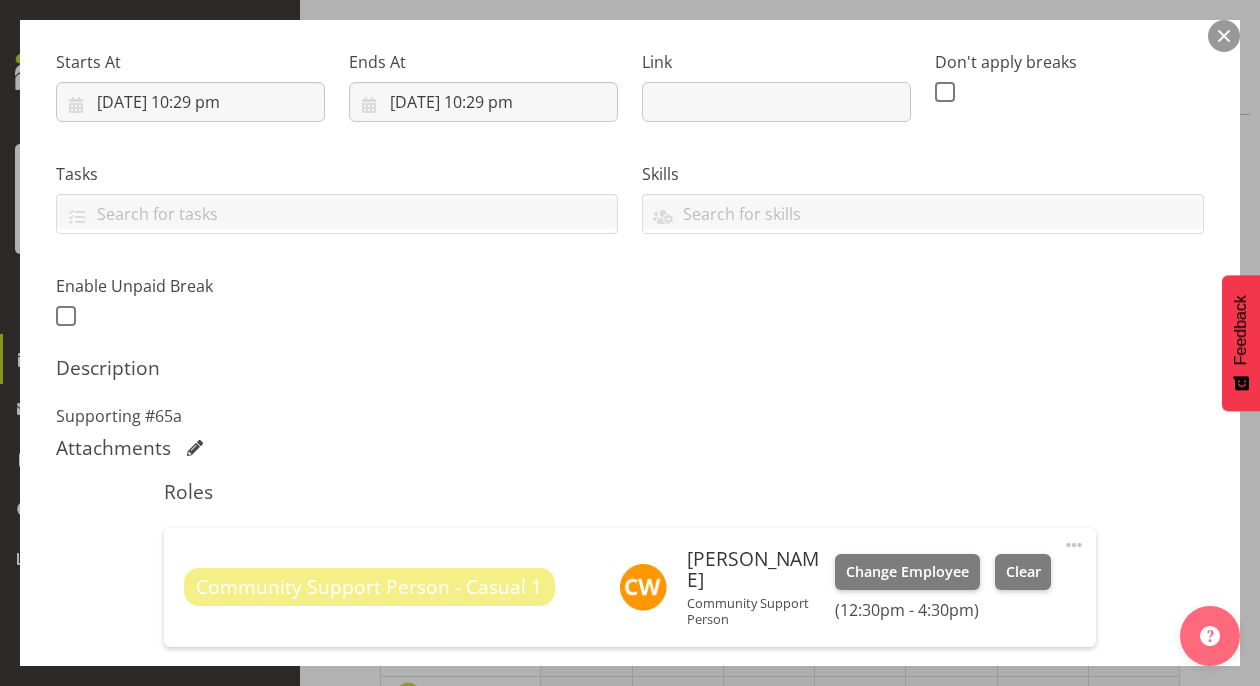 click at bounding box center [1074, 545] 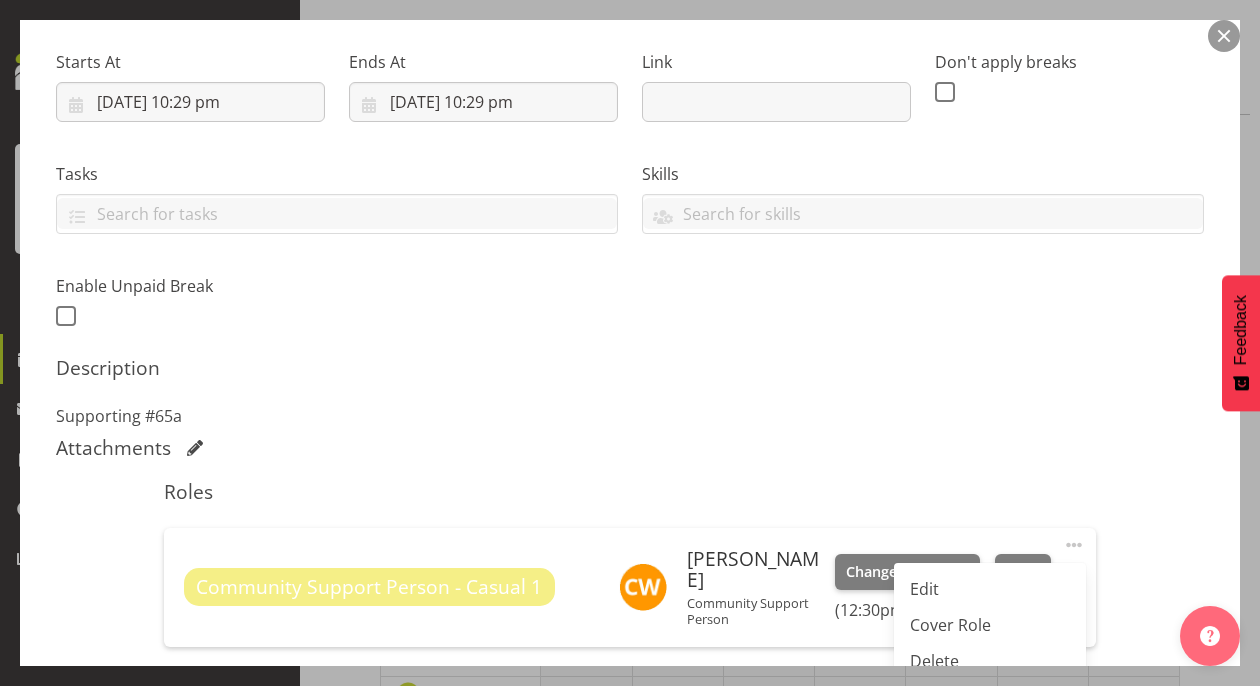 click on "Edit" at bounding box center (990, 589) 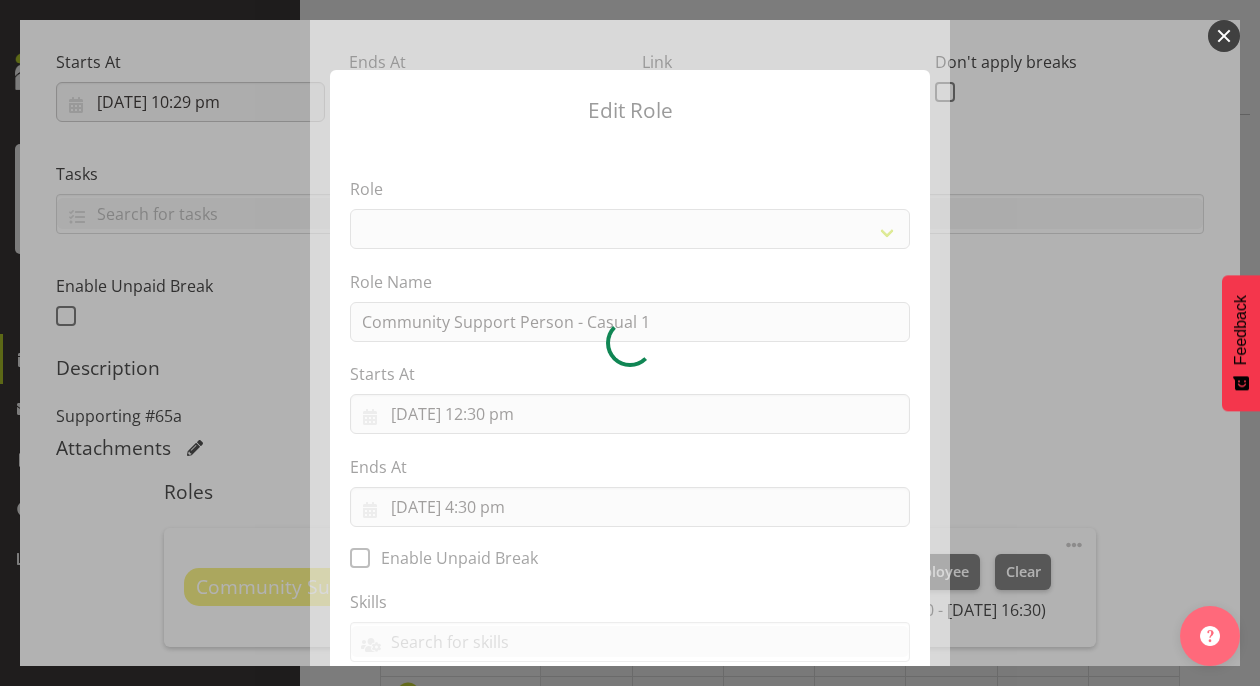 select on "287" 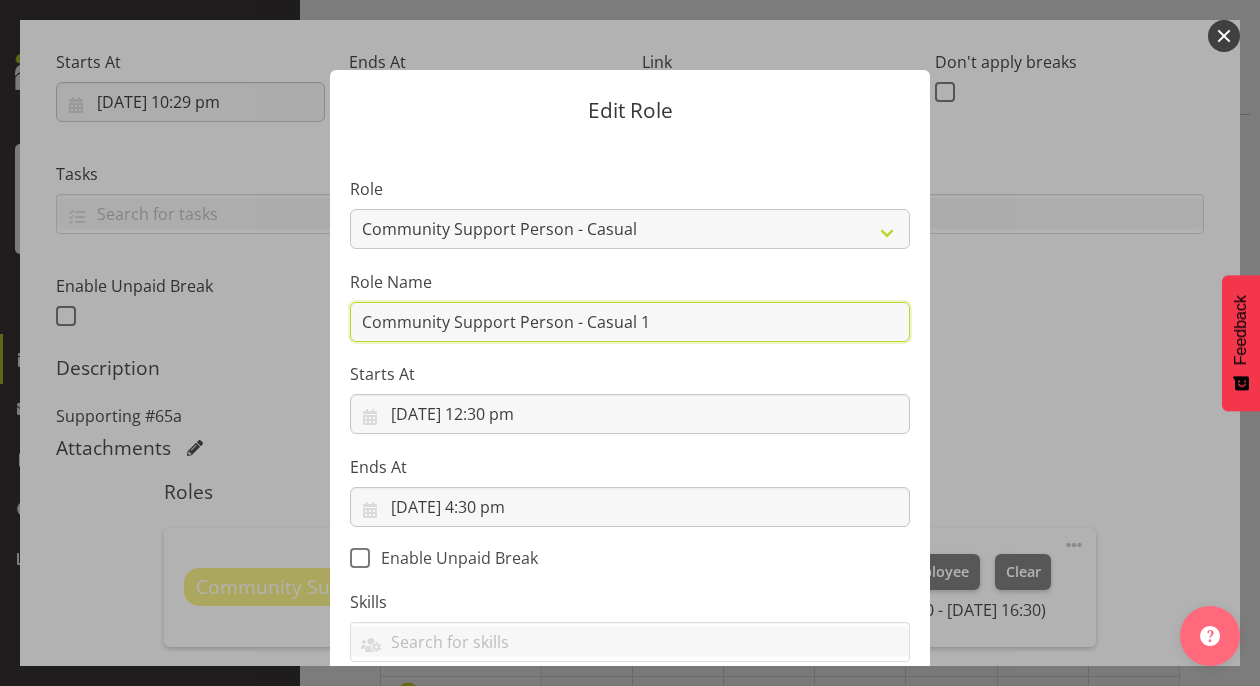 click on "Community Support Person - Casual 1" at bounding box center [630, 322] 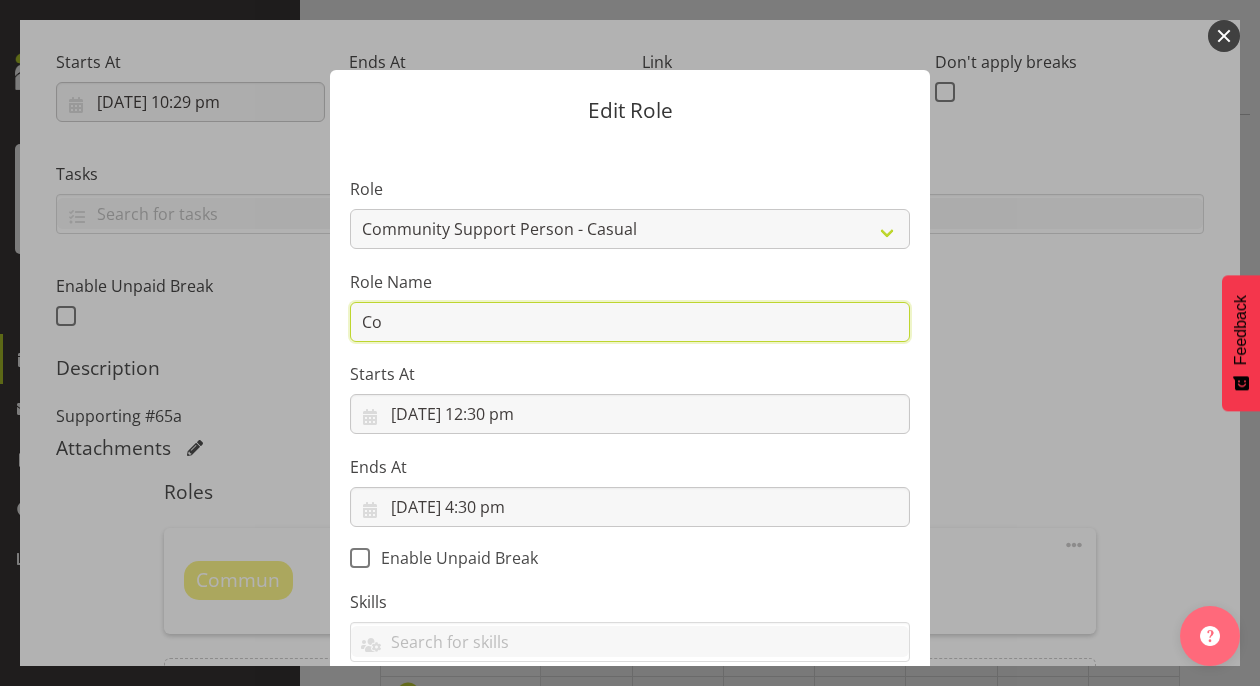 type on "C" 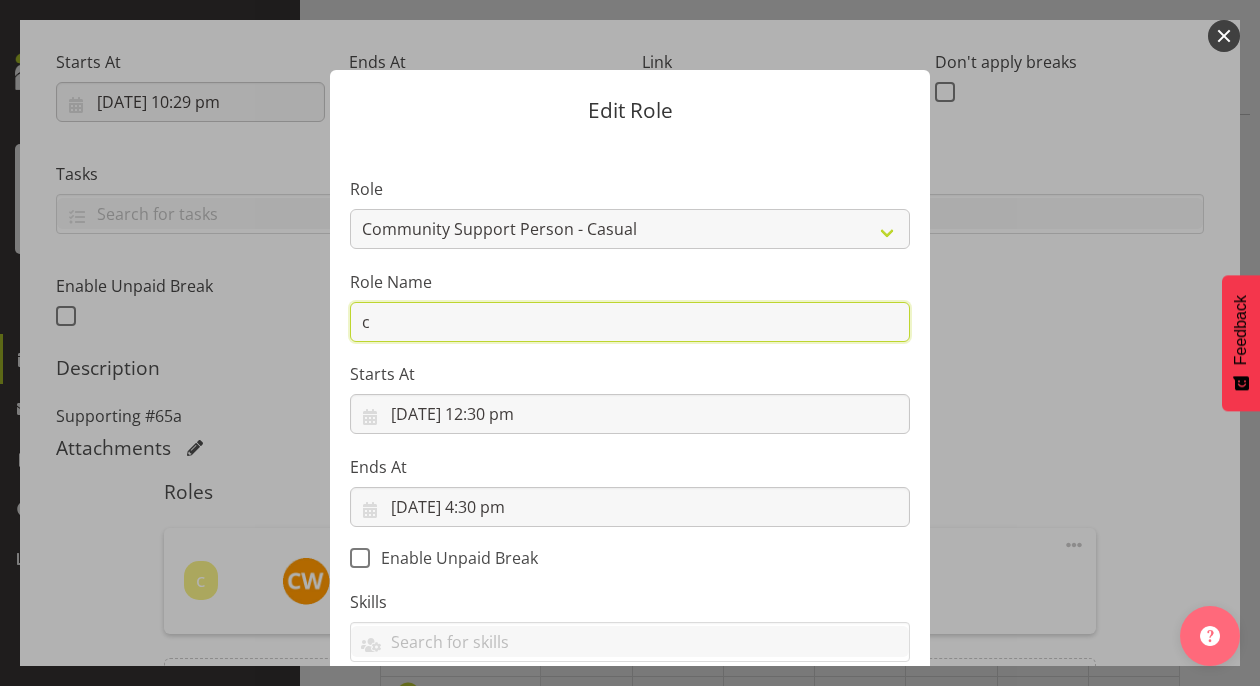 type on "CSP 06 #65A" 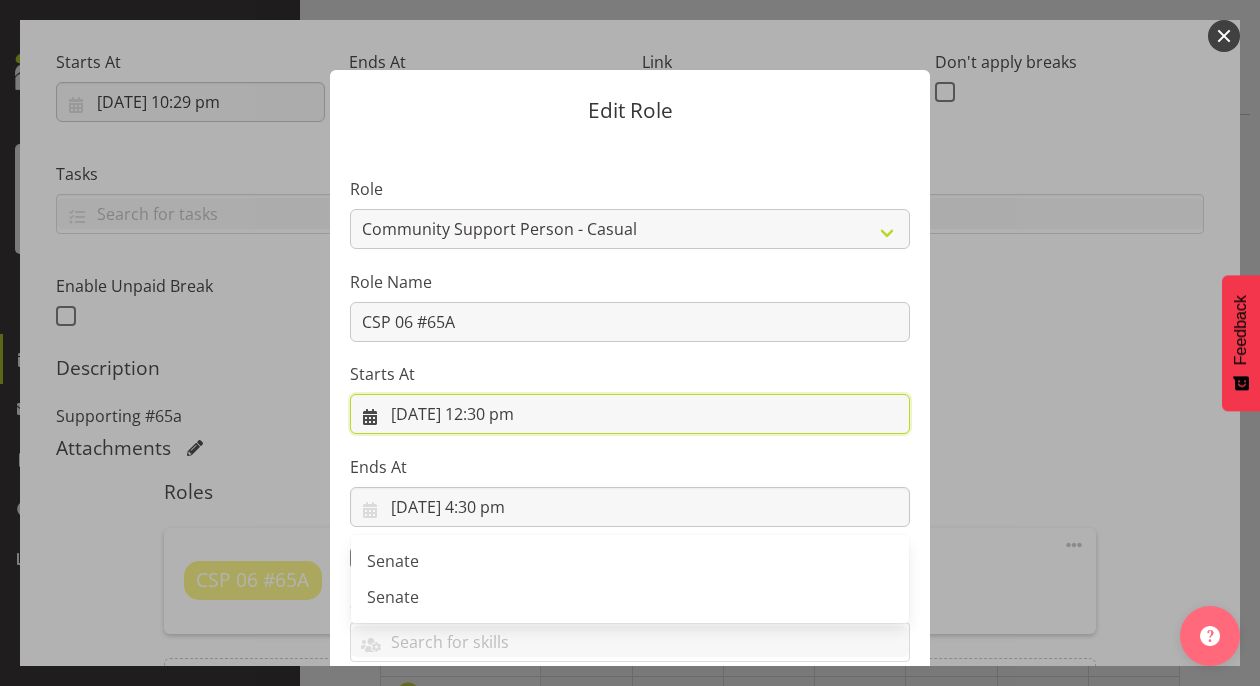 click on "[DATE] 12:30 pm" at bounding box center [630, 414] 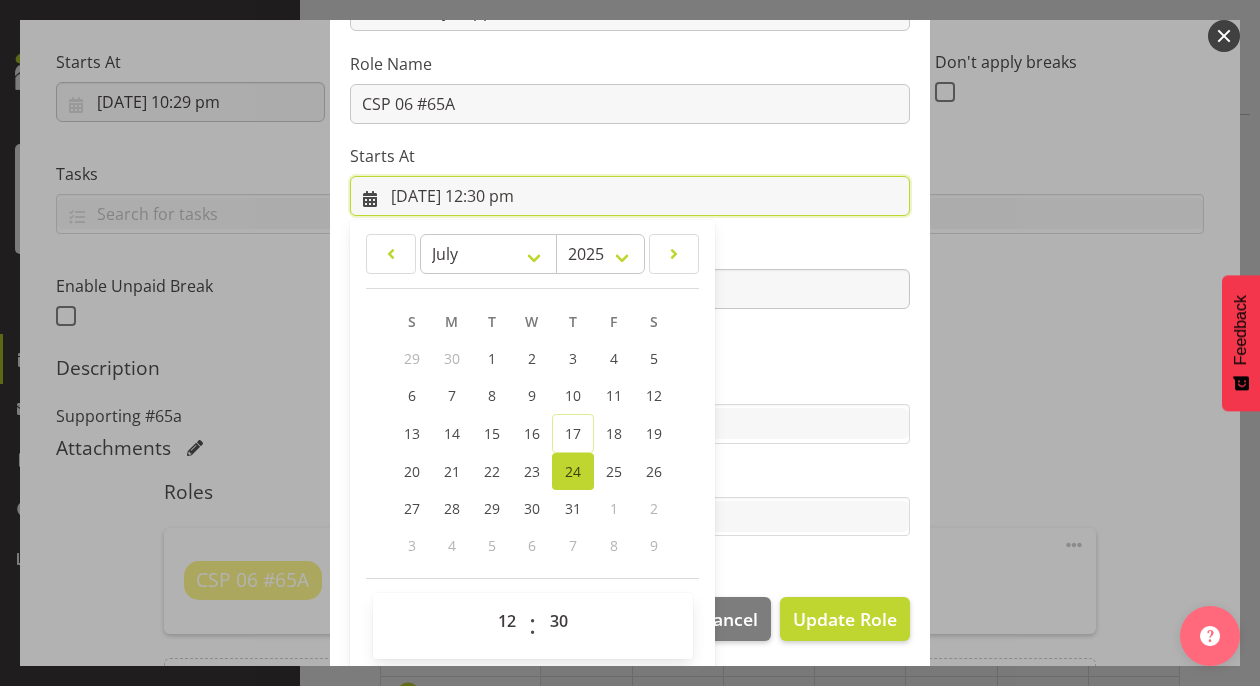 scroll, scrollTop: 225, scrollLeft: 0, axis: vertical 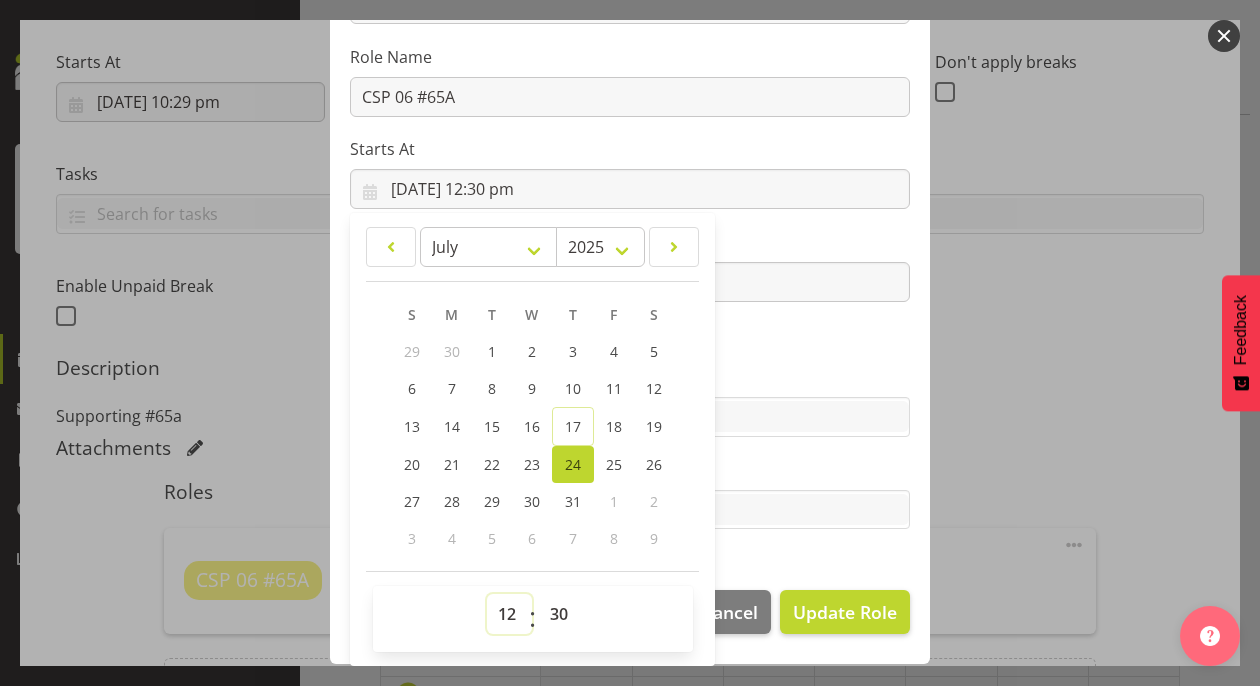 click on "00   01   02   03   04   05   06   07   08   09   10   11   12   13   14   15   16   17   18   19   20   21   22   23" at bounding box center (509, 614) 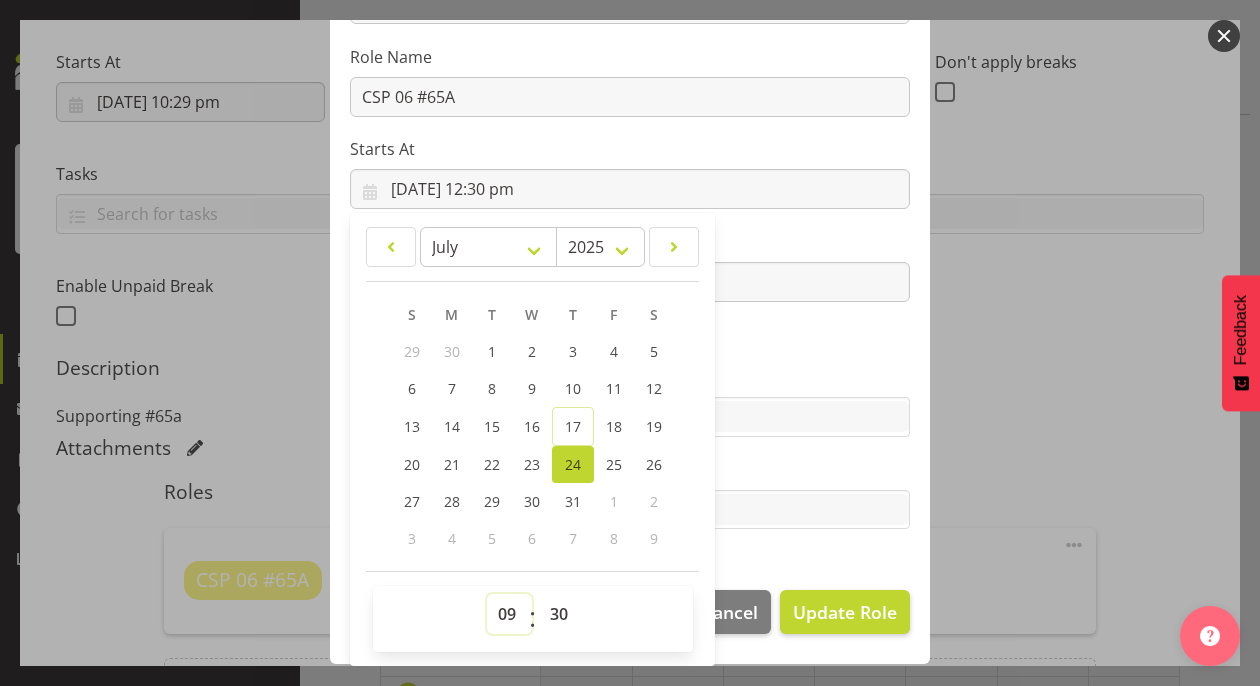 click on "00   01   02   03   04   05   06   07   08   09   10   11   12   13   14   15   16   17   18   19   20   21   22   23" at bounding box center (509, 614) 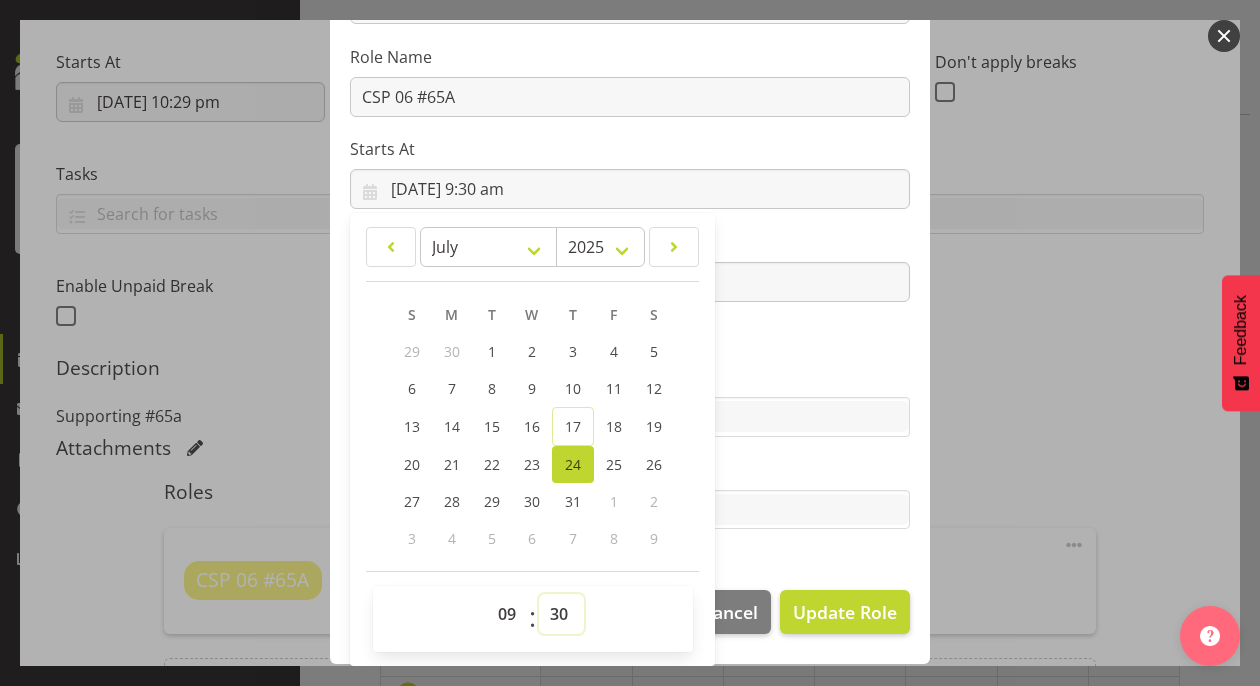 click on "00   01   02   03   04   05   06   07   08   09   10   11   12   13   14   15   16   17   18   19   20   21   22   23   24   25   26   27   28   29   30   31   32   33   34   35   36   37   38   39   40   41   42   43   44   45   46   47   48   49   50   51   52   53   54   55   56   57   58   59" at bounding box center (561, 614) 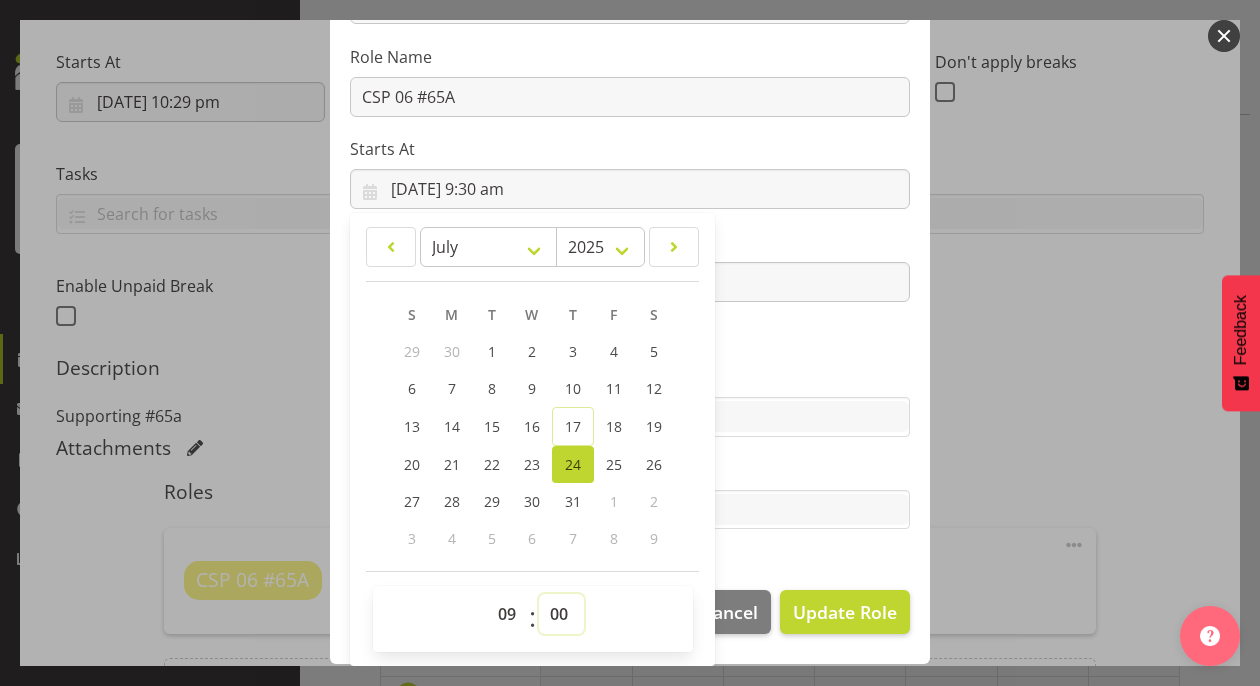 click on "00   01   02   03   04   05   06   07   08   09   10   11   12   13   14   15   16   17   18   19   20   21   22   23   24   25   26   27   28   29   30   31   32   33   34   35   36   37   38   39   40   41   42   43   44   45   46   47   48   49   50   51   52   53   54   55   56   57   58   59" at bounding box center [561, 614] 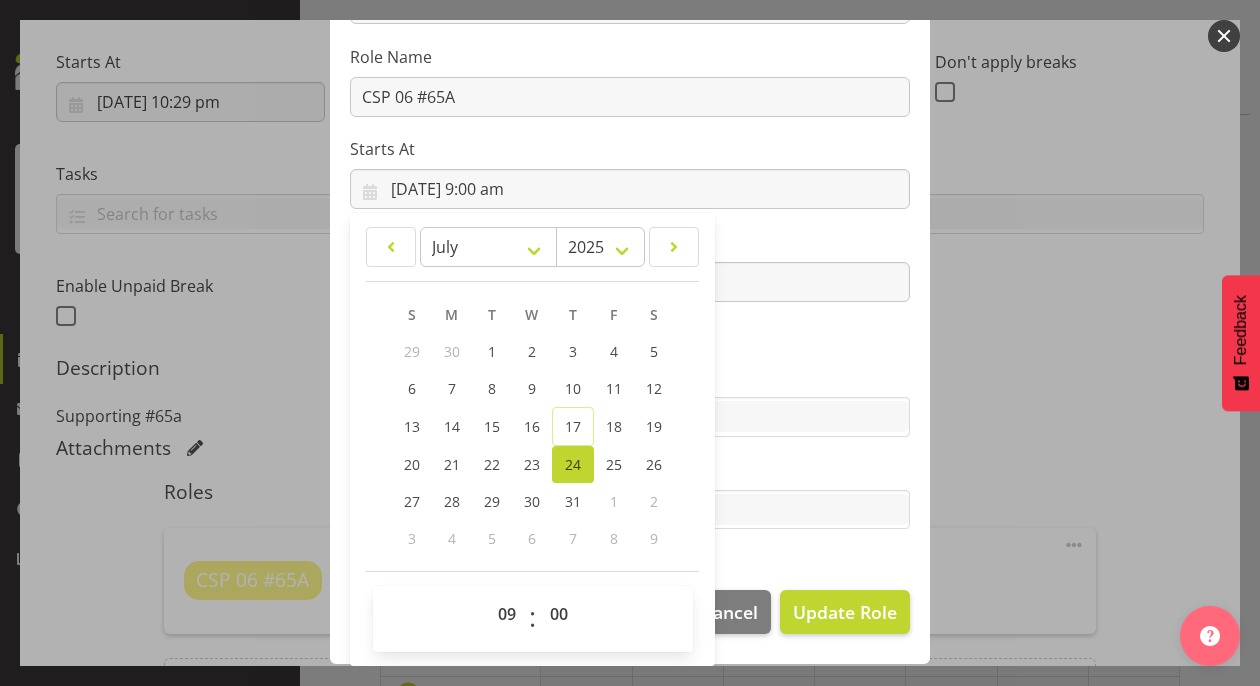 click on "Role Area Manager Art Coordination Community - SIL Community Leader Community Support Person Community Support Person - Casual House Leader Office Admin On-Call call out Senate Senior Coordinator SIL Coordination Sleep Over Volunteer   Role Name CSP 06 #65A
Starts At
[DATE] 9:00 am  January   February   March   April   May   June   July   August   September   October   November   [DATE]   2034   2033   2032   2031   2030   2029   2028   2027   2026   2025   2024   2023   2022   2021   2020   2019   2018   2017   2016   2015   2014   2013   2012   2011   2010   2009   2008   2007   2006   2005   2004   2003   2002   2001   2000   1999   1998   1997   1996   1995   1994   1993   1992   1991   1990   1989   1988   1987   1986   1985   1984   1983   1982   1981   1980   1979   1978   1977   1976   1975   1974   1973   1972   1971   1970   1969   1968   1967   1966   1965   1964   1963   1962   1961   1960   1959   1958   1957   1956   1955   1954   1953   1952   1951   1950  S" at bounding box center (630, 243) 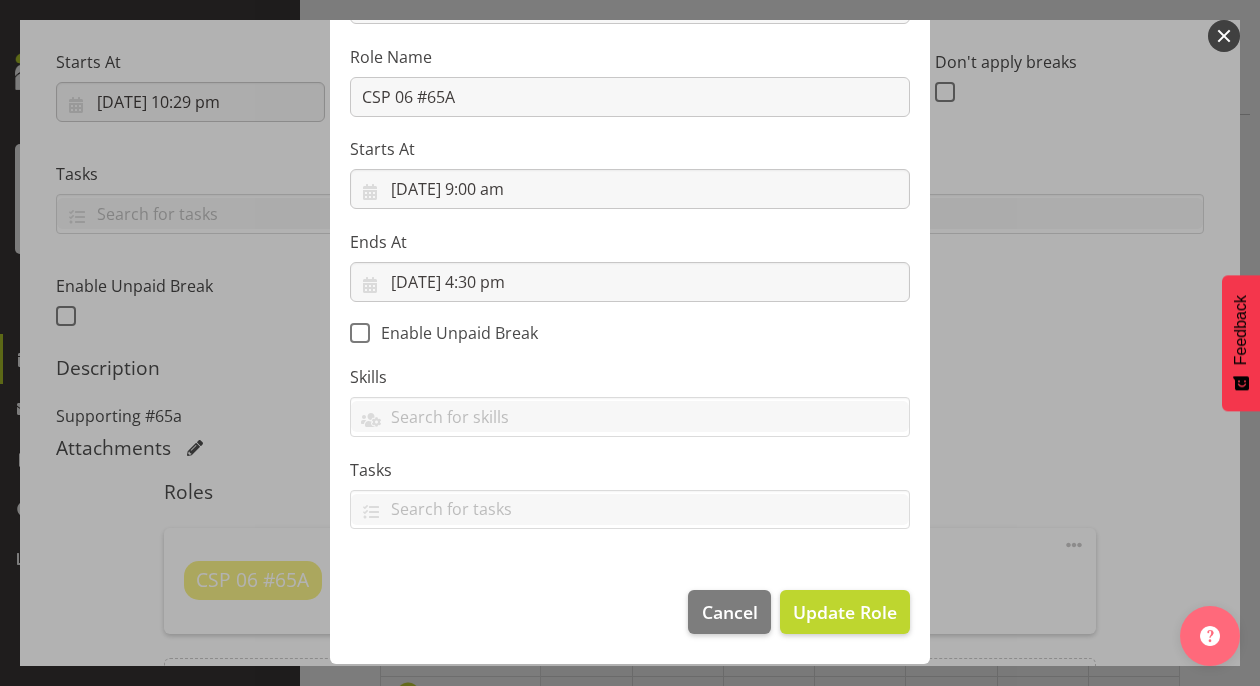 scroll, scrollTop: 223, scrollLeft: 0, axis: vertical 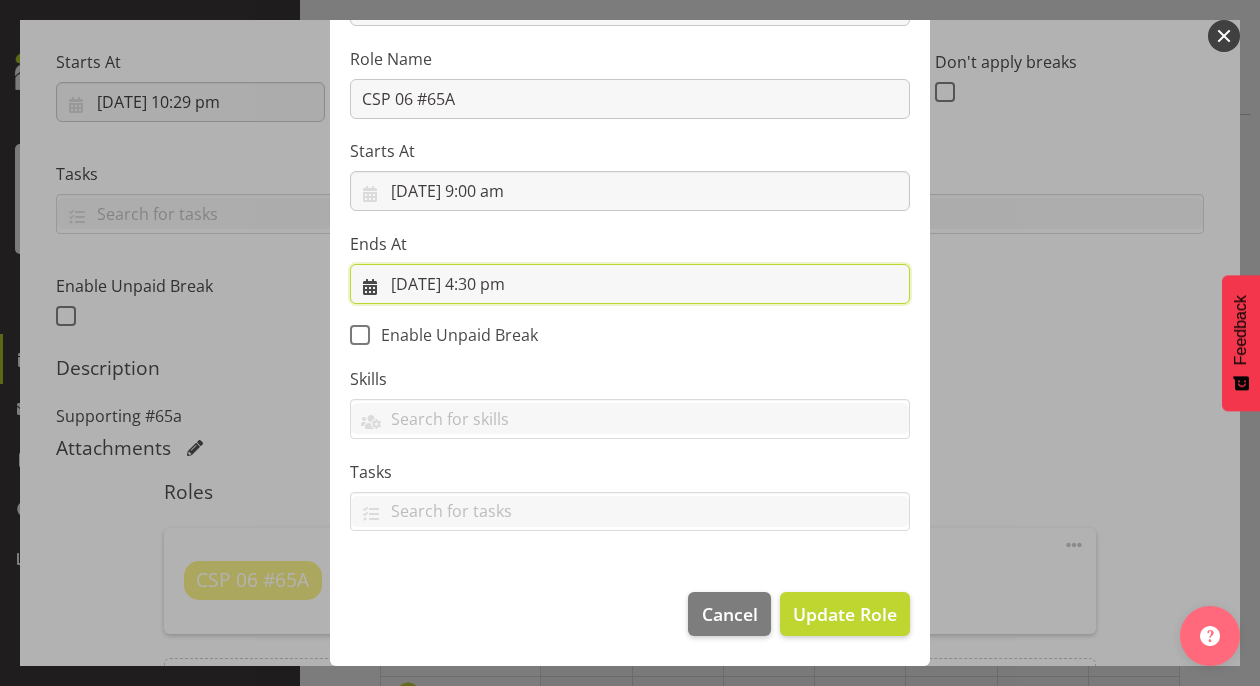 click on "[DATE] 4:30 pm" at bounding box center [630, 284] 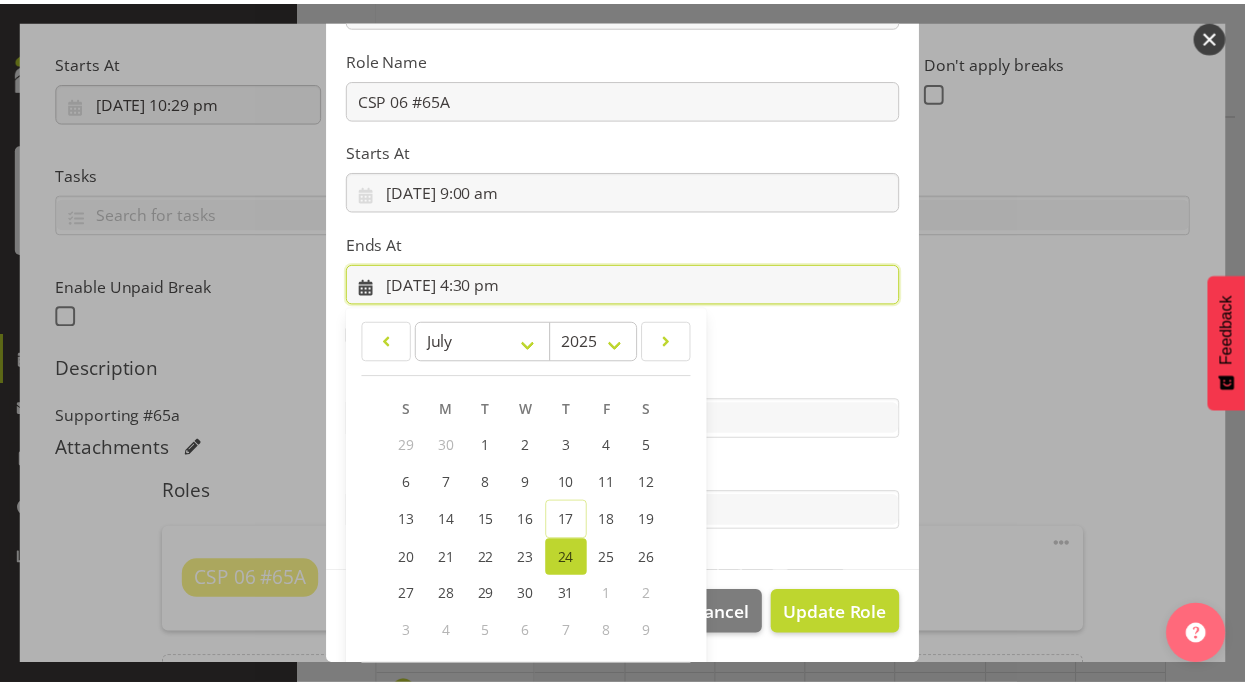scroll, scrollTop: 318, scrollLeft: 0, axis: vertical 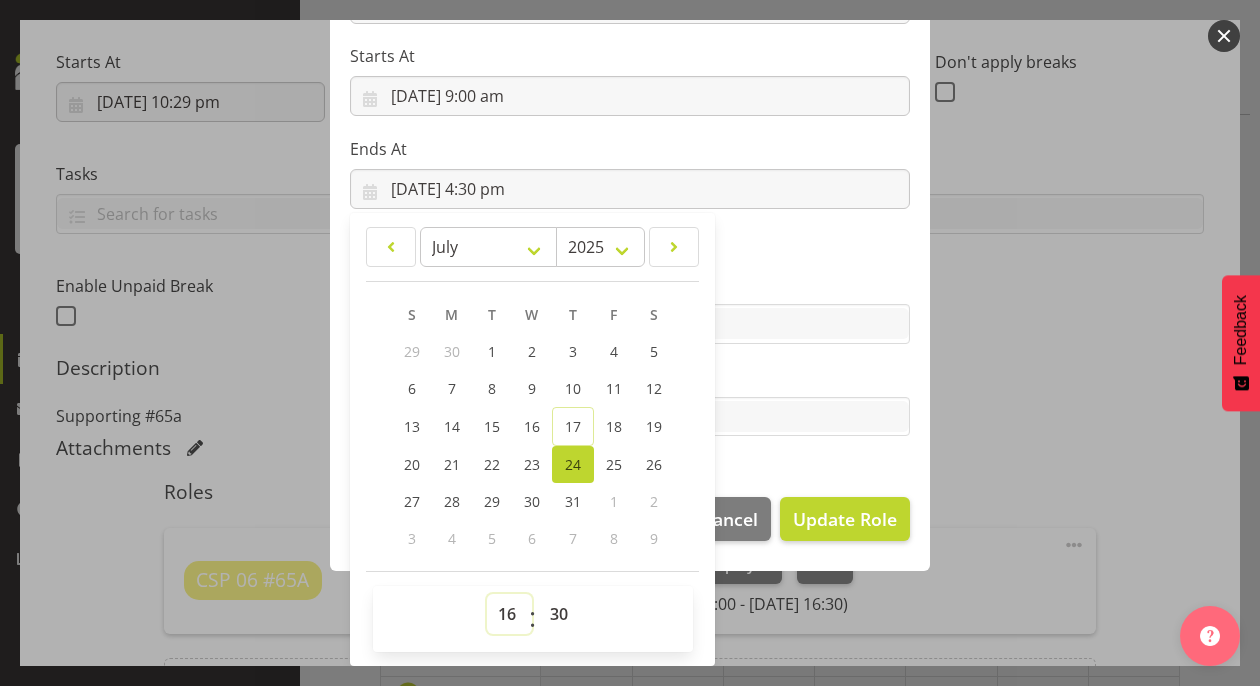 click on "00   01   02   03   04   05   06   07   08   09   10   11   12   13   14   15   16   17   18   19   20   21   22   23" at bounding box center [509, 614] 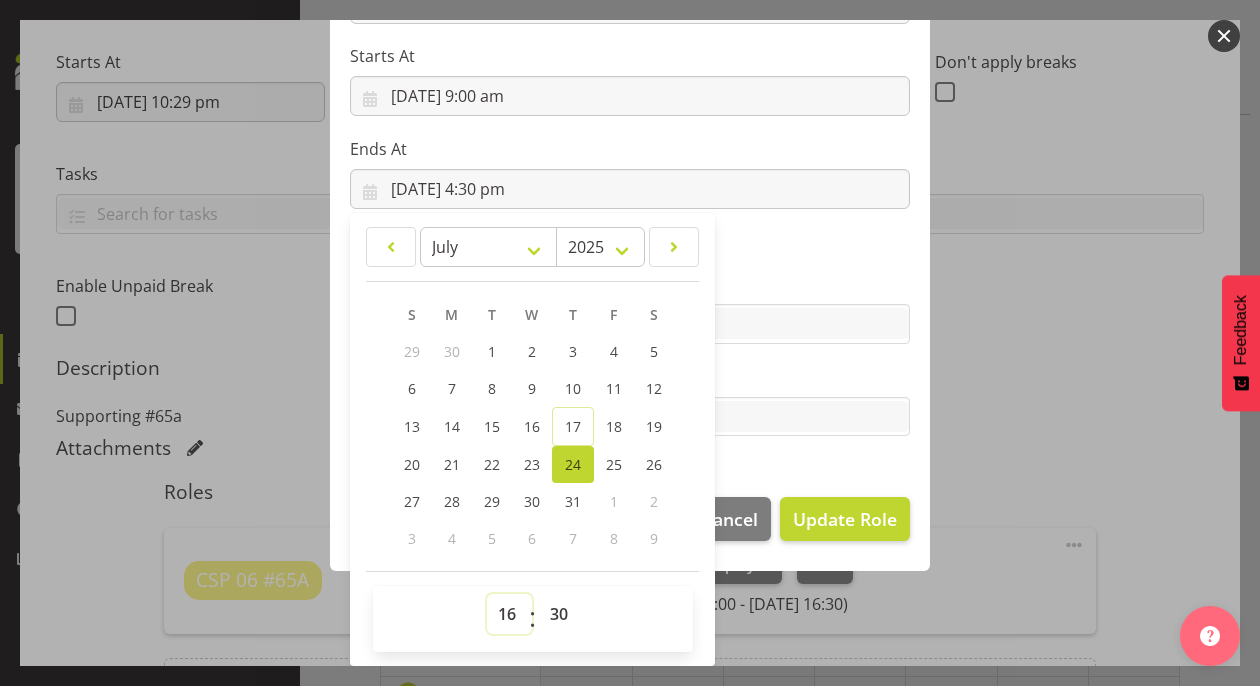 select on "14" 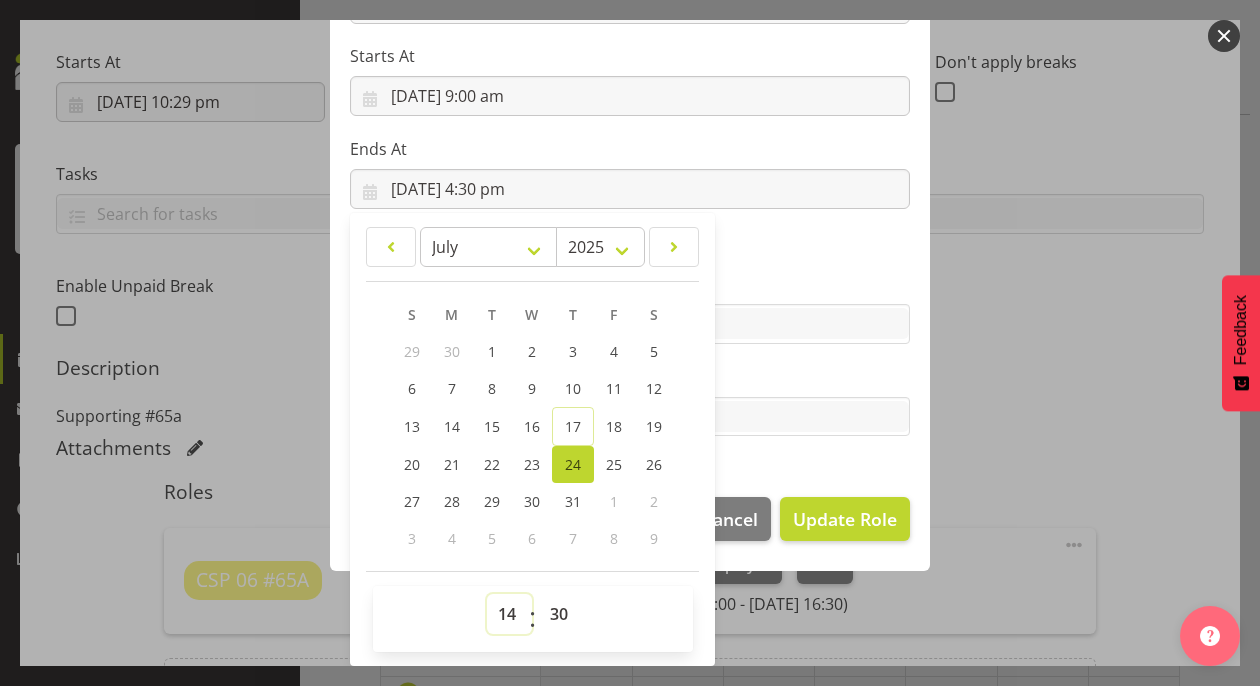 click on "00   01   02   03   04   05   06   07   08   09   10   11   12   13   14   15   16   17   18   19   20   21   22   23" at bounding box center [509, 614] 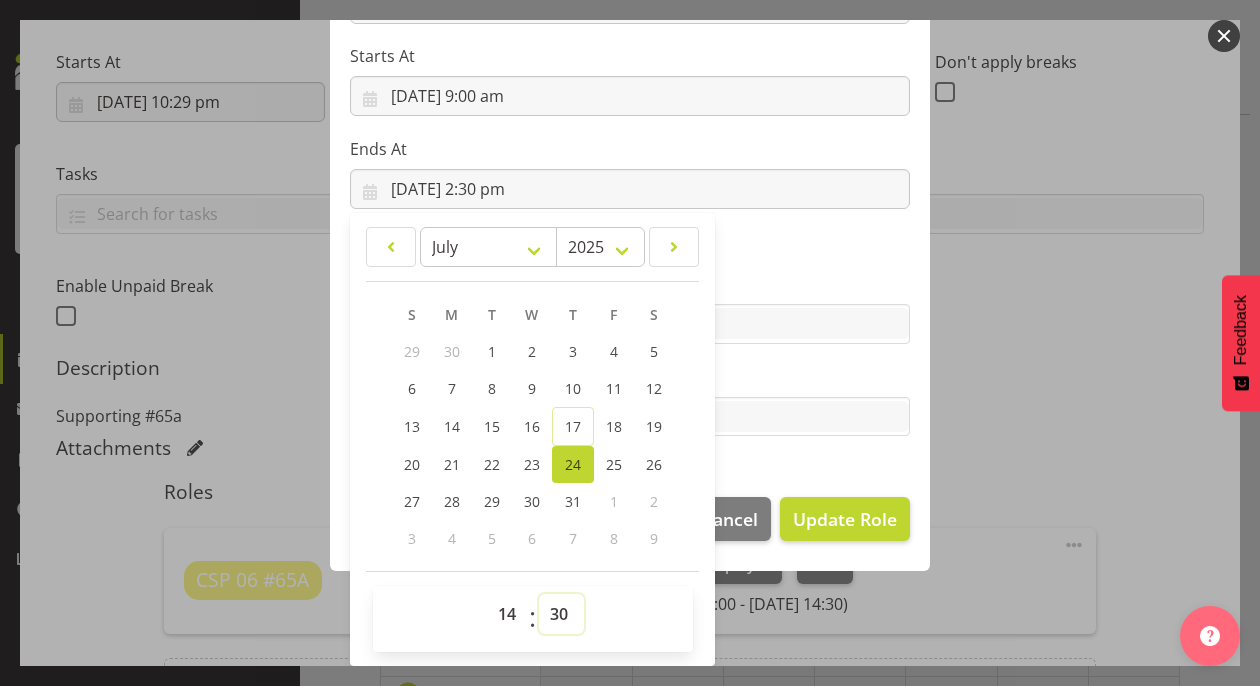 click on "00   01   02   03   04   05   06   07   08   09   10   11   12   13   14   15   16   17   18   19   20   21   22   23   24   25   26   27   28   29   30   31   32   33   34   35   36   37   38   39   40   41   42   43   44   45   46   47   48   49   50   51   52   53   54   55   56   57   58   59" at bounding box center [561, 614] 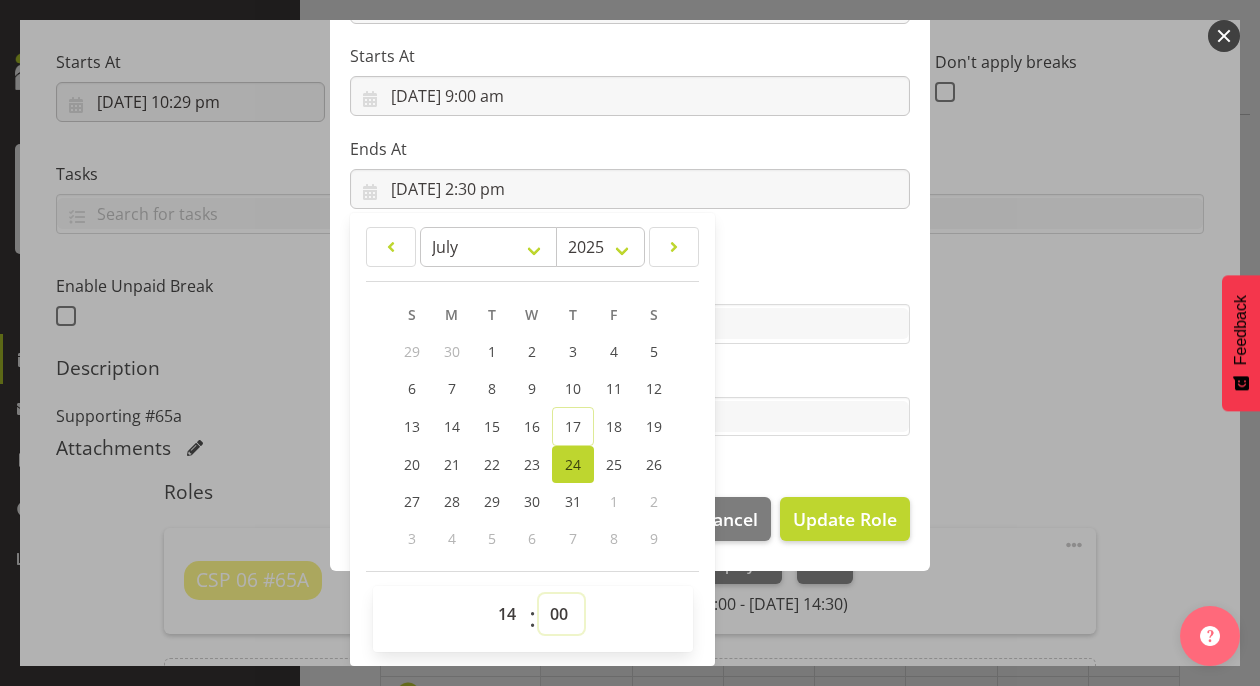 click on "00   01   02   03   04   05   06   07   08   09   10   11   12   13   14   15   16   17   18   19   20   21   22   23   24   25   26   27   28   29   30   31   32   33   34   35   36   37   38   39   40   41   42   43   44   45   46   47   48   49   50   51   52   53   54   55   56   57   58   59" at bounding box center (561, 614) 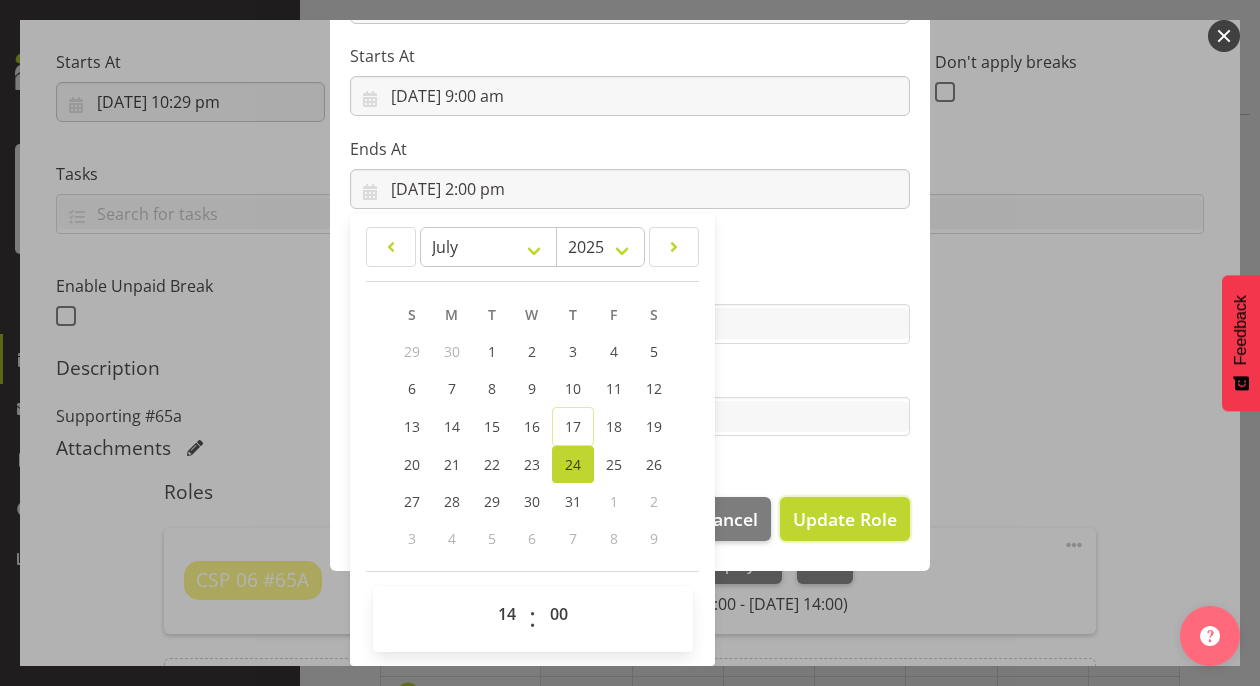 click on "Update Role" at bounding box center (845, 519) 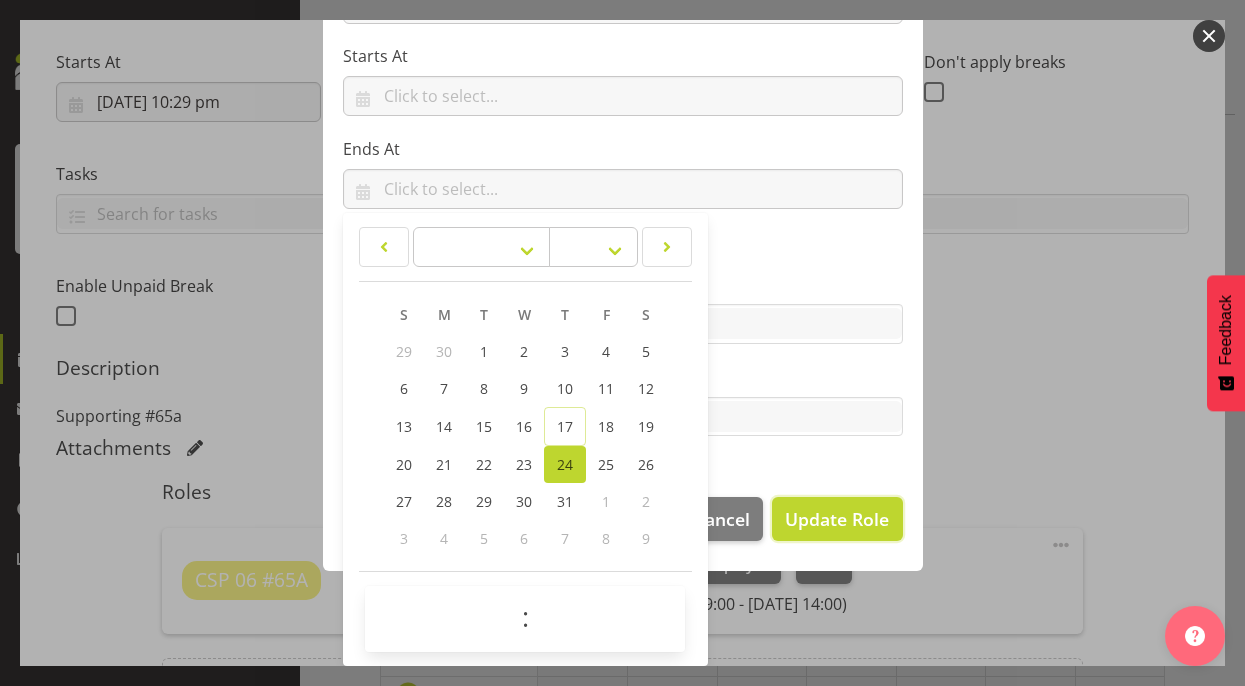 scroll, scrollTop: 316, scrollLeft: 0, axis: vertical 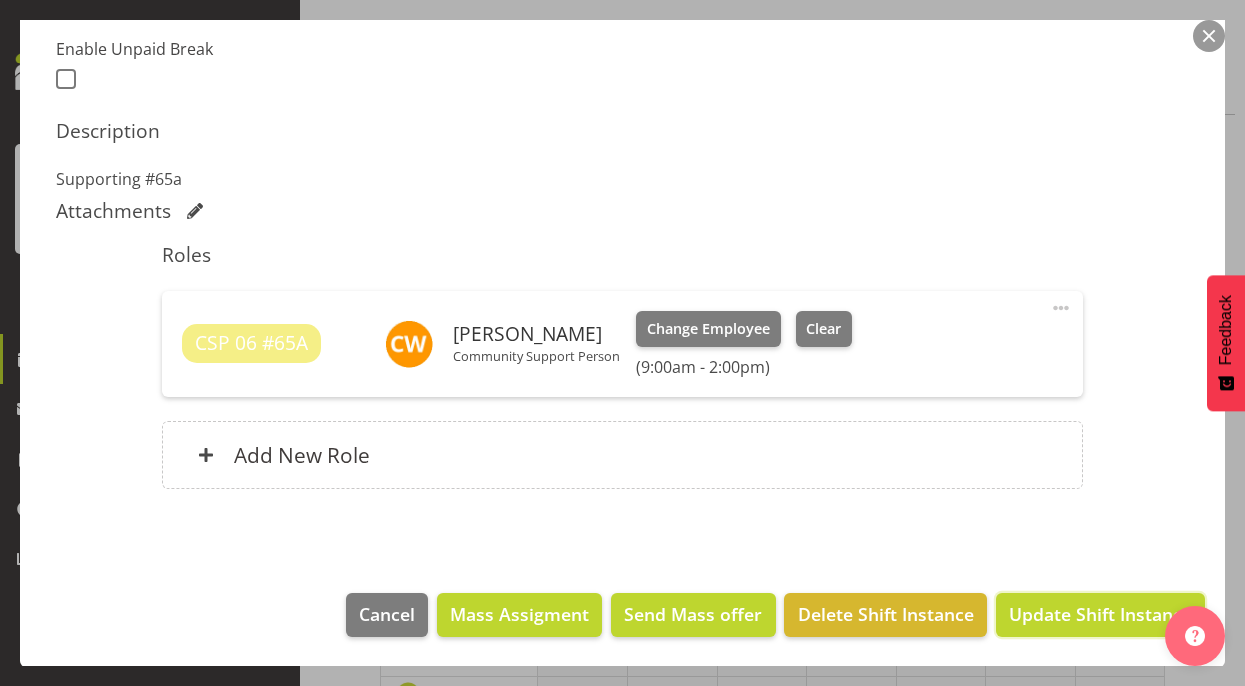 click on "Update Shift Instance" at bounding box center [1100, 614] 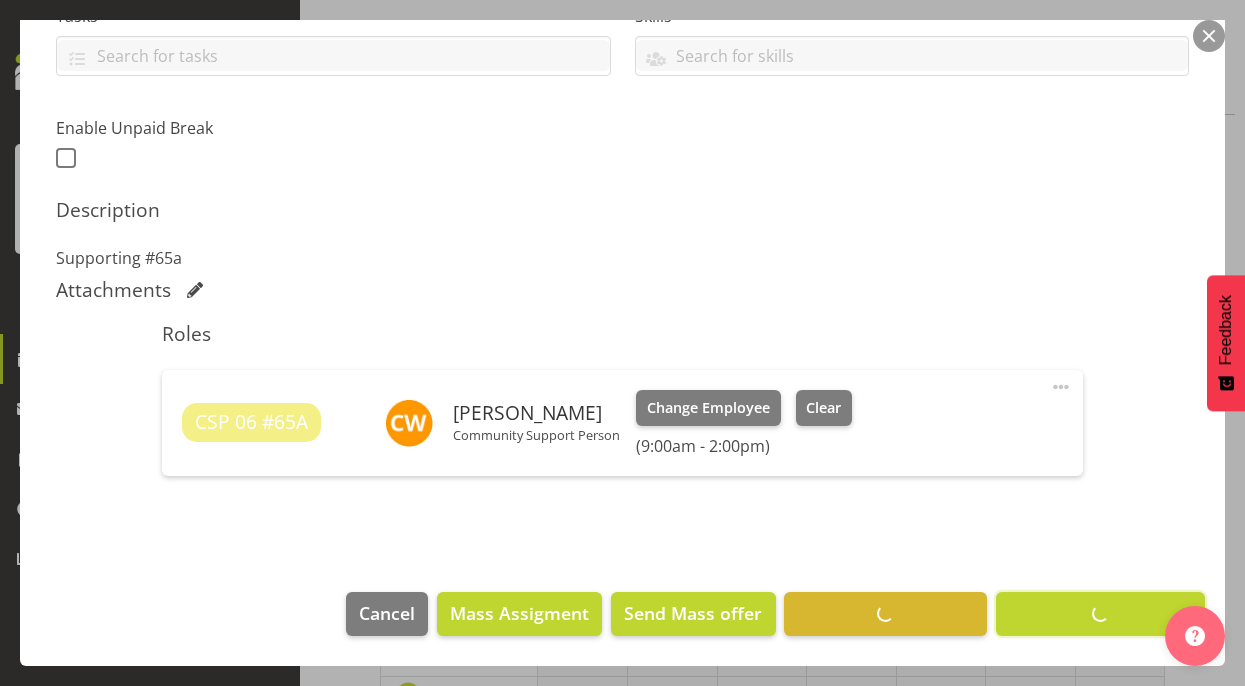 scroll, scrollTop: 457, scrollLeft: 0, axis: vertical 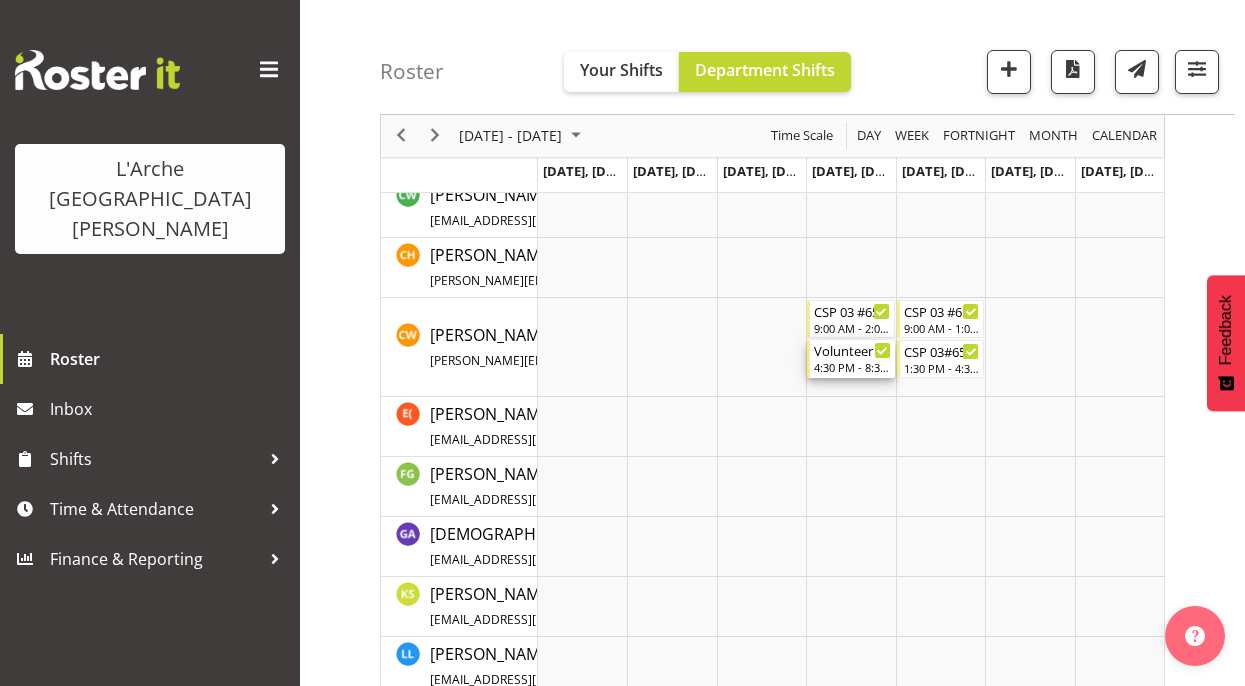 click on "4:30 PM - 8:30 PM" at bounding box center [852, 367] 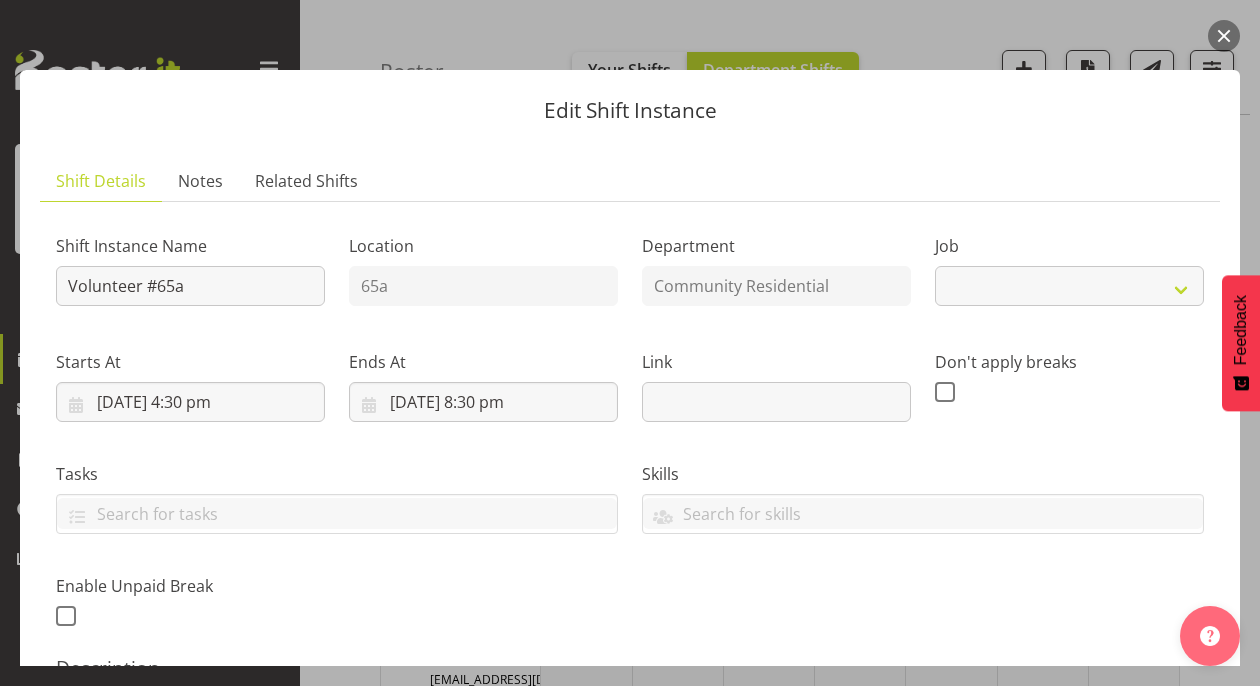 select on "4550" 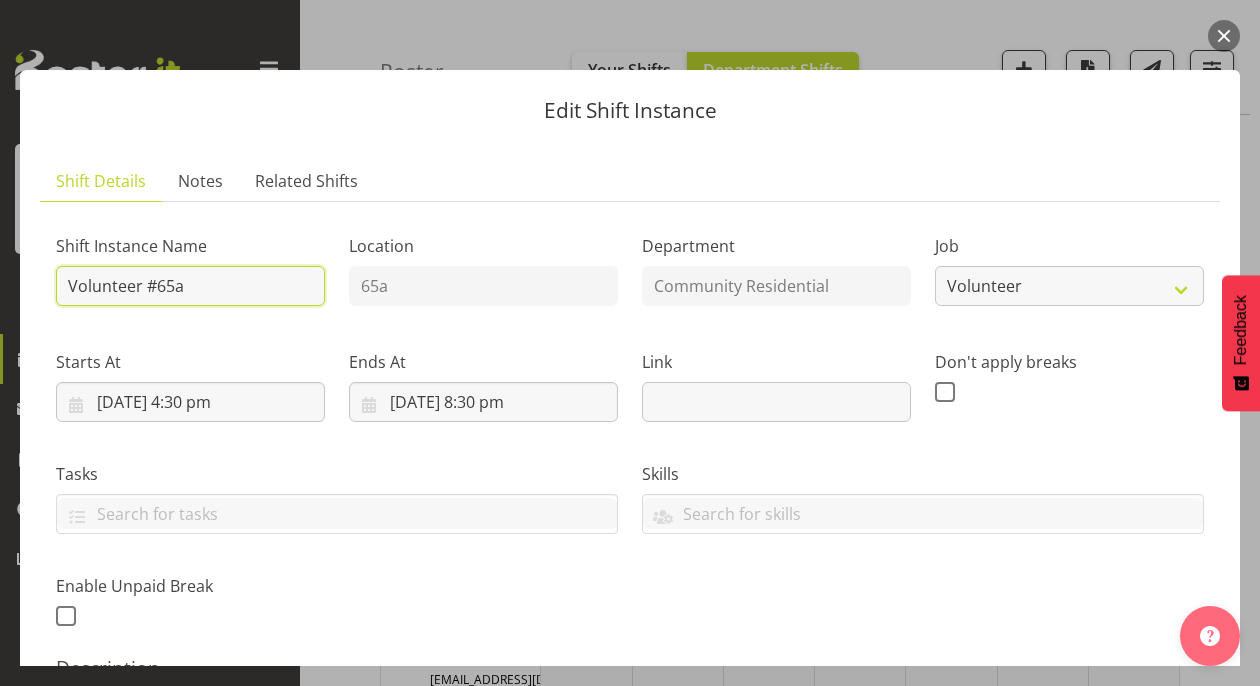 click on "Volunteer #65a" at bounding box center (190, 286) 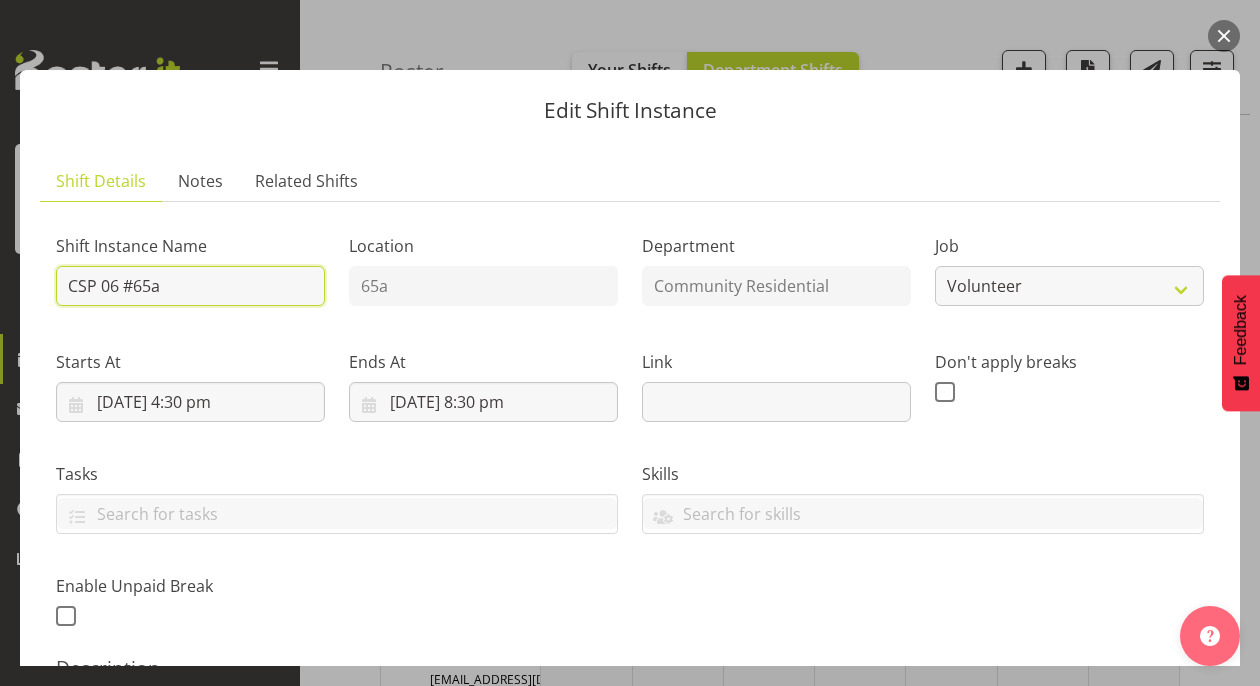 type on "CSP 06 #65a" 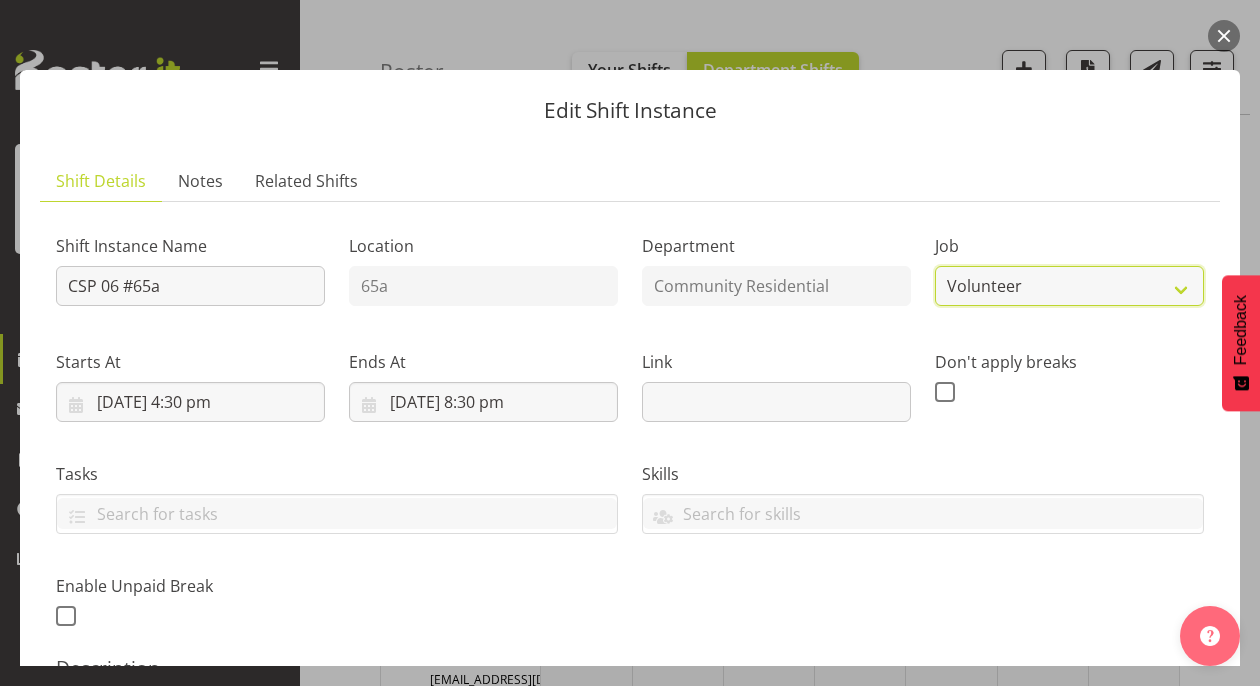 click on "Create new job   Accounts Admin Art Coordinator Community Leader Community Support Person Community Support Person-Casual House Leader Office Admin Senior Coordinator Service Manager Volunteer" at bounding box center (1069, 286) 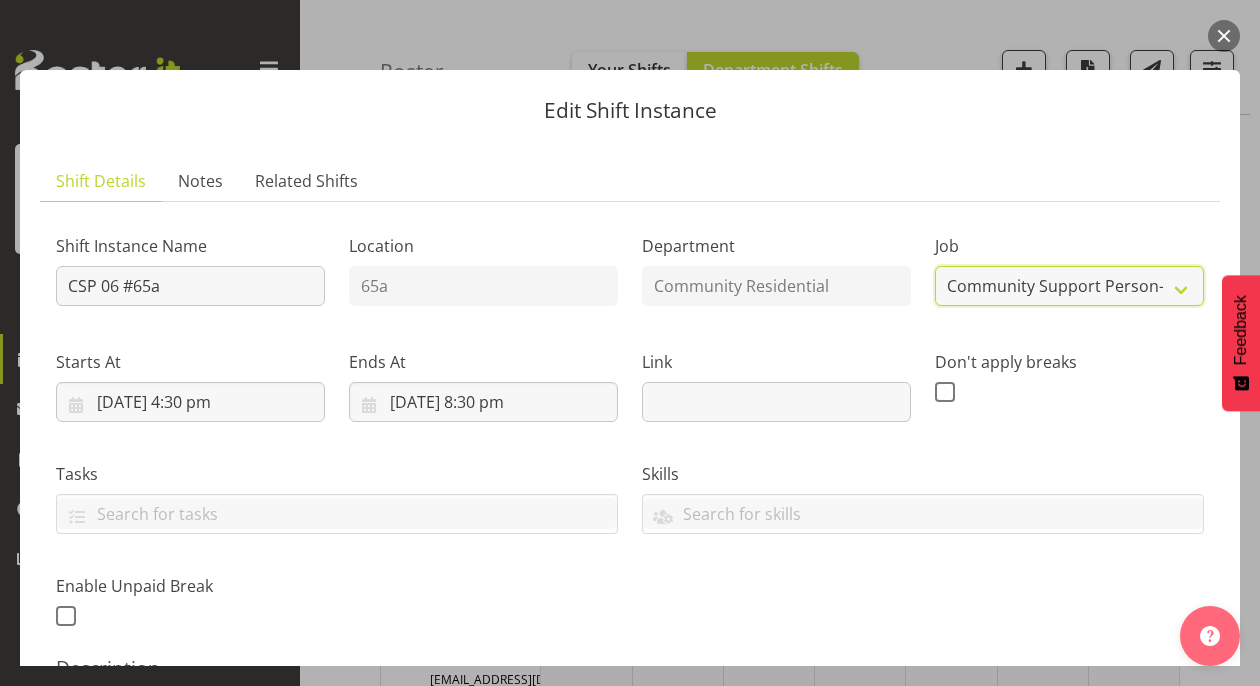 click on "Create new job   Accounts Admin Art Coordinator Community Leader Community Support Person Community Support Person-Casual House Leader Office Admin Senior Coordinator Service Manager Volunteer" at bounding box center (1069, 286) 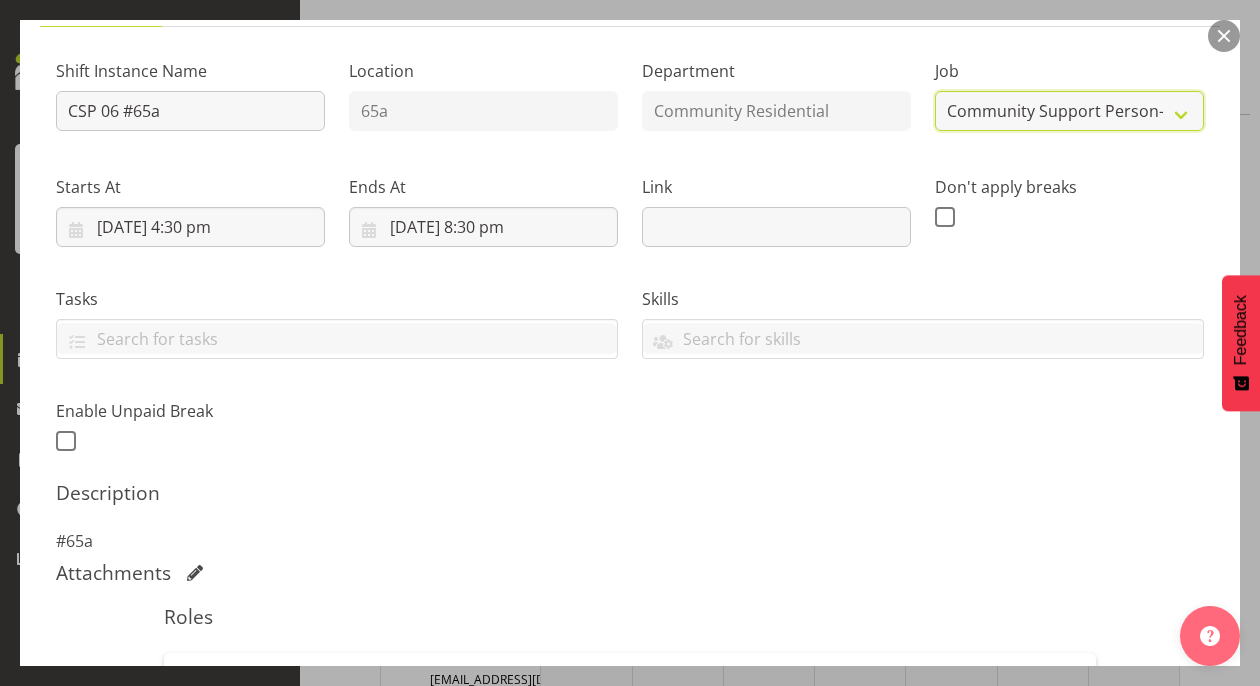 scroll, scrollTop: 200, scrollLeft: 0, axis: vertical 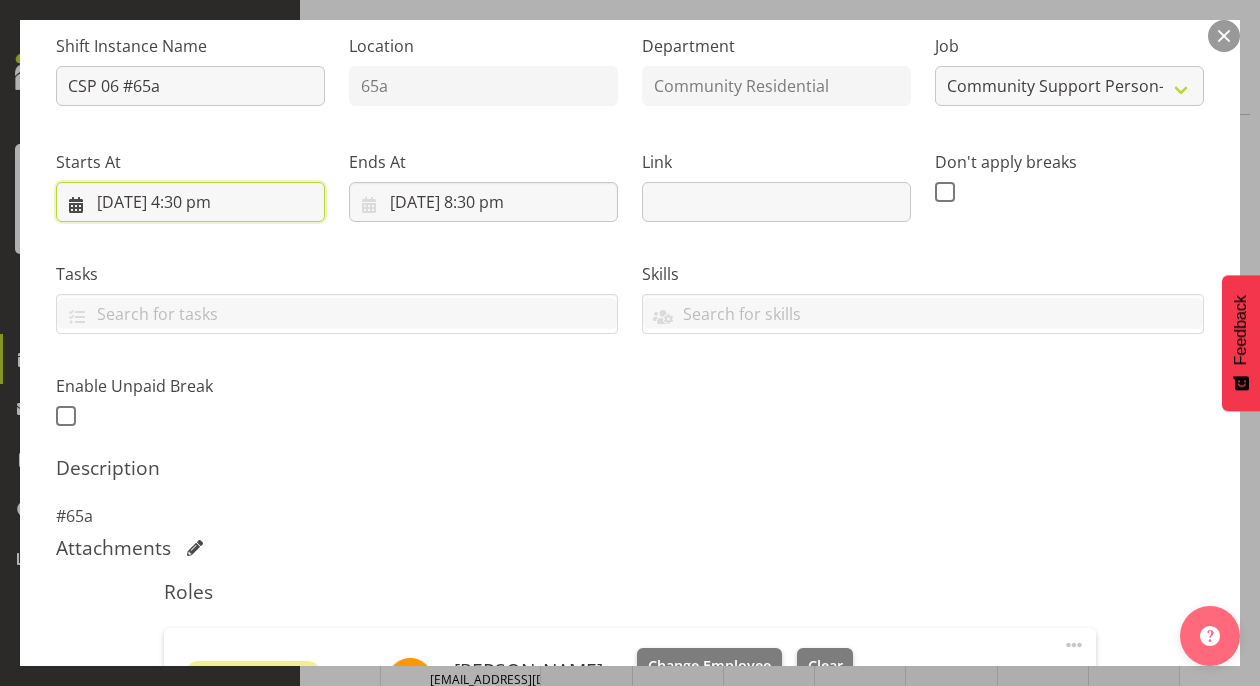 click on "[DATE] 4:30 pm" at bounding box center (190, 202) 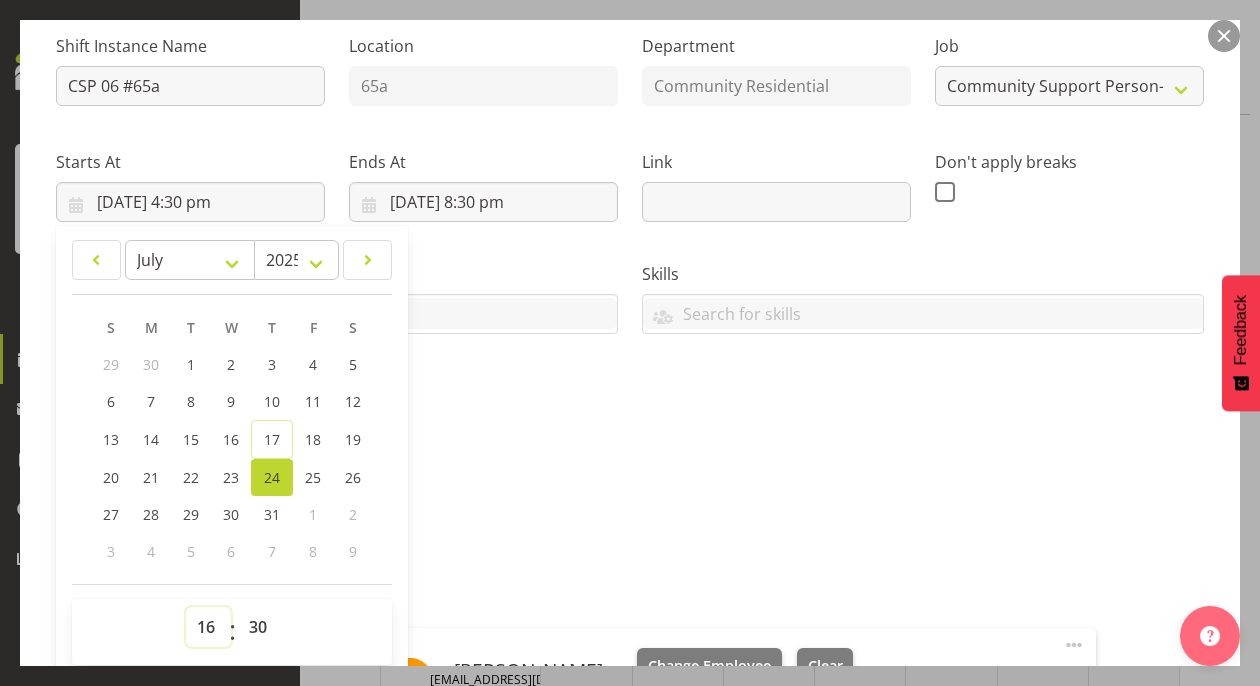 click on "00   01   02   03   04   05   06   07   08   09   10   11   12   13   14   15   16   17   18   19   20   21   22   23" at bounding box center [208, 627] 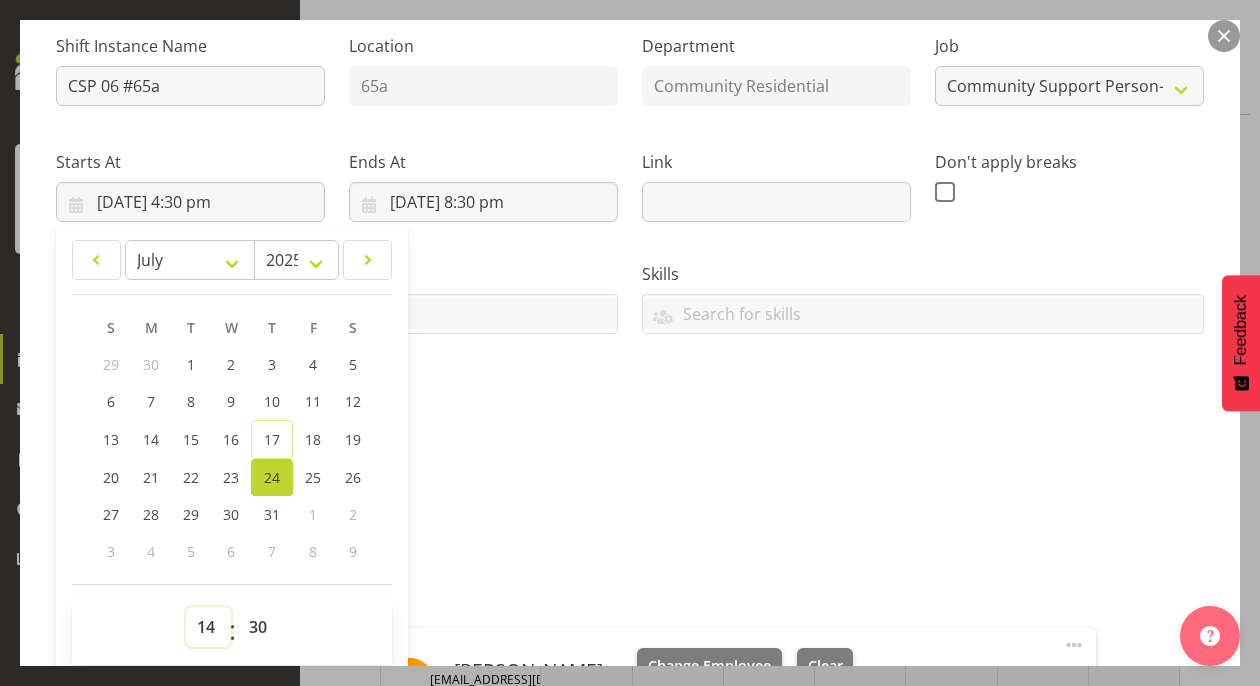 click on "00   01   02   03   04   05   06   07   08   09   10   11   12   13   14   15   16   17   18   19   20   21   22   23" at bounding box center (208, 627) 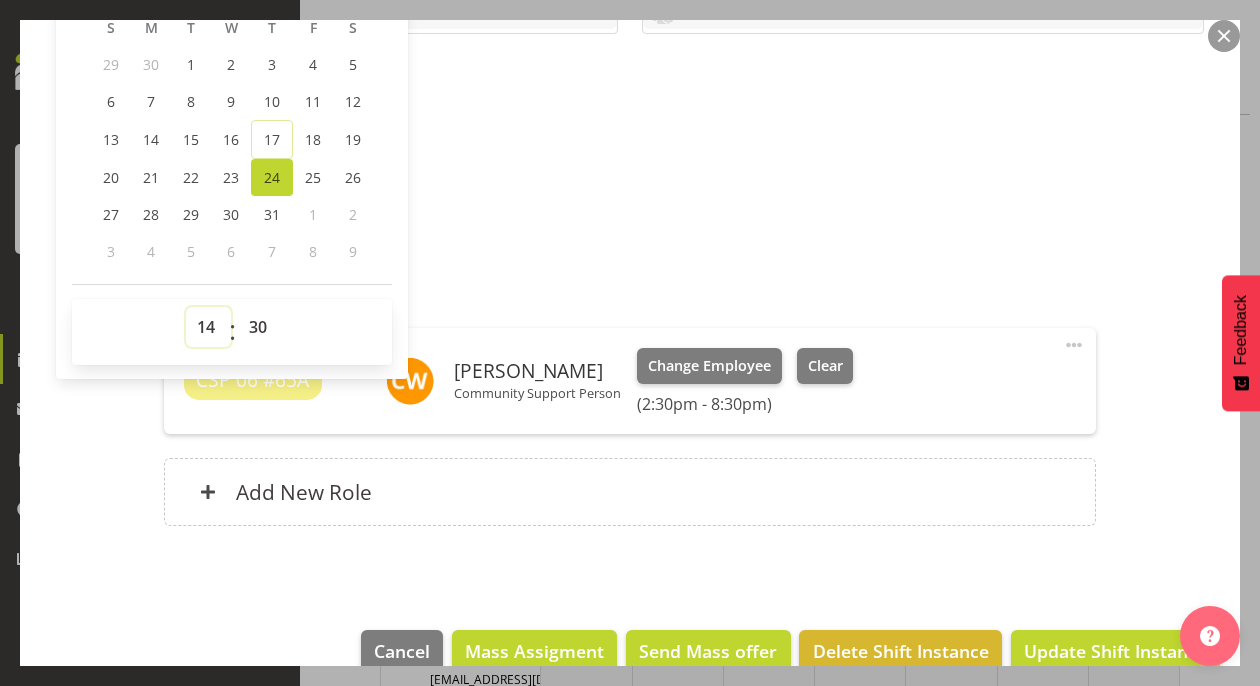 scroll, scrollTop: 537, scrollLeft: 0, axis: vertical 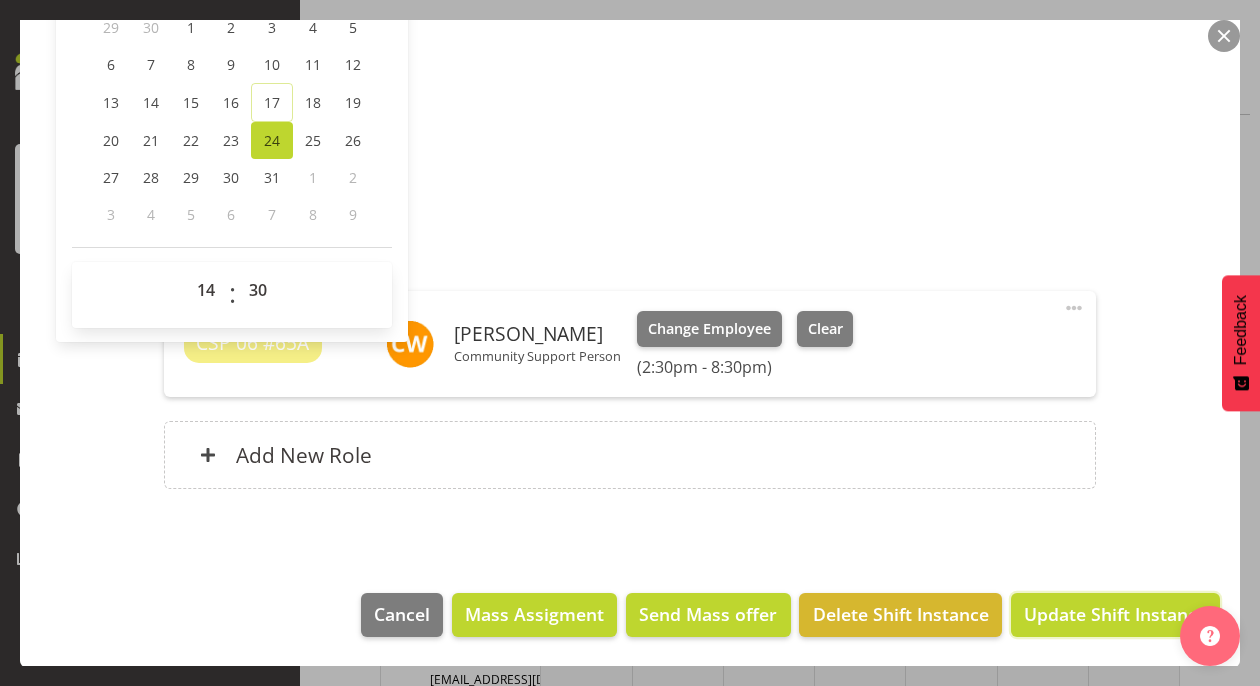 click on "Update Shift Instance" at bounding box center (1115, 614) 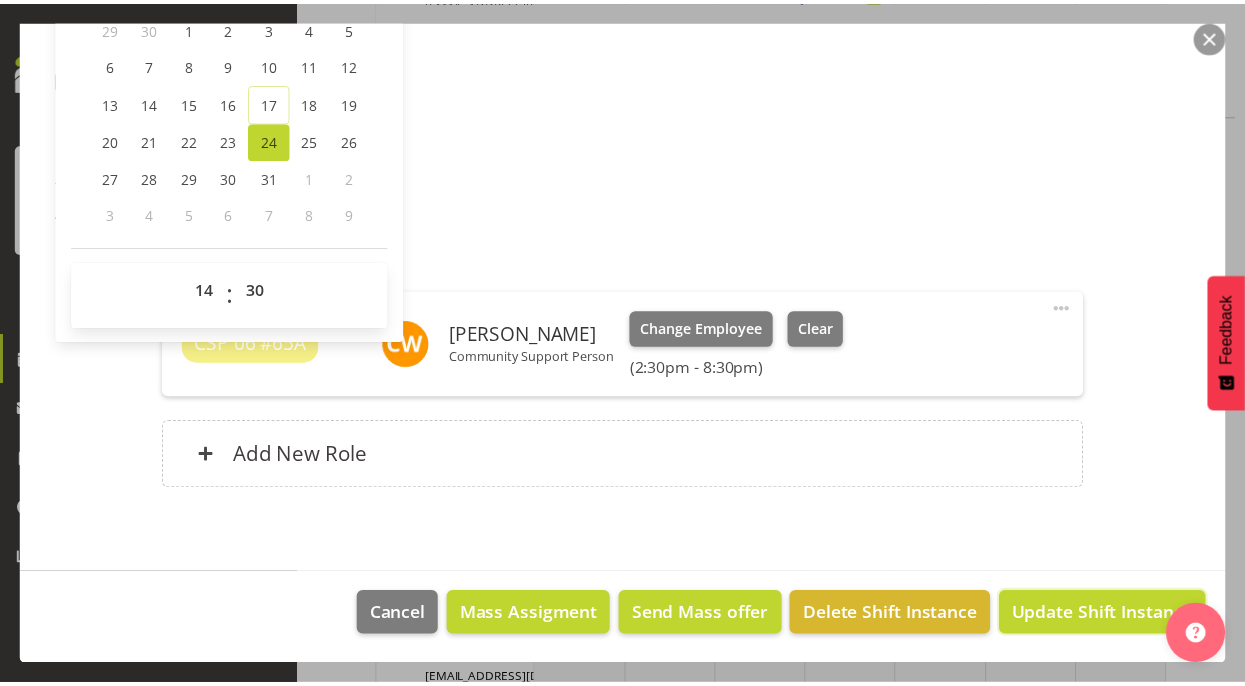 scroll, scrollTop: 457, scrollLeft: 0, axis: vertical 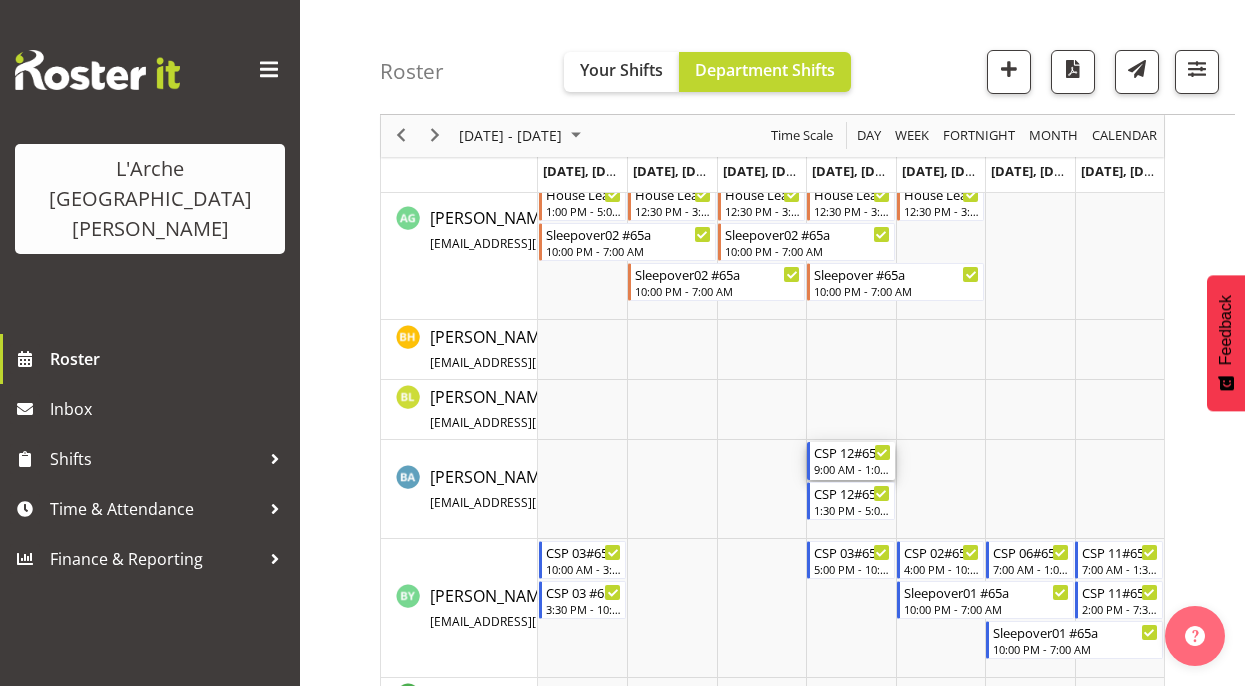 click on "CSP 12#65a 9:00 AM - 1:00 PM" at bounding box center [852, 461] 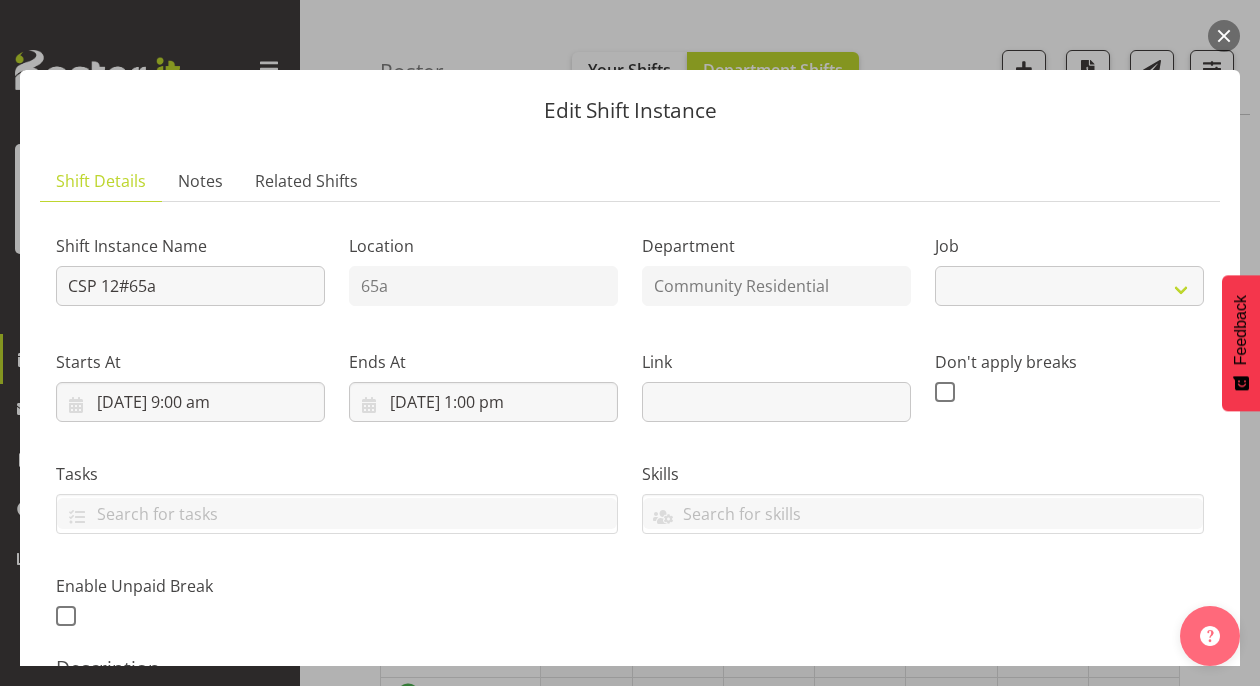select on "2" 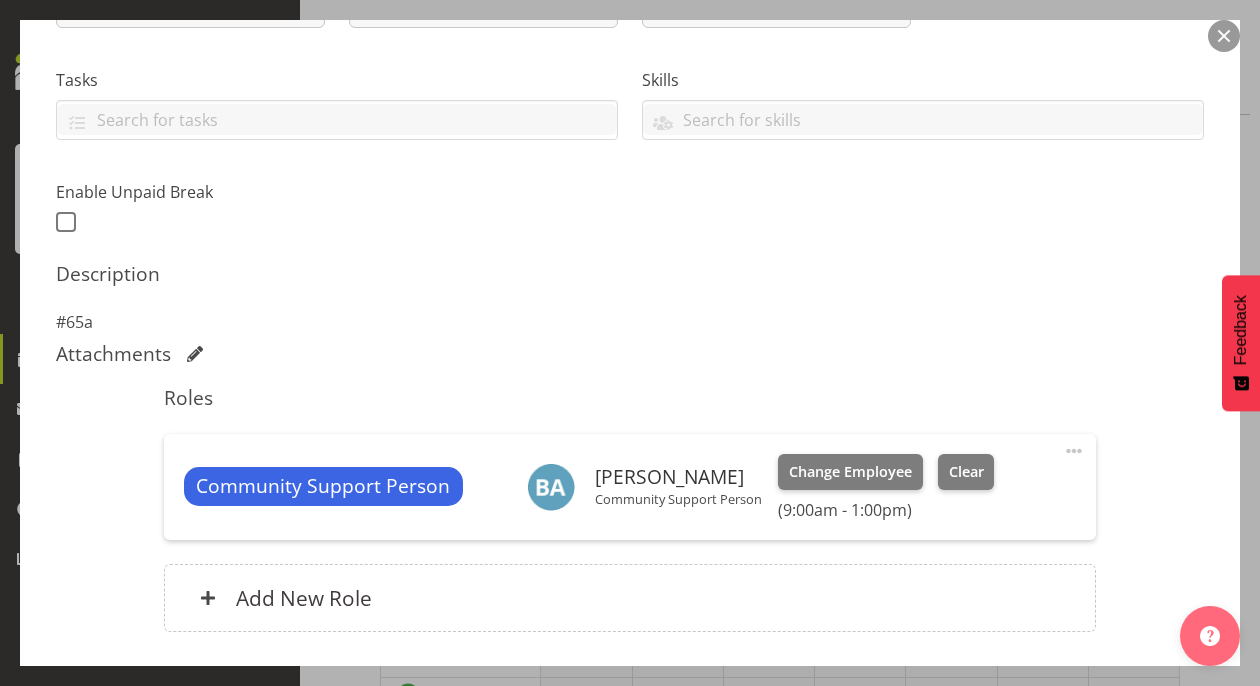 scroll, scrollTop: 400, scrollLeft: 0, axis: vertical 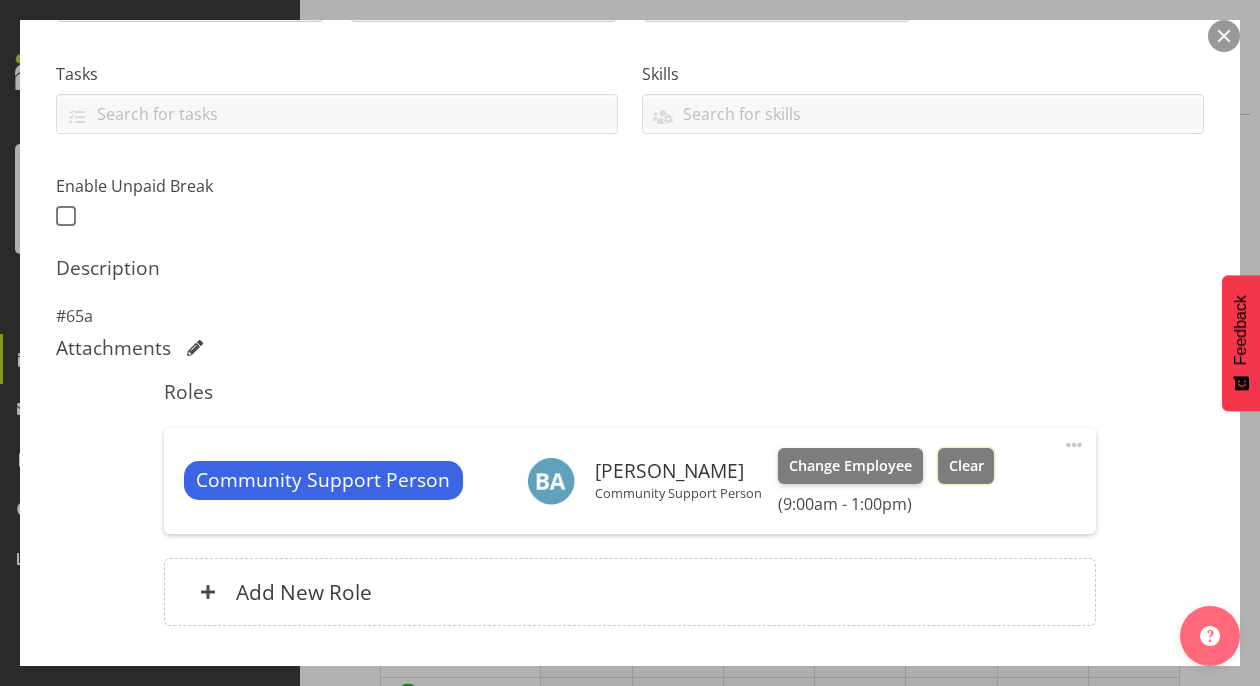 click on "Clear" at bounding box center (966, 466) 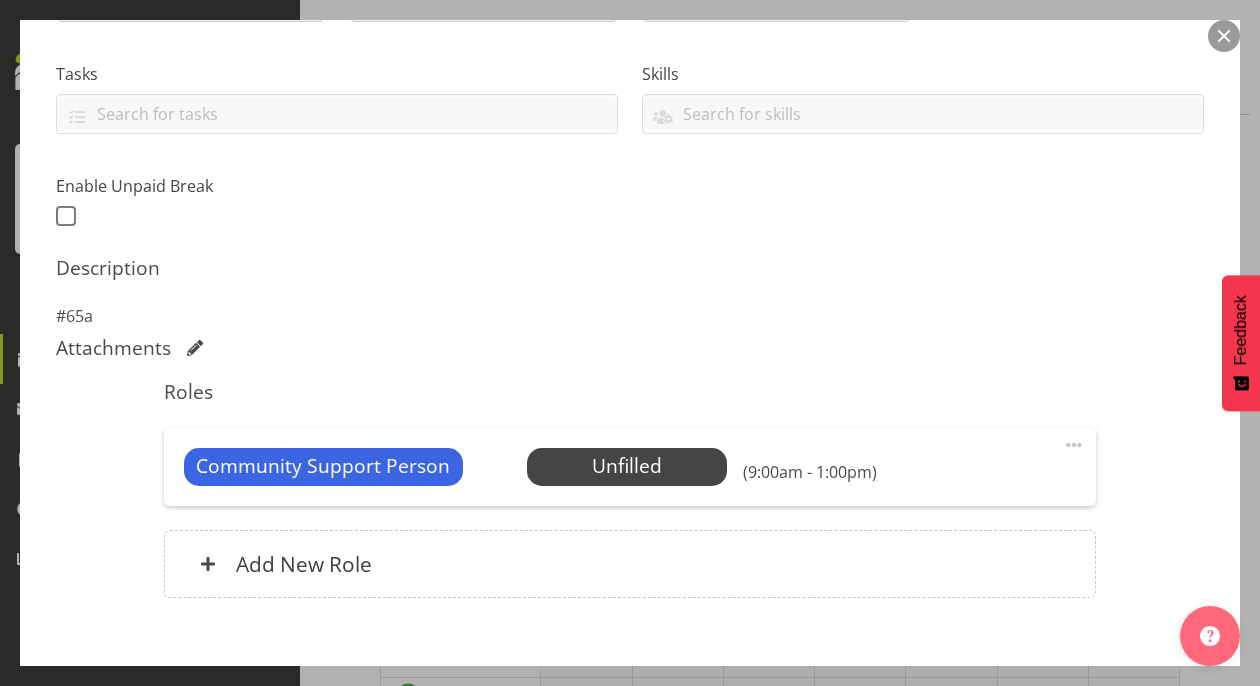 scroll, scrollTop: 510, scrollLeft: 0, axis: vertical 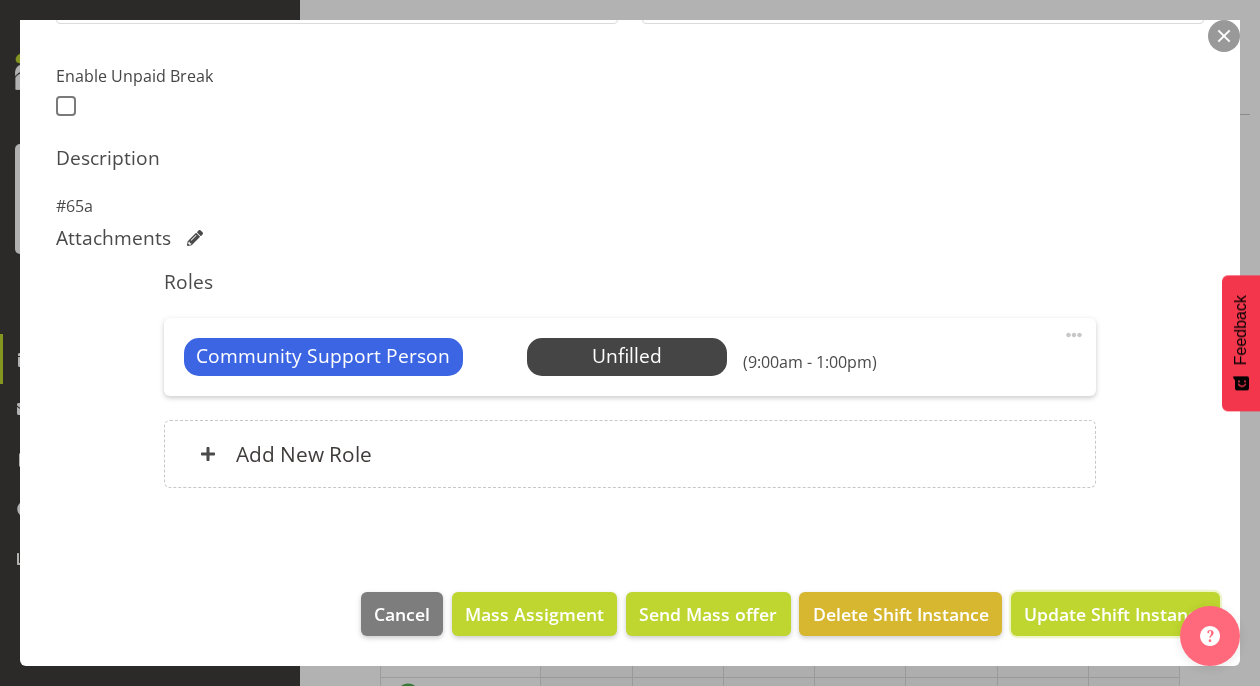 click on "Update Shift Instance" at bounding box center (1115, 614) 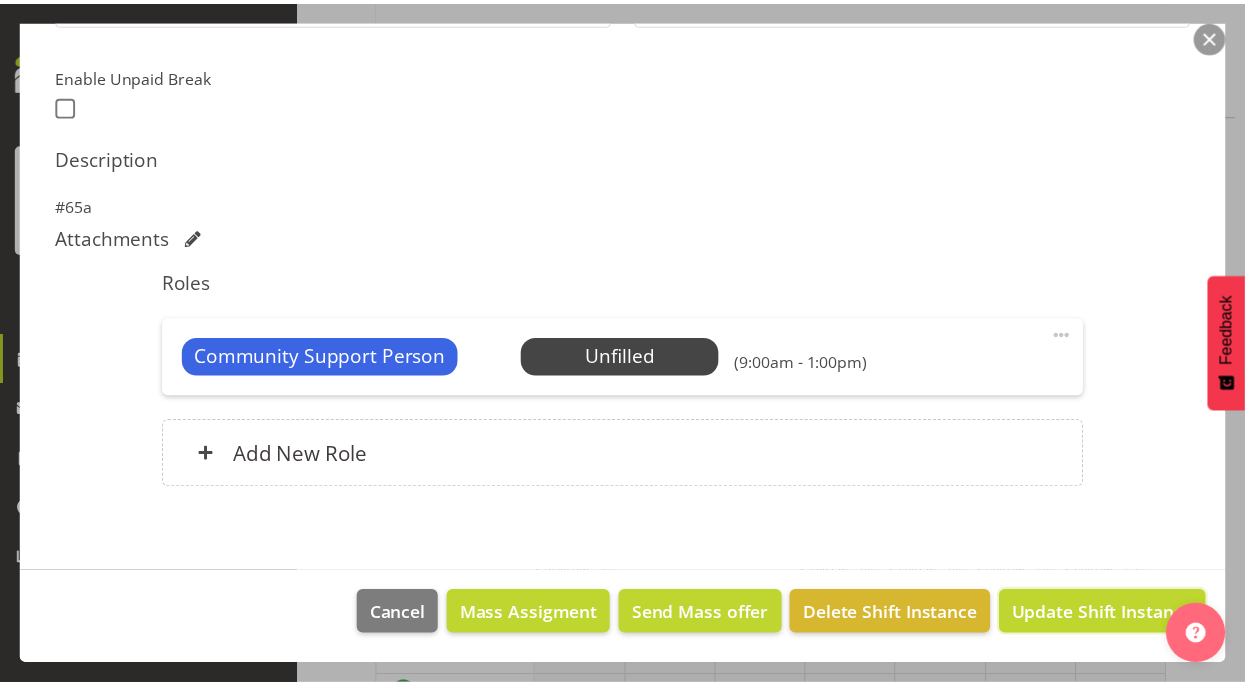 scroll, scrollTop: 430, scrollLeft: 0, axis: vertical 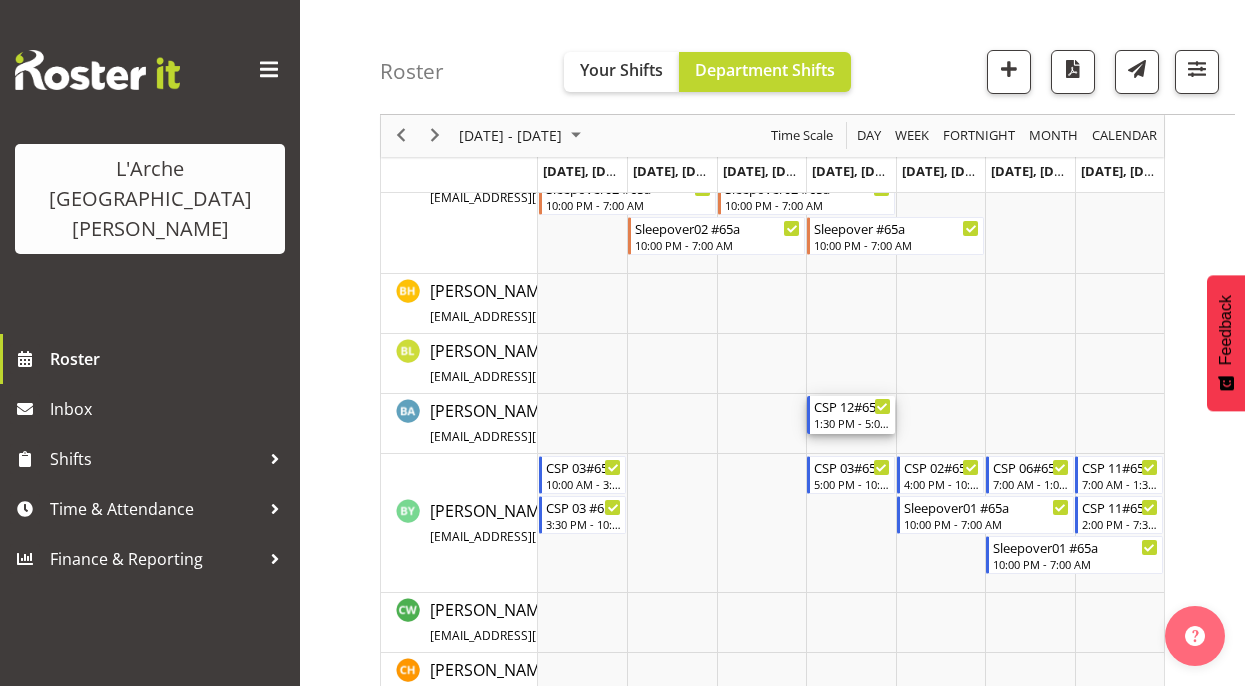 click on "CSP 12#65a 1:30 PM - 5:00 PM" at bounding box center [852, 415] 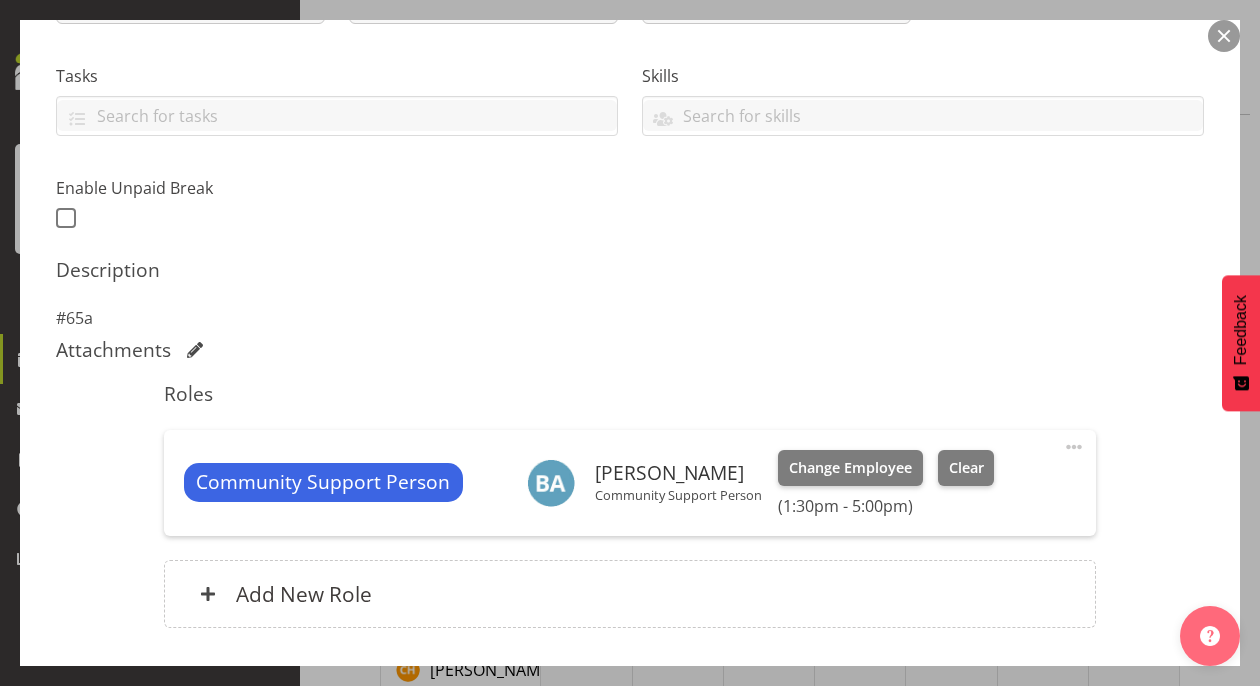 select on "2" 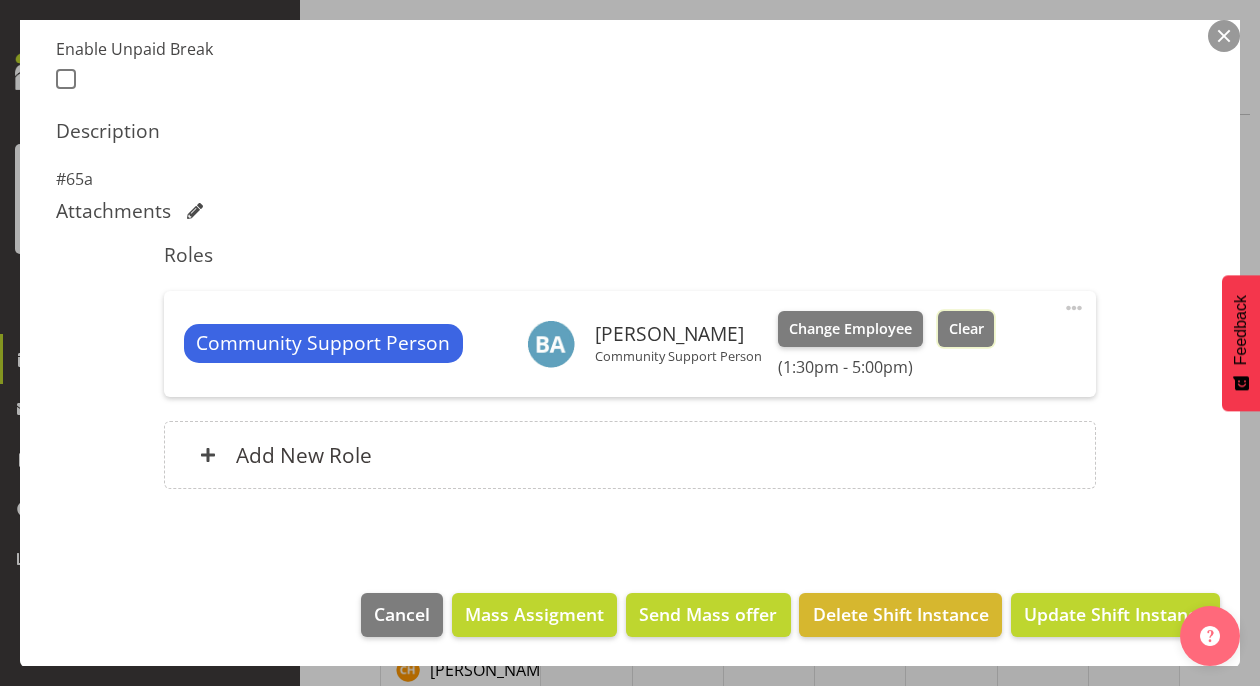 click on "Clear" at bounding box center [966, 329] 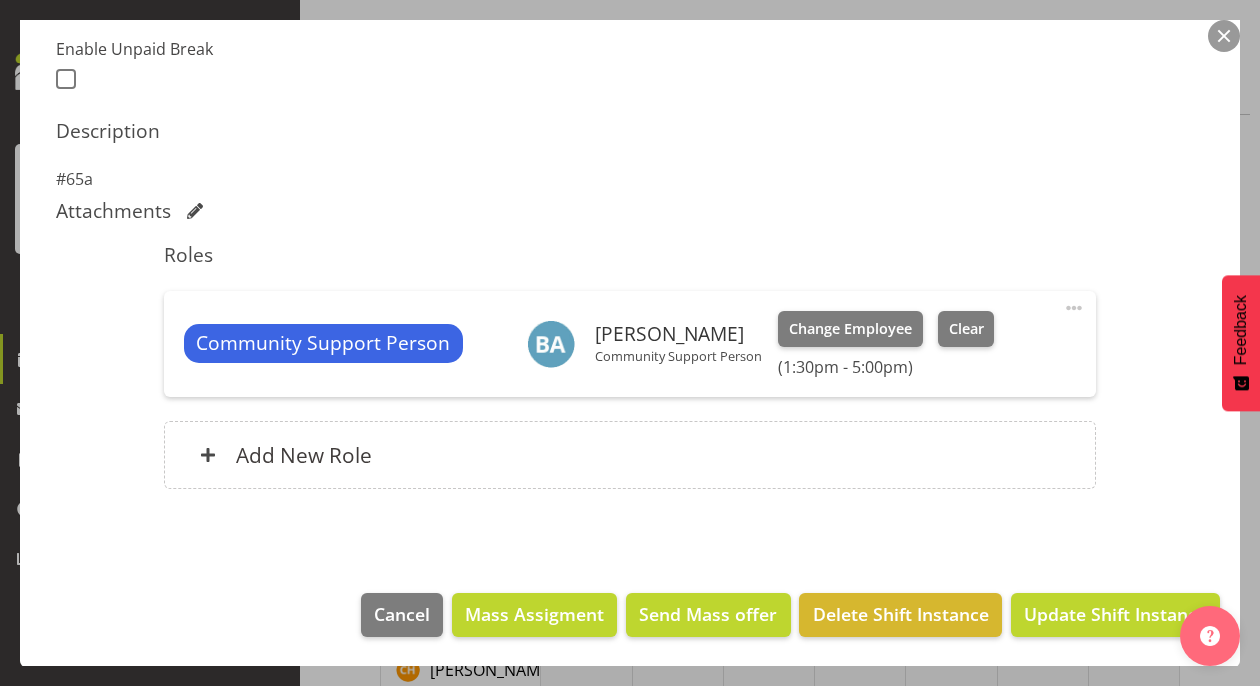 scroll, scrollTop: 510, scrollLeft: 0, axis: vertical 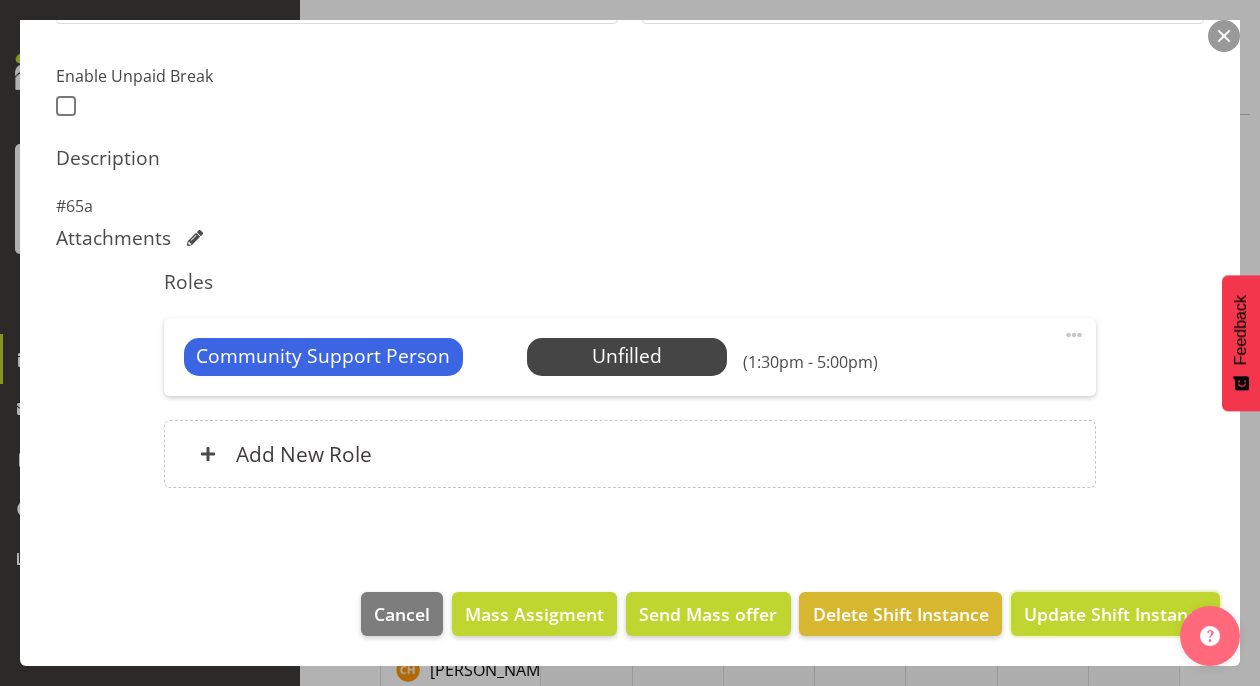 click on "Update Shift Instance" at bounding box center (1115, 614) 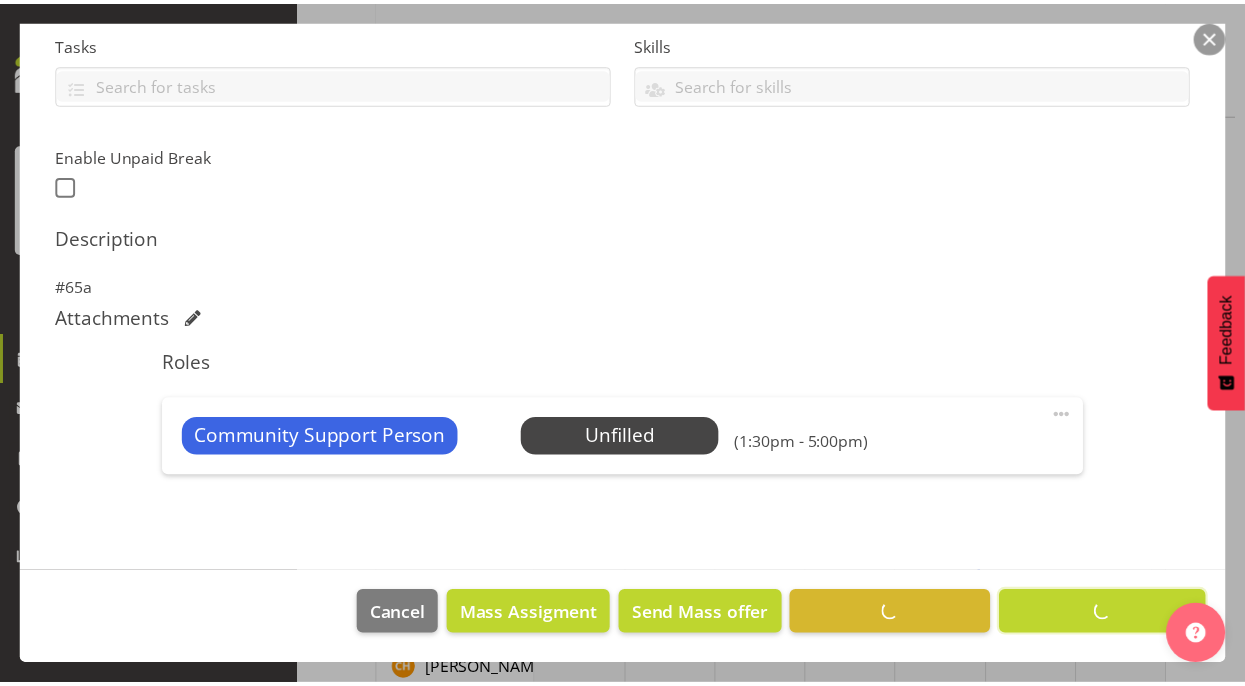 scroll, scrollTop: 430, scrollLeft: 0, axis: vertical 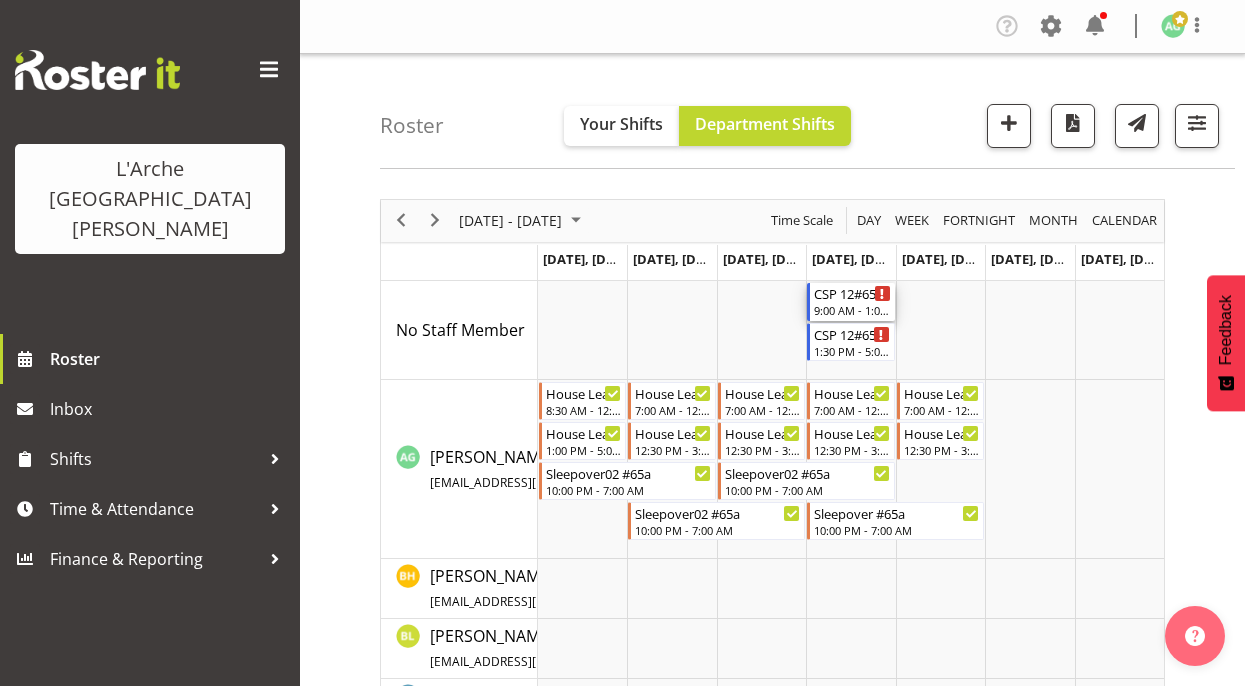 click on "9:00 AM - 1:00 PM" at bounding box center [852, 310] 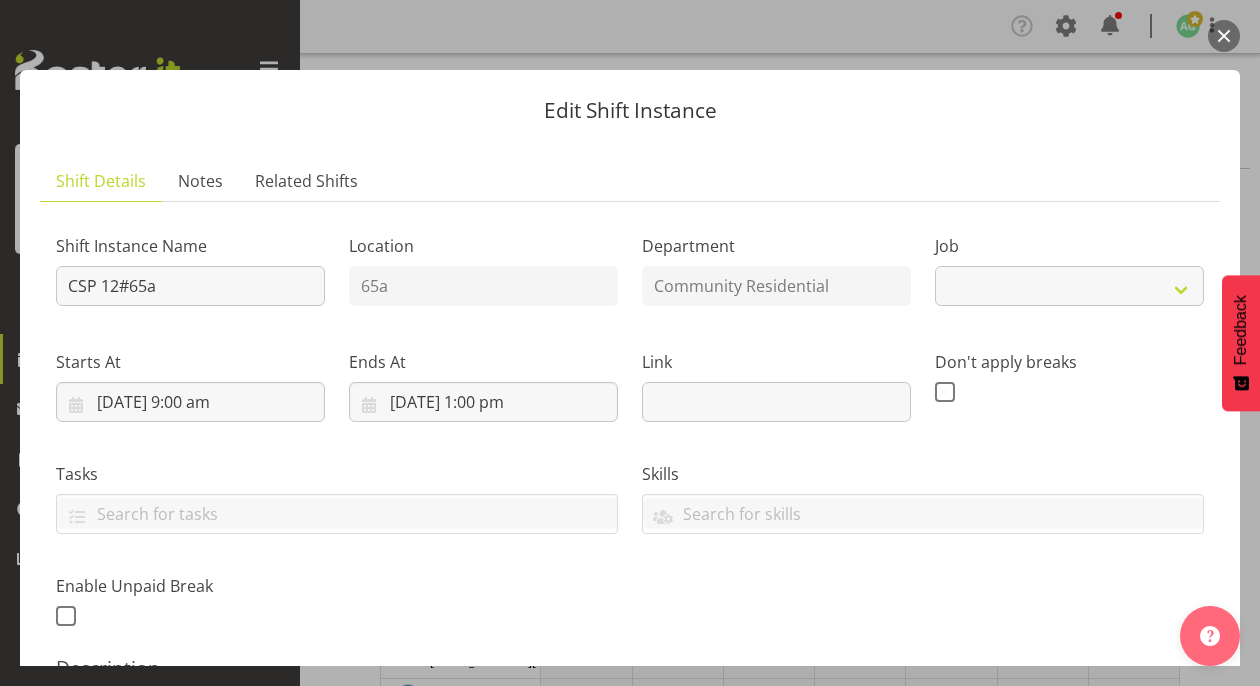 select on "2" 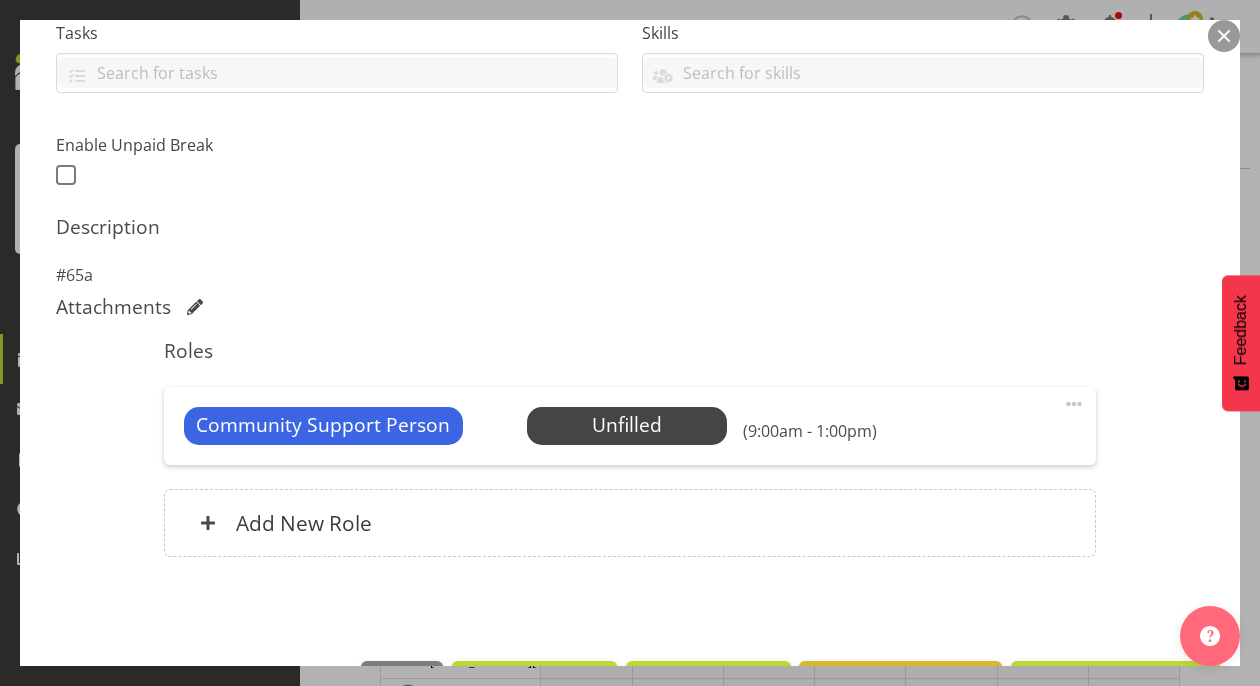 scroll, scrollTop: 500, scrollLeft: 0, axis: vertical 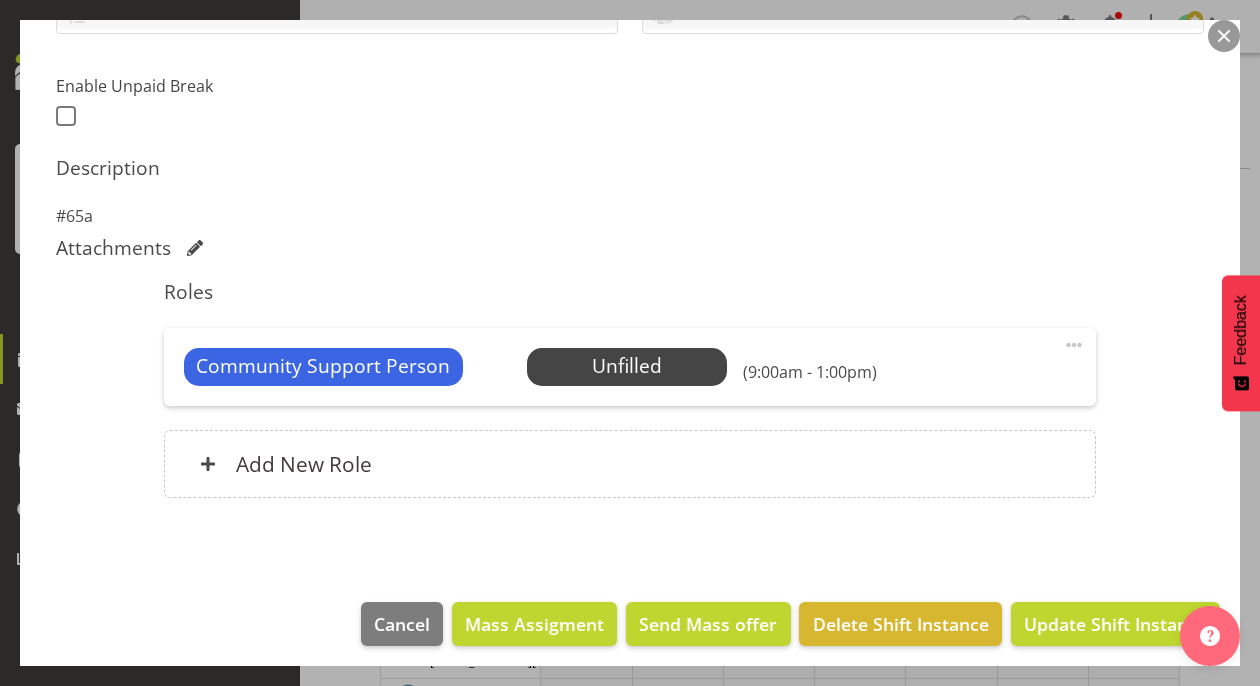 click on "Select Employee" at bounding box center (0, 0) 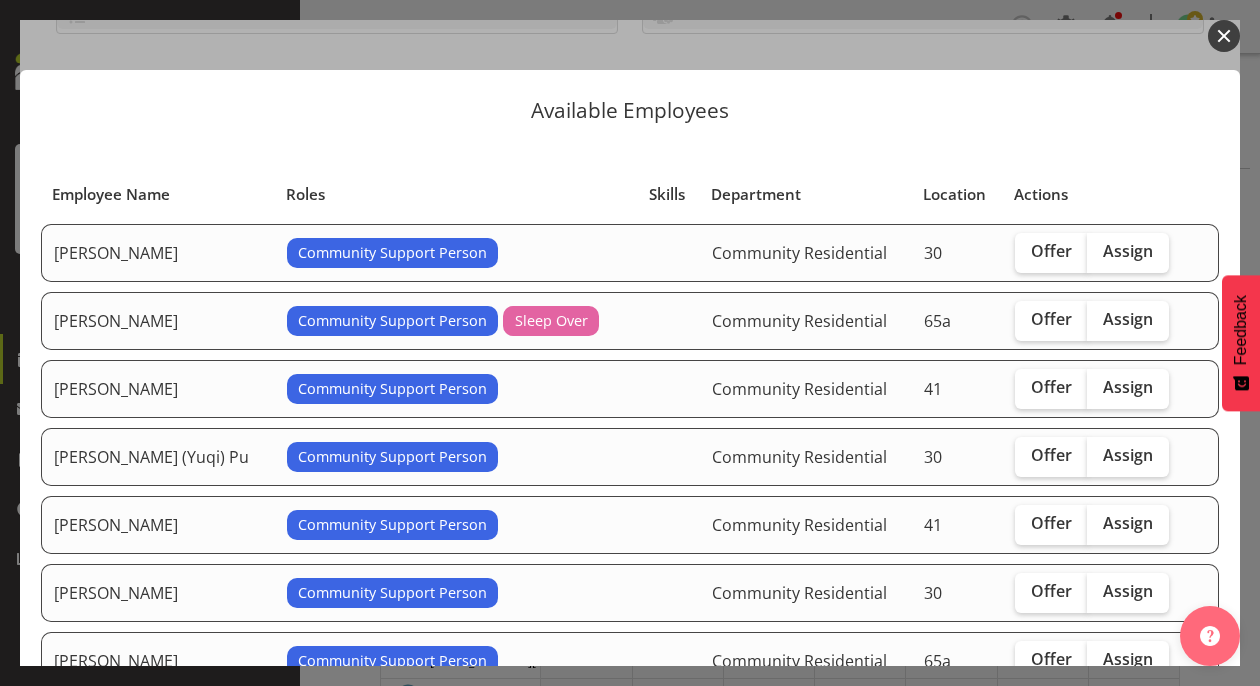 click on "Assign" at bounding box center [1128, 251] 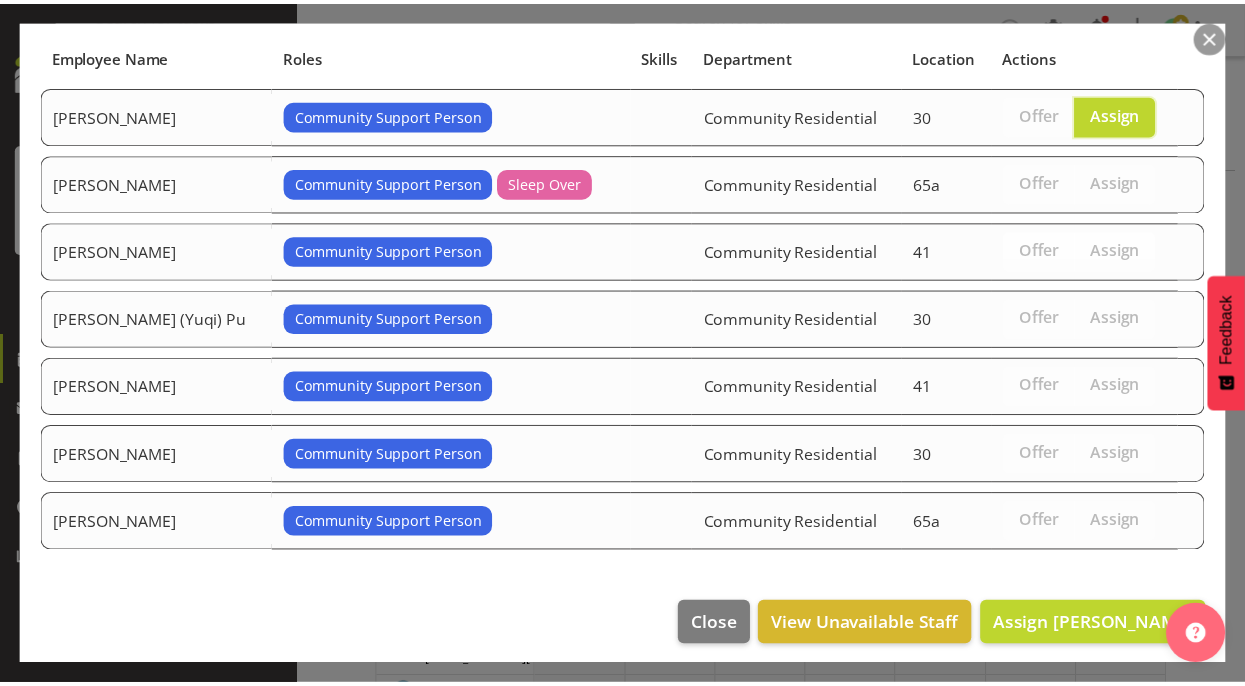 scroll, scrollTop: 149, scrollLeft: 0, axis: vertical 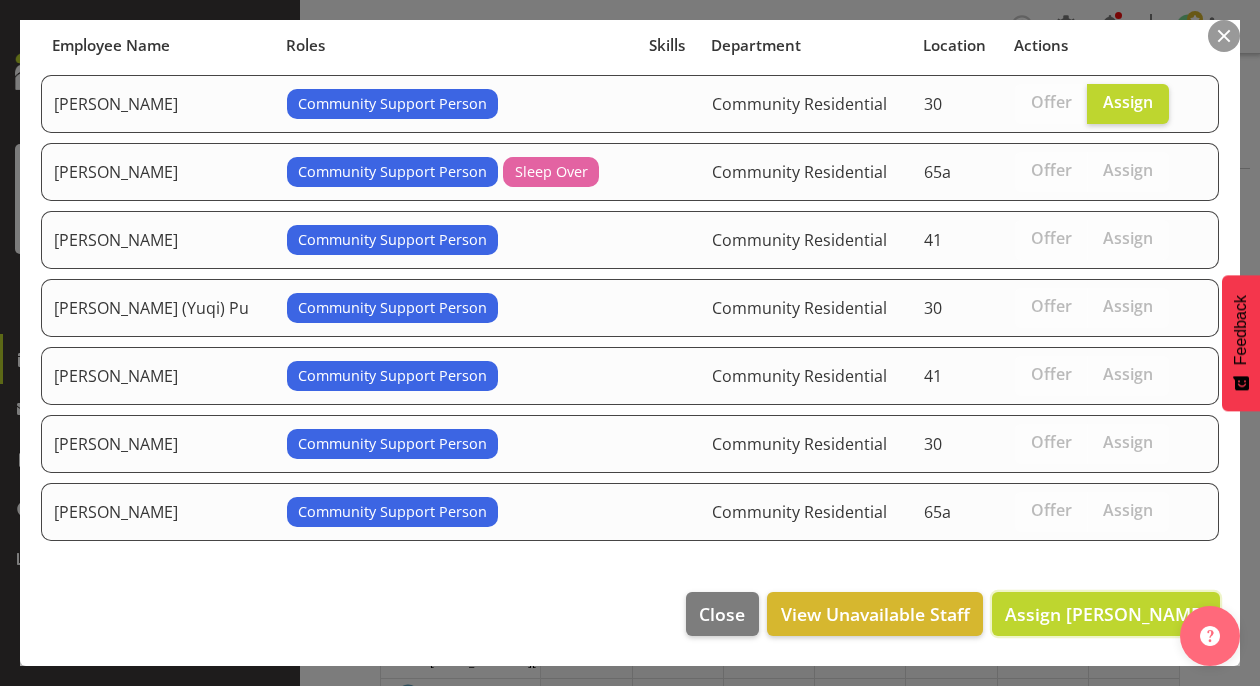 click on "Assign [PERSON_NAME]" at bounding box center [1106, 614] 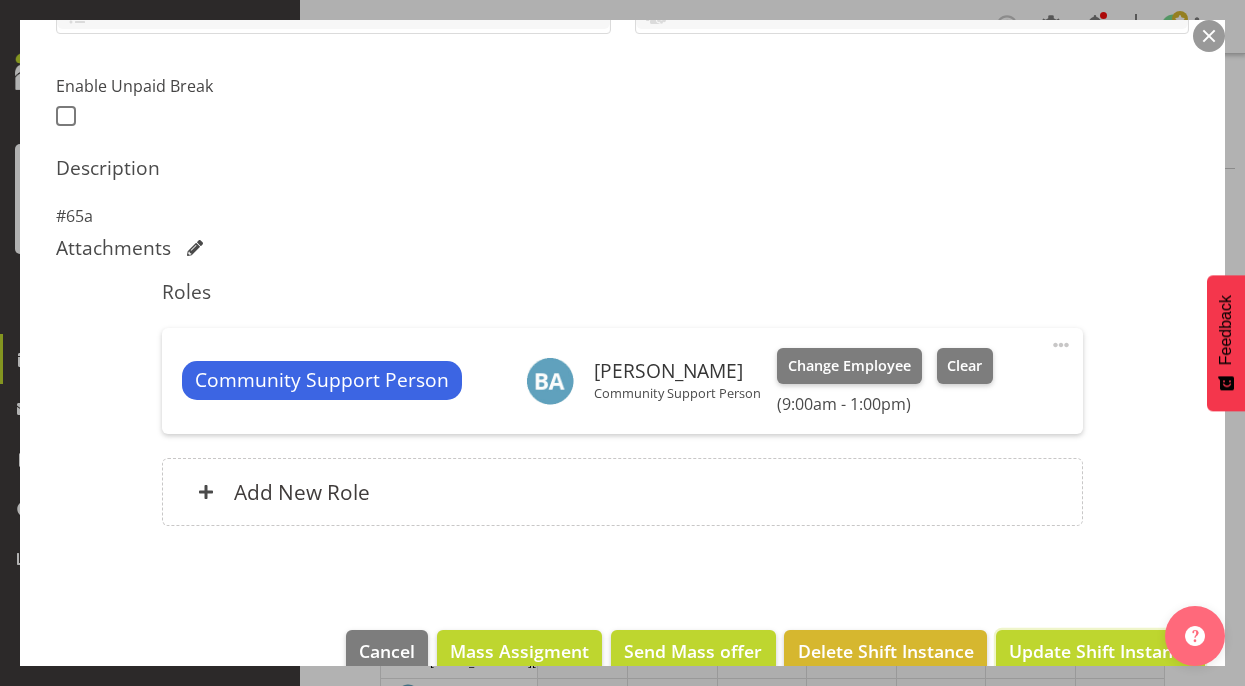 click on "Update Shift Instance" at bounding box center [1100, 651] 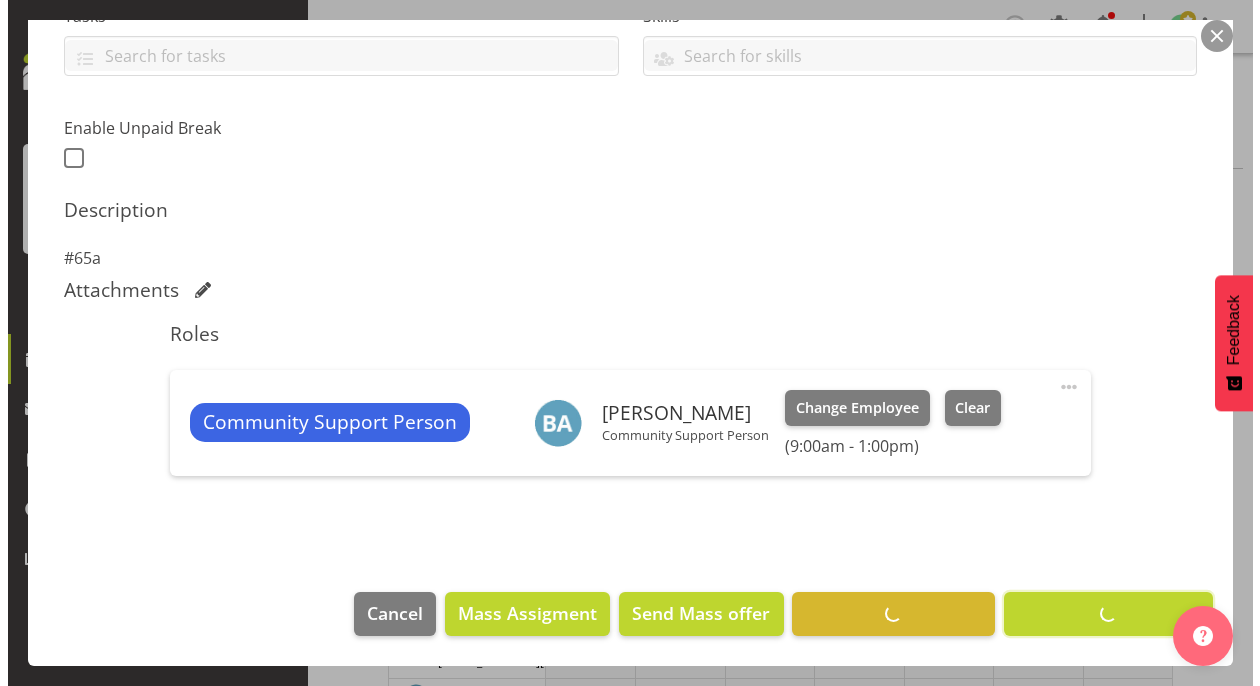 scroll, scrollTop: 457, scrollLeft: 0, axis: vertical 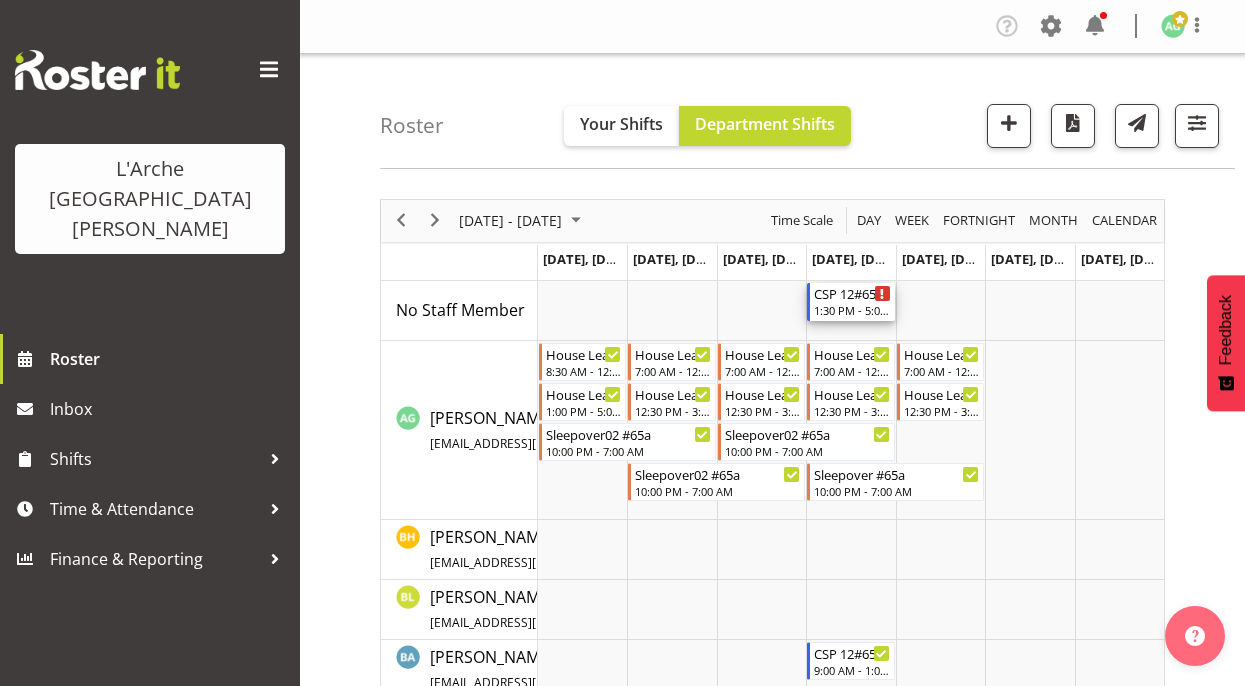click on "1:30 PM - 5:00 PM" at bounding box center (852, 310) 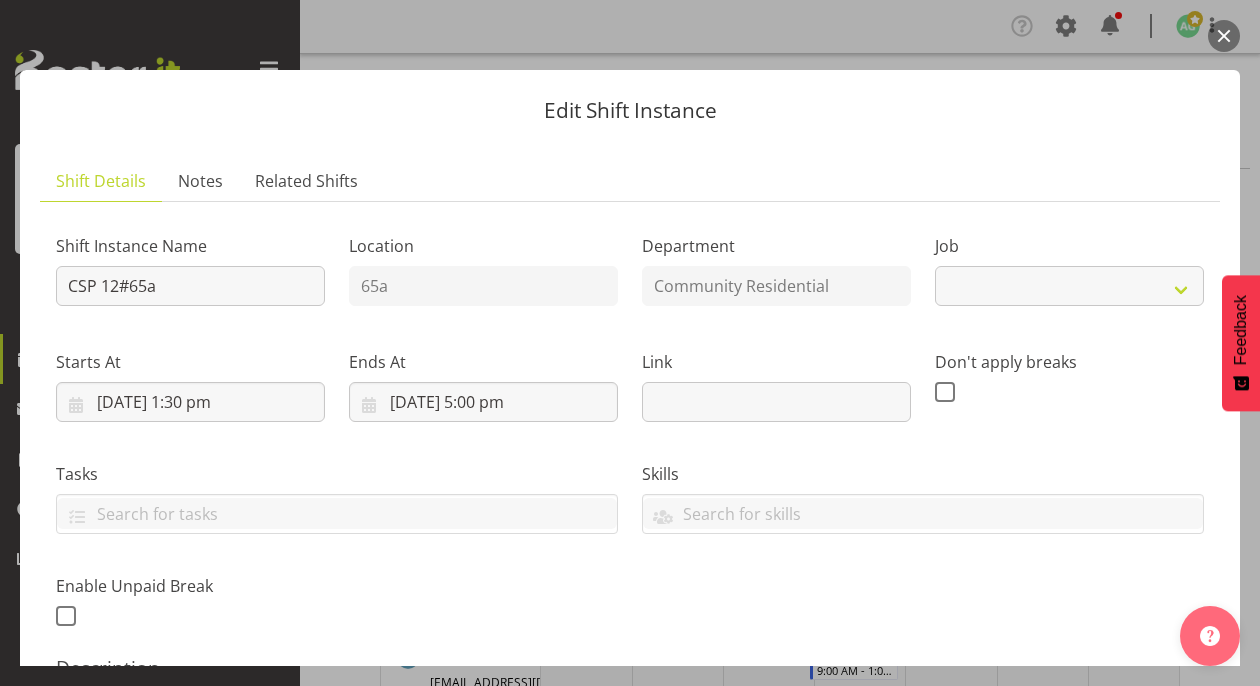 select on "2" 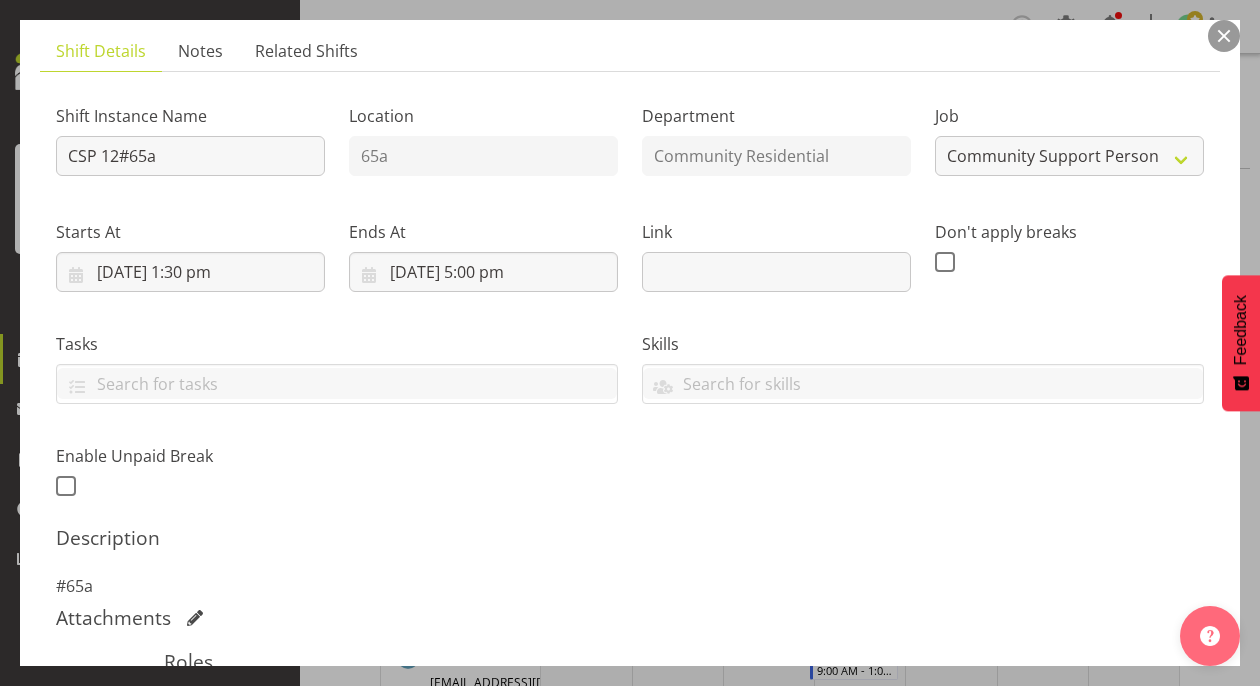 scroll, scrollTop: 300, scrollLeft: 0, axis: vertical 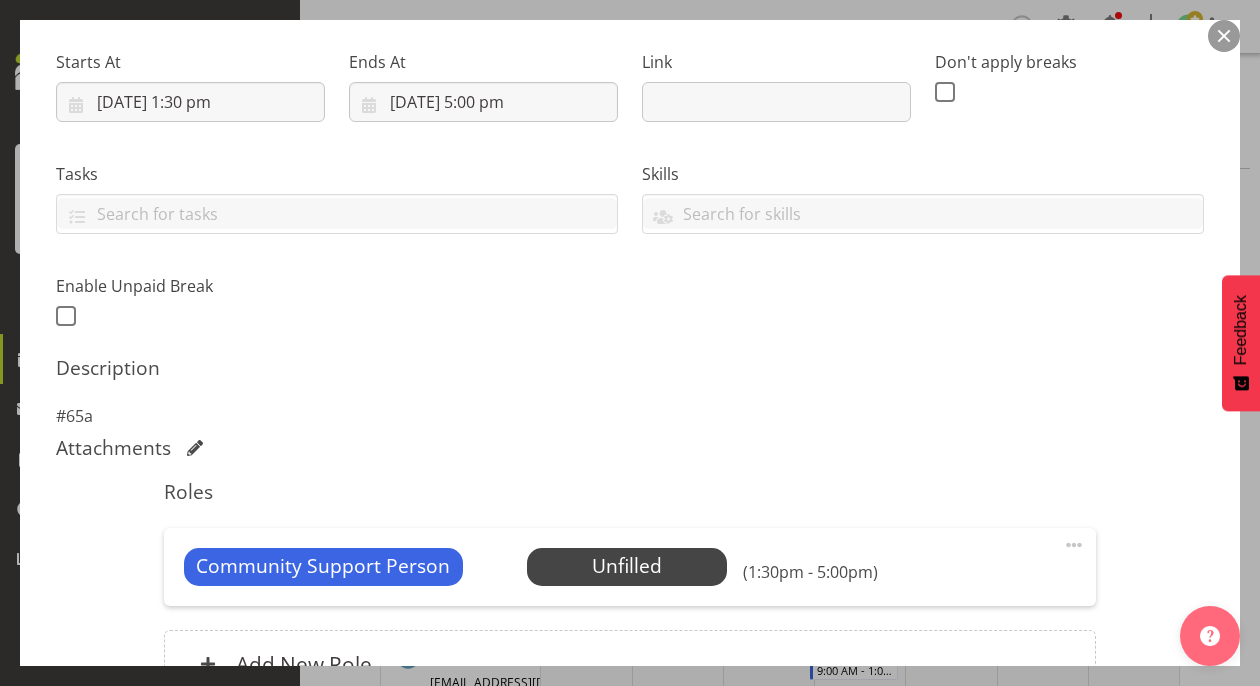 click on "Select Employee" at bounding box center [0, 0] 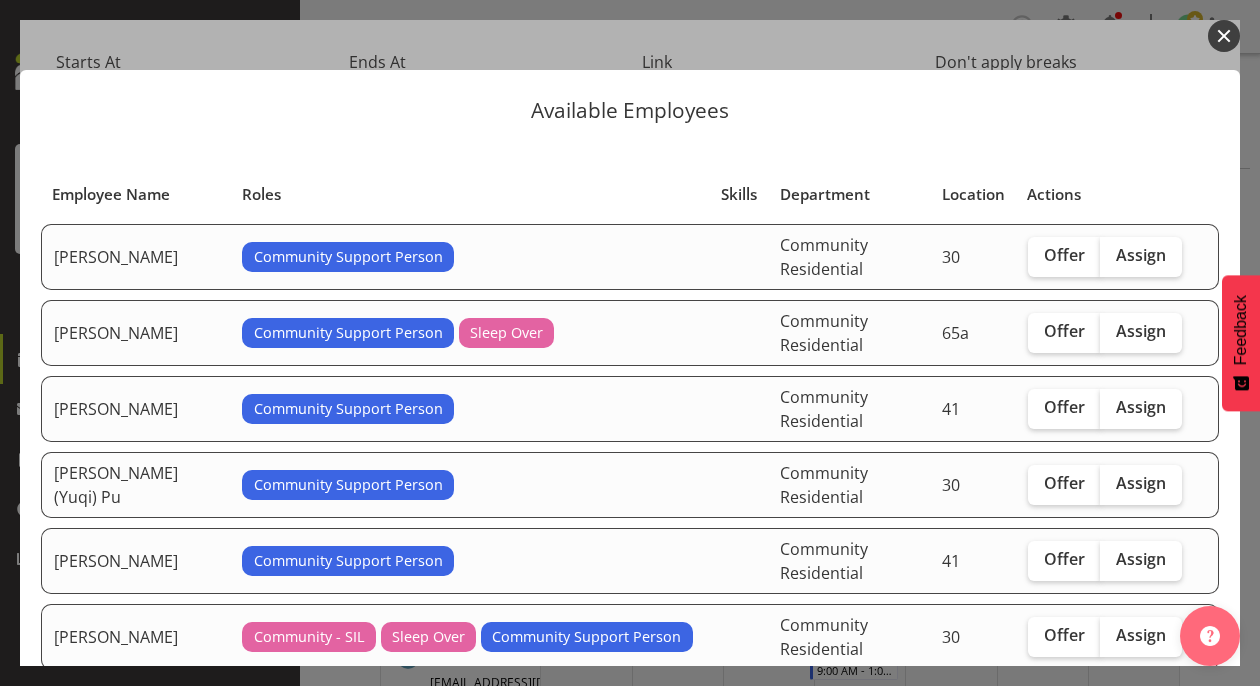 click on "Assign" at bounding box center (1141, 257) 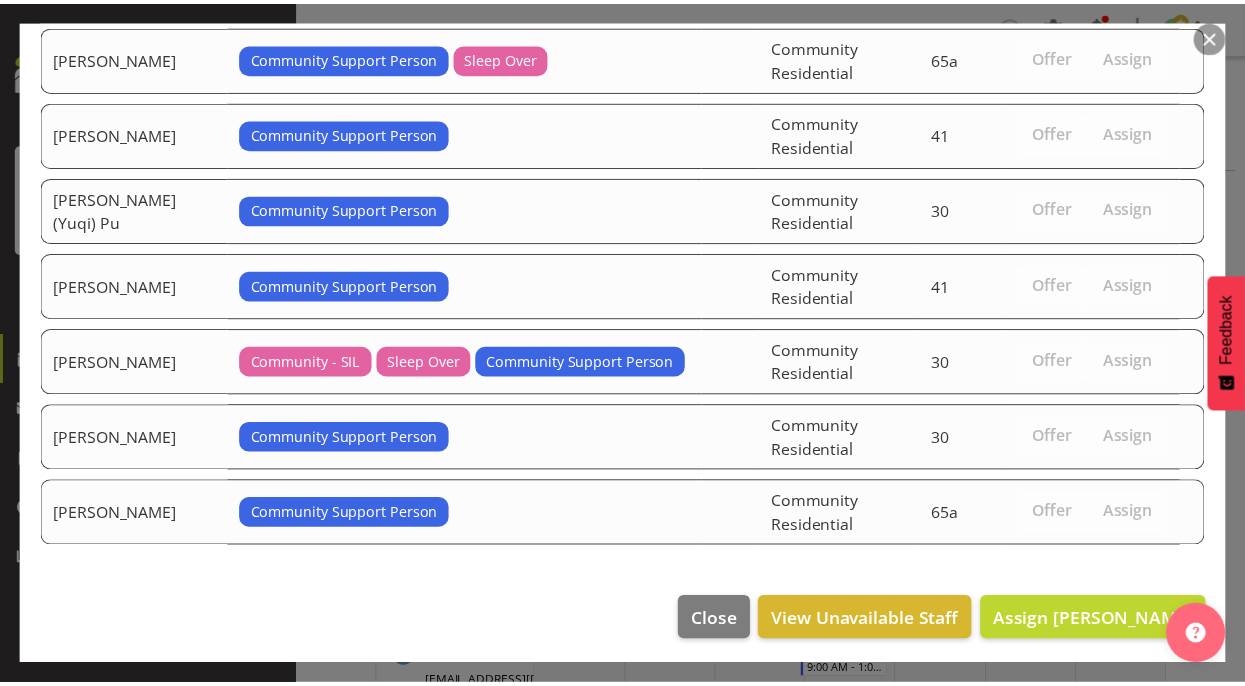 scroll, scrollTop: 281, scrollLeft: 0, axis: vertical 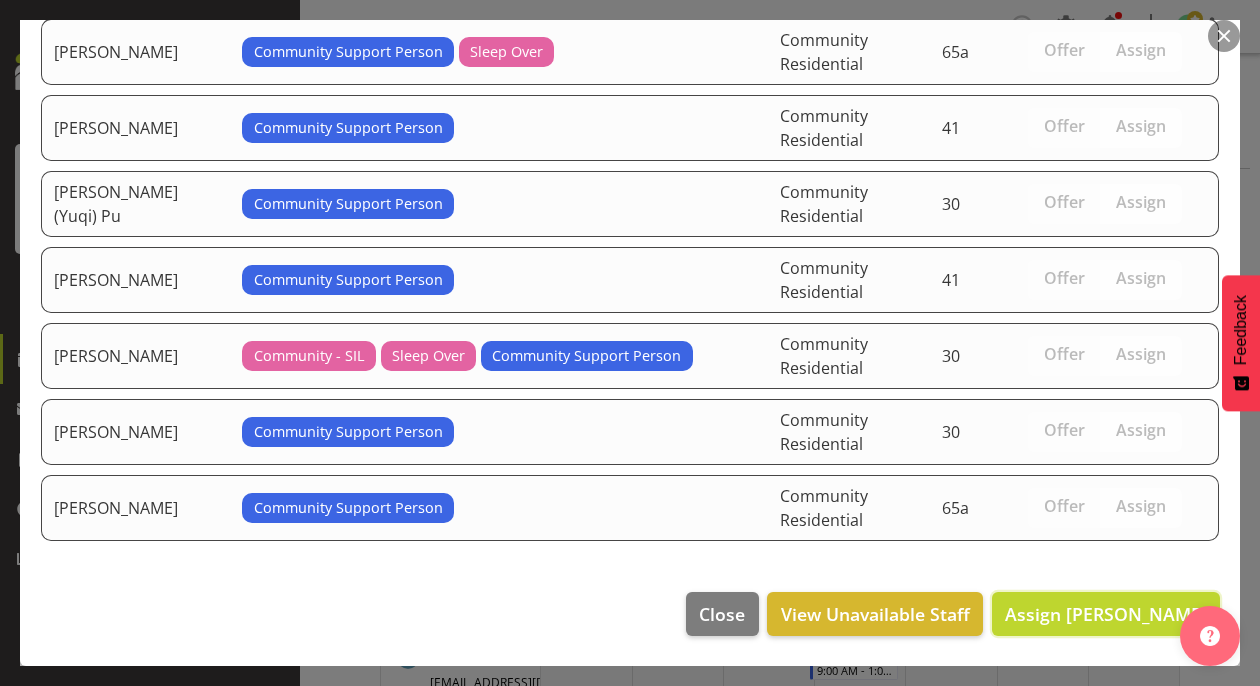 click on "Assign [PERSON_NAME]" at bounding box center (1106, 614) 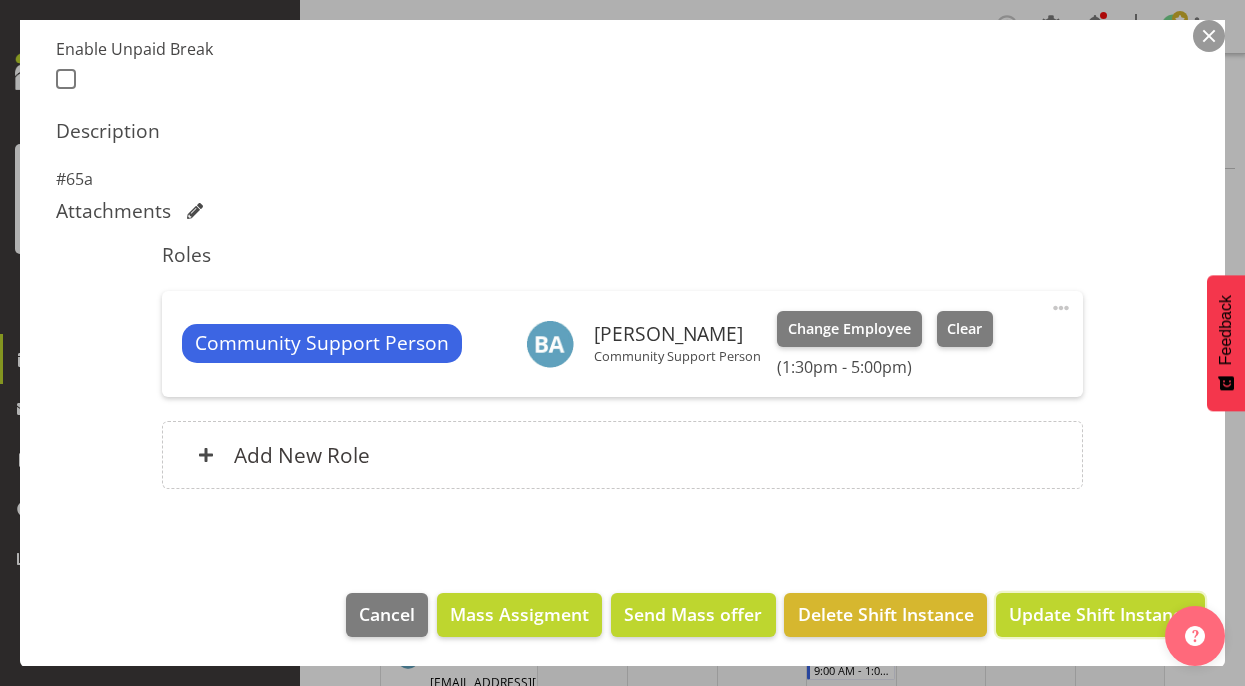 click on "Update Shift Instance" at bounding box center [1100, 614] 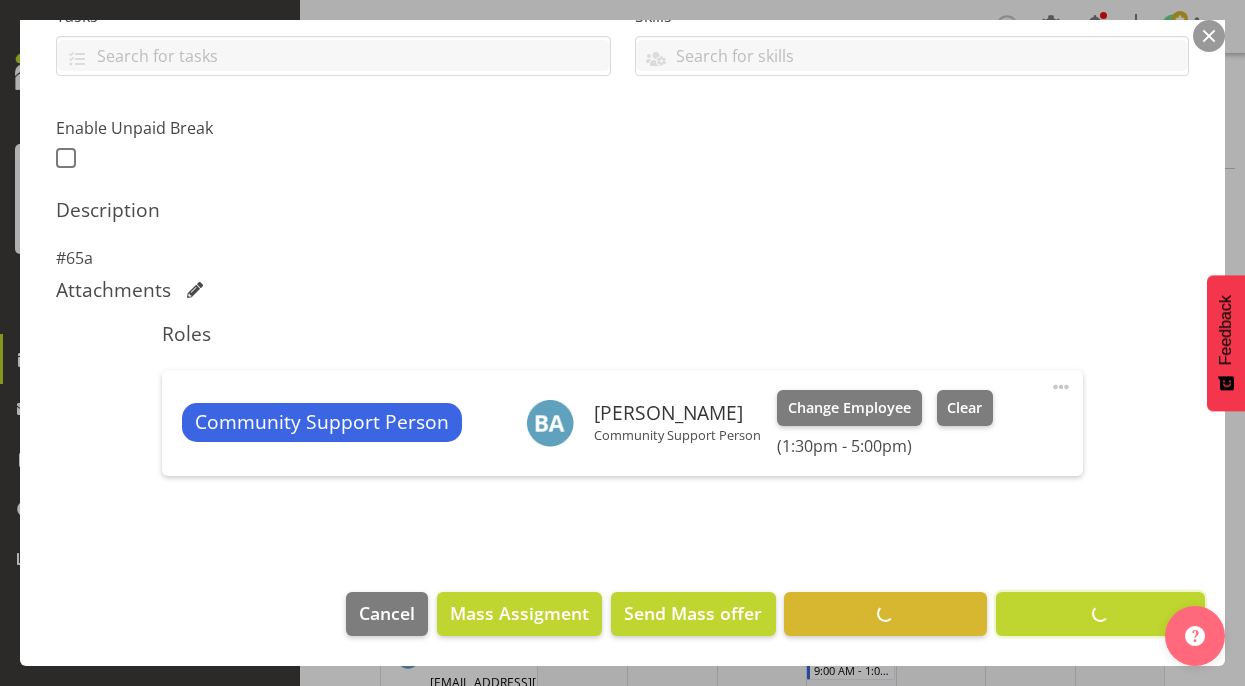 scroll, scrollTop: 457, scrollLeft: 0, axis: vertical 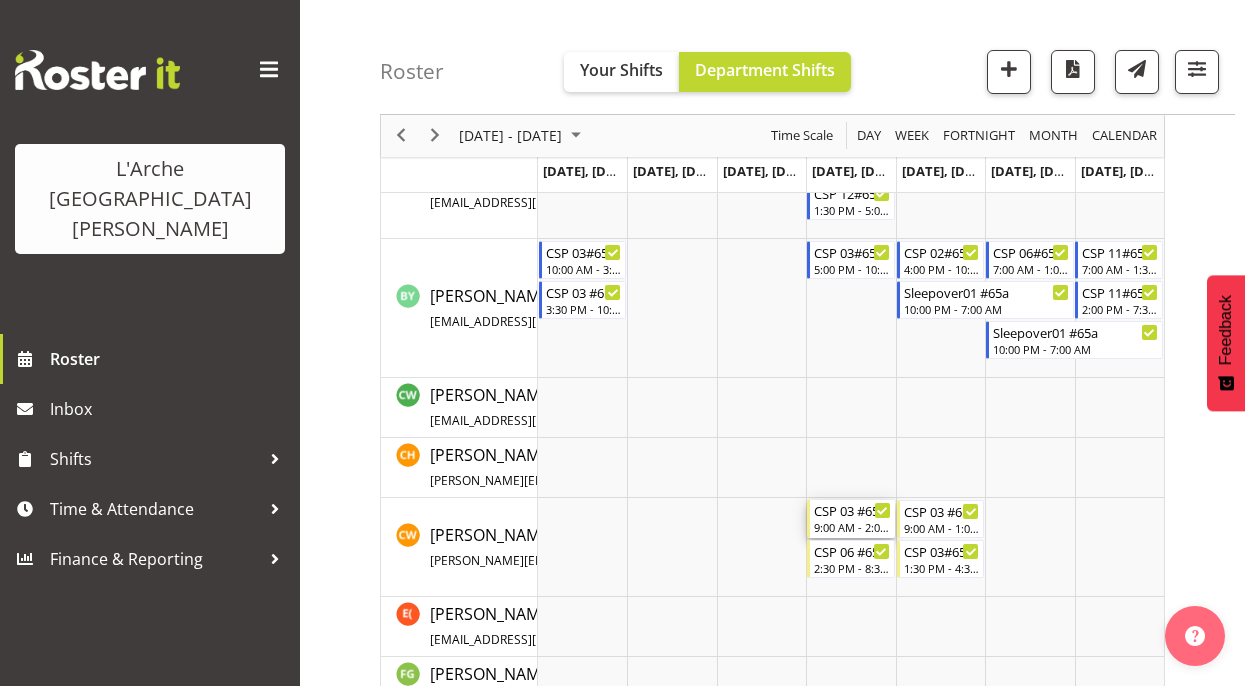click on "9:00 AM - 2:00 PM" at bounding box center [852, 527] 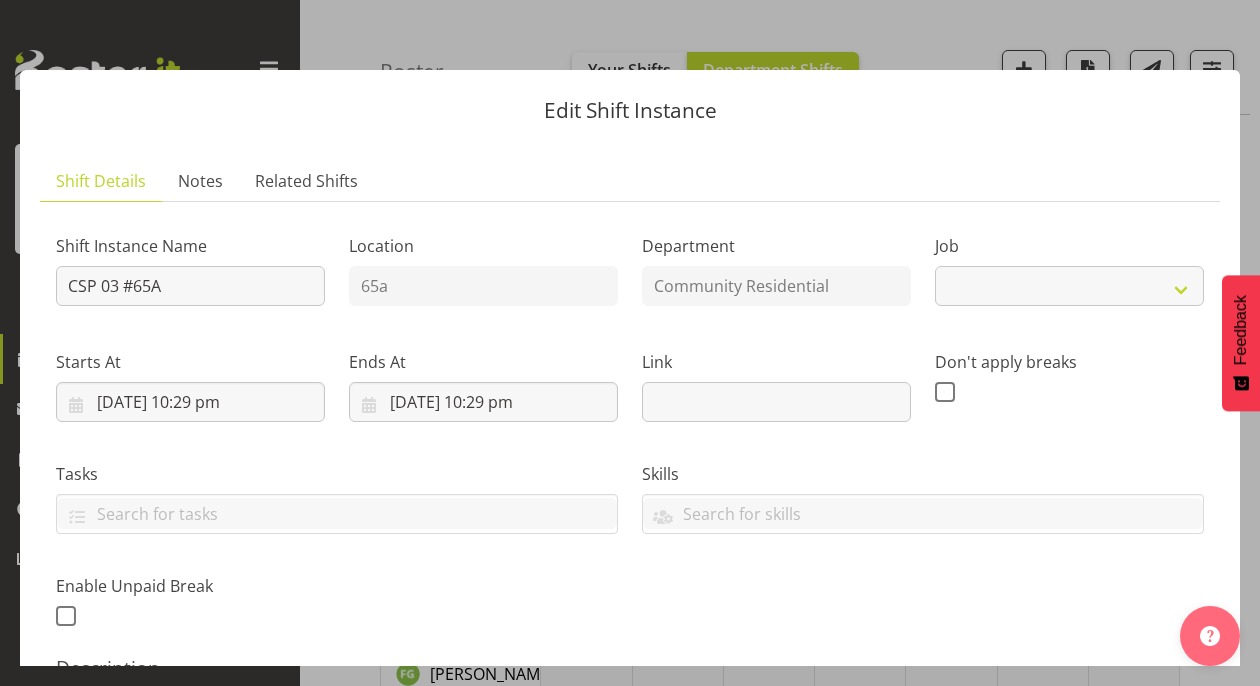 select on "3" 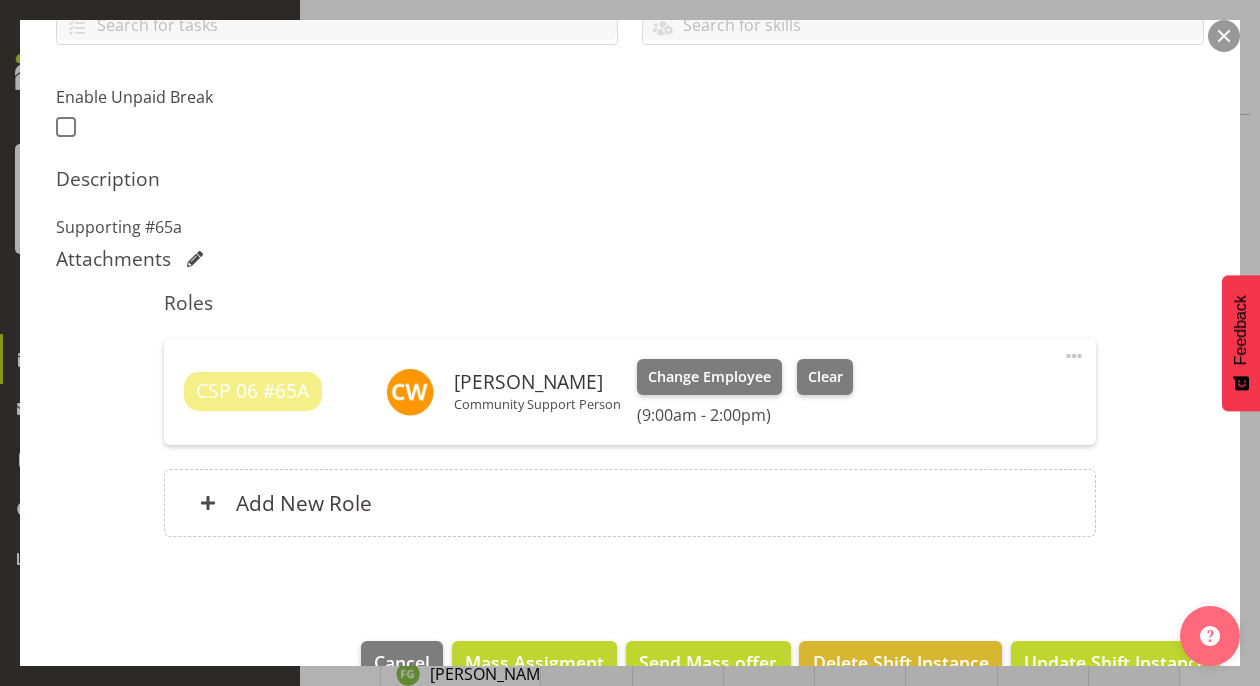 scroll, scrollTop: 500, scrollLeft: 0, axis: vertical 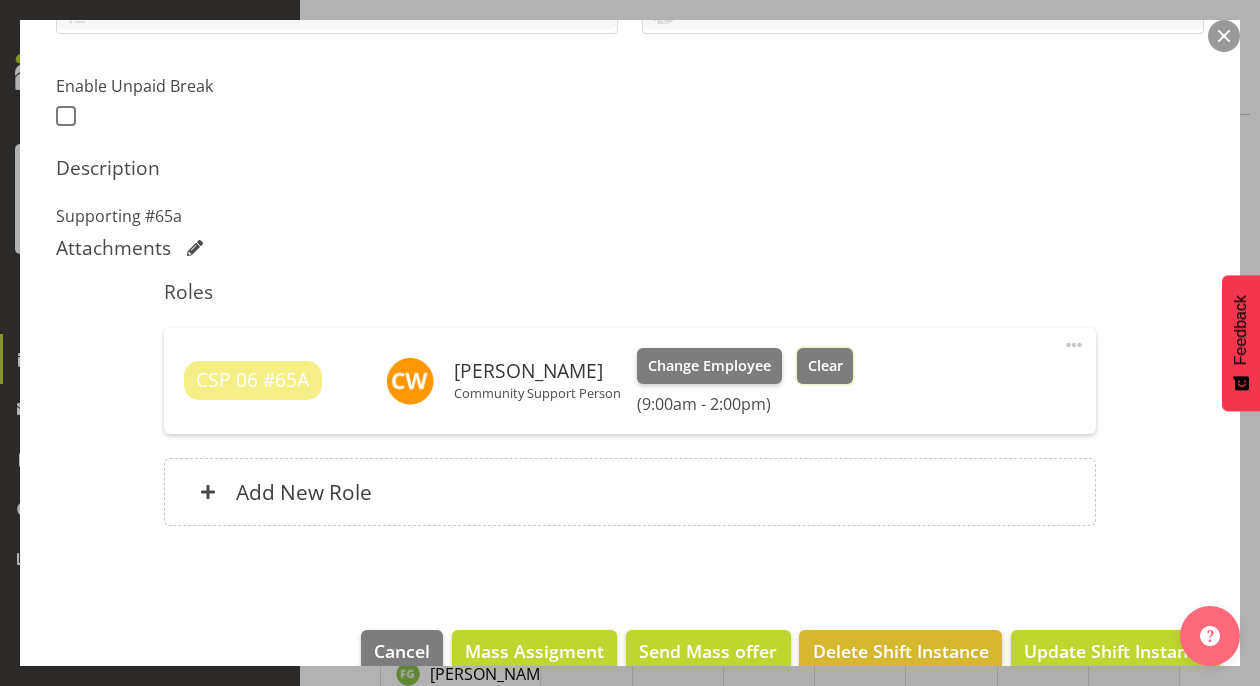 click on "Clear" at bounding box center [825, 366] 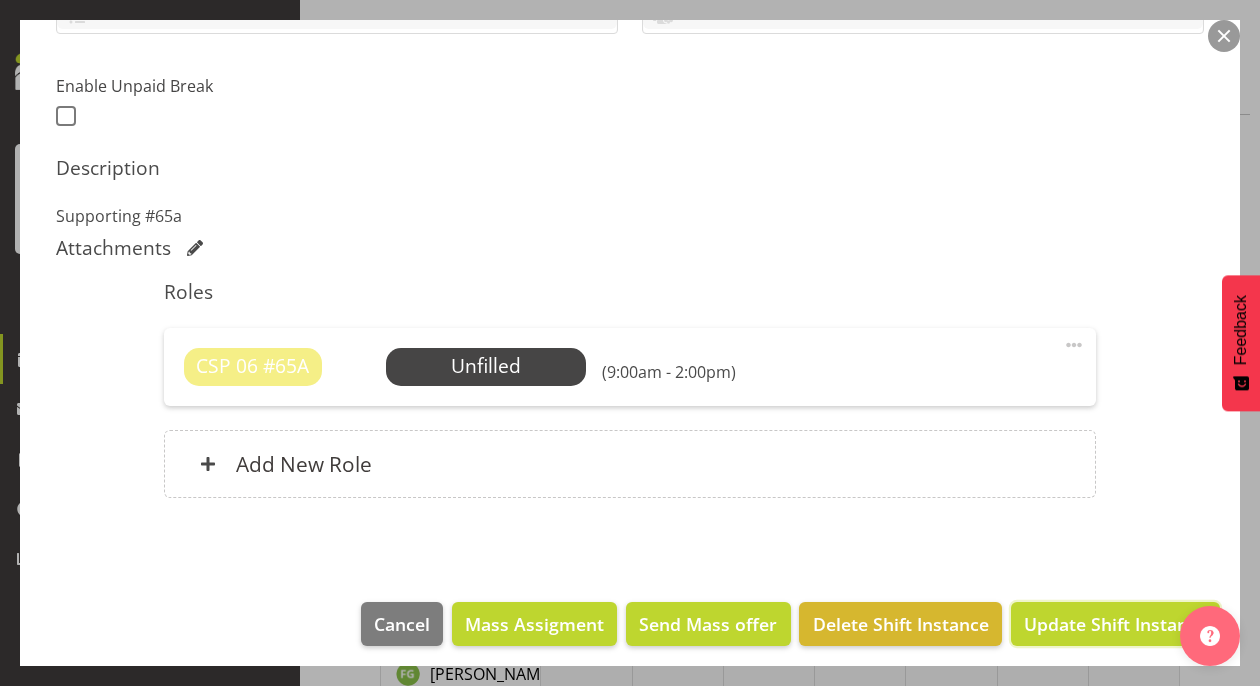 click on "Update Shift Instance" at bounding box center (1115, 624) 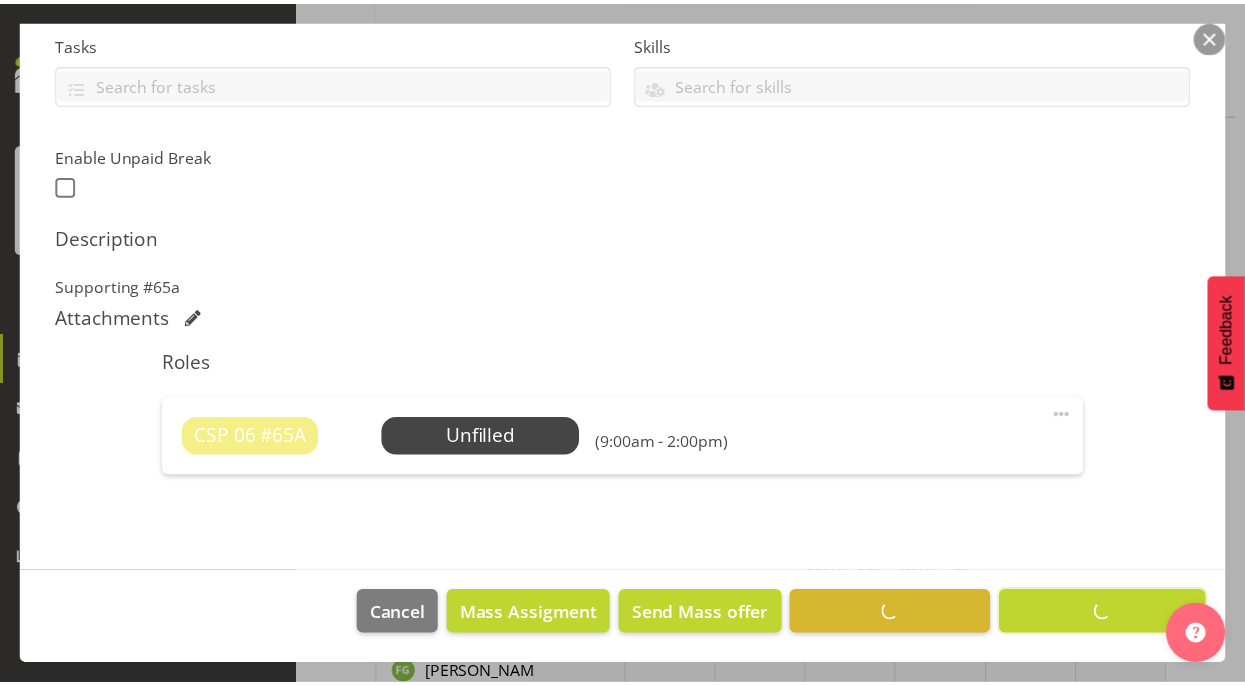 scroll, scrollTop: 430, scrollLeft: 0, axis: vertical 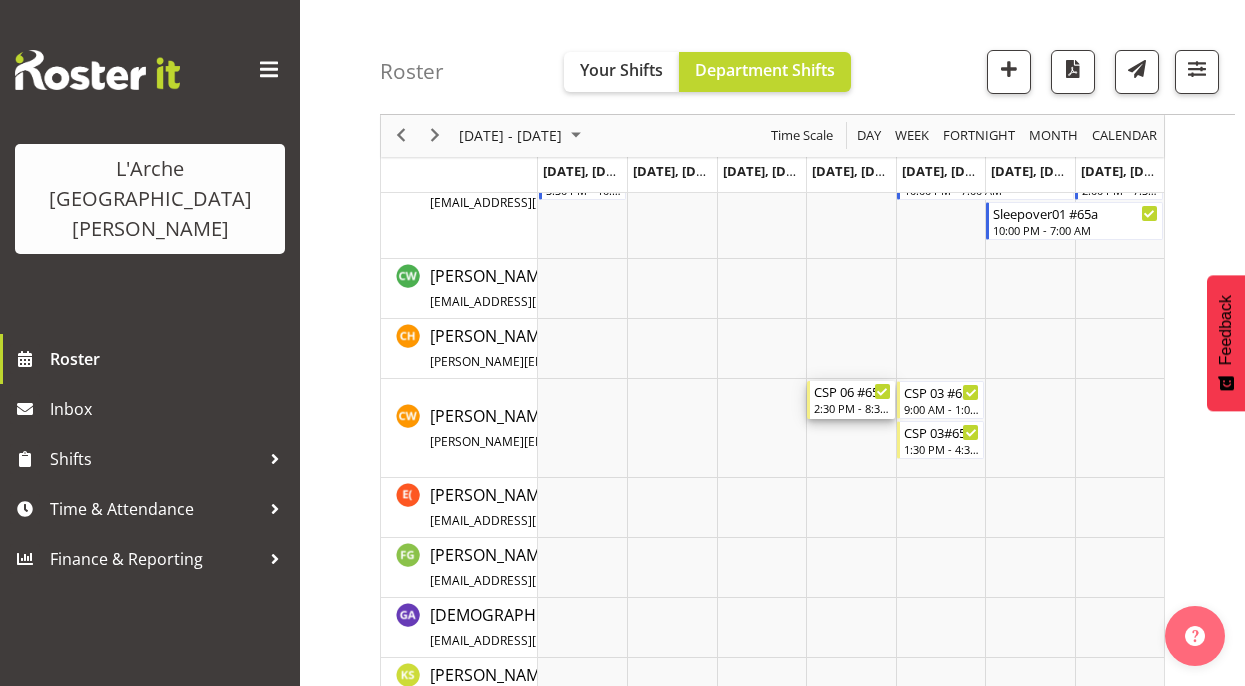 click on "2:30 PM - 8:30 PM" at bounding box center (852, 408) 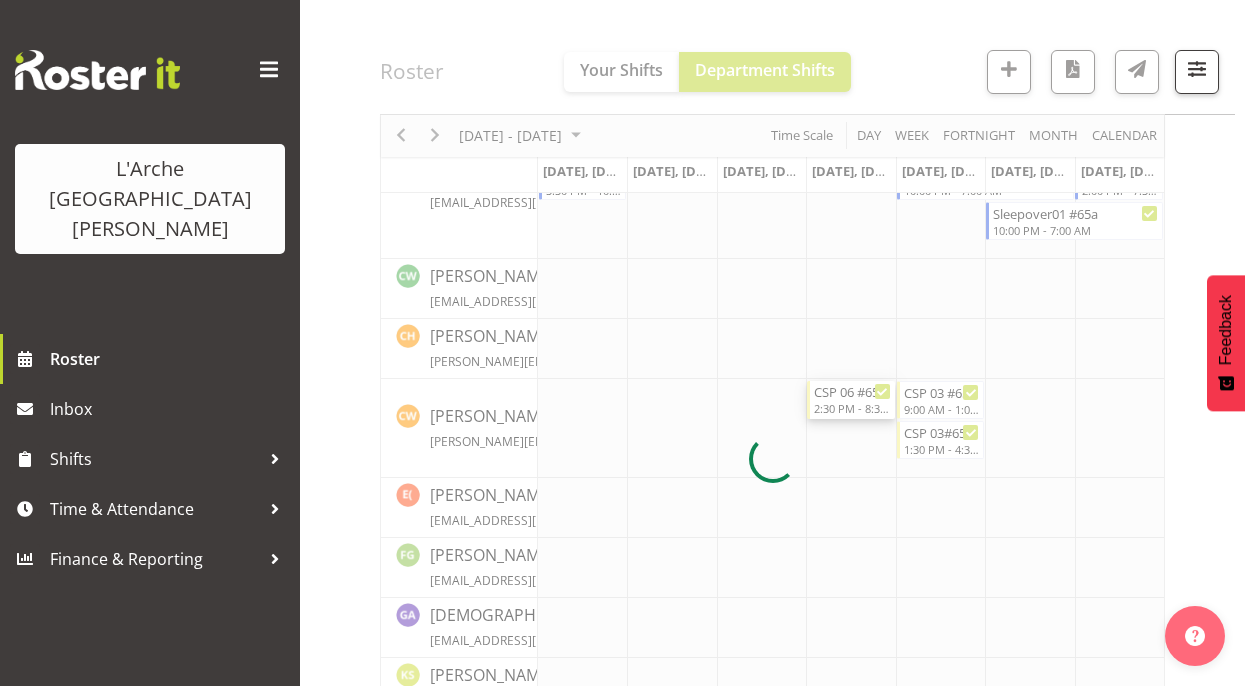 select 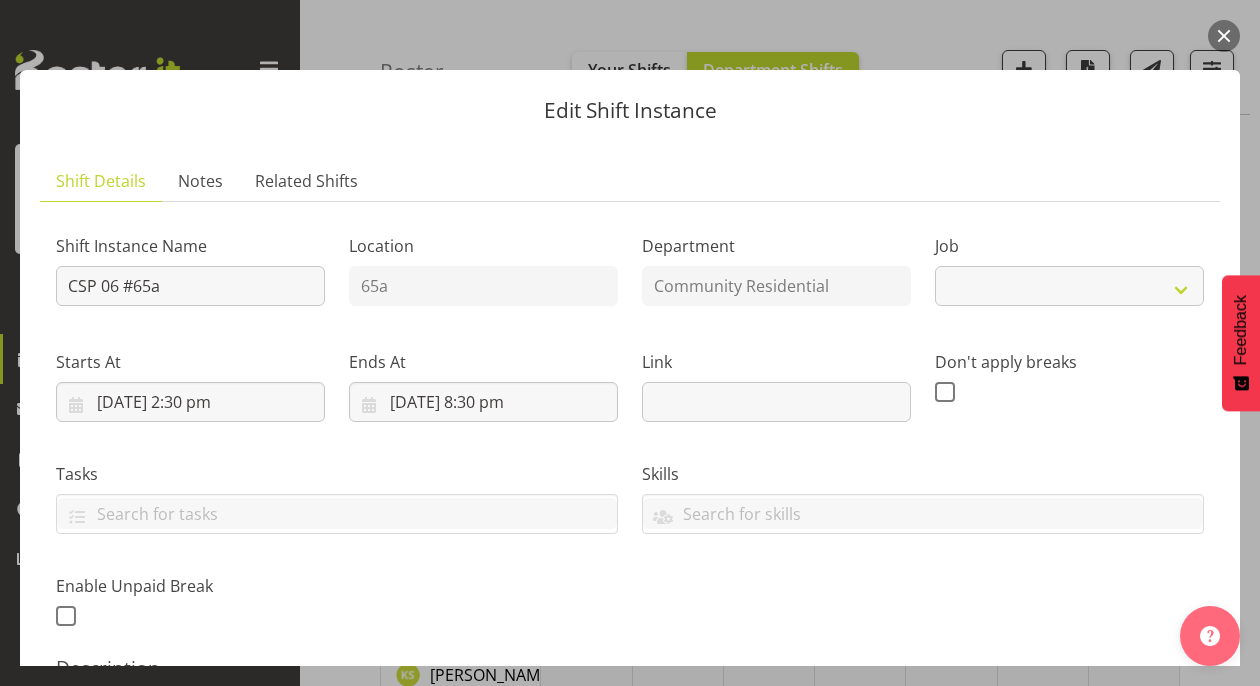 select on "3" 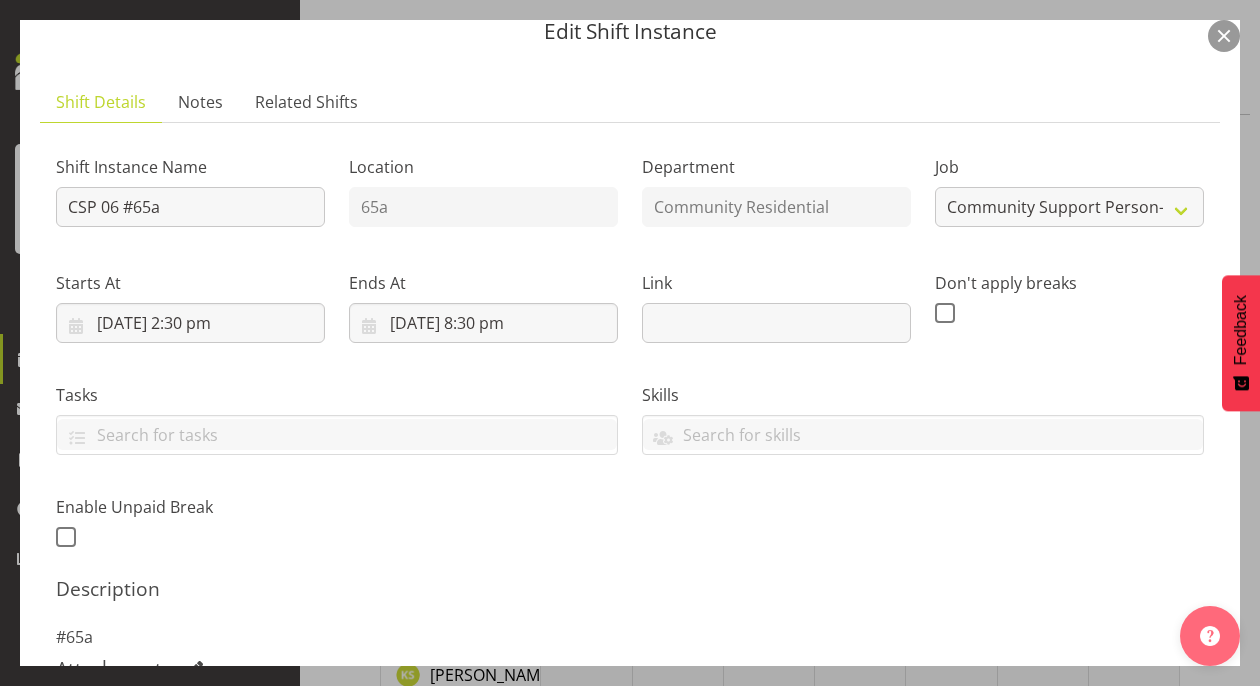 scroll, scrollTop: 100, scrollLeft: 0, axis: vertical 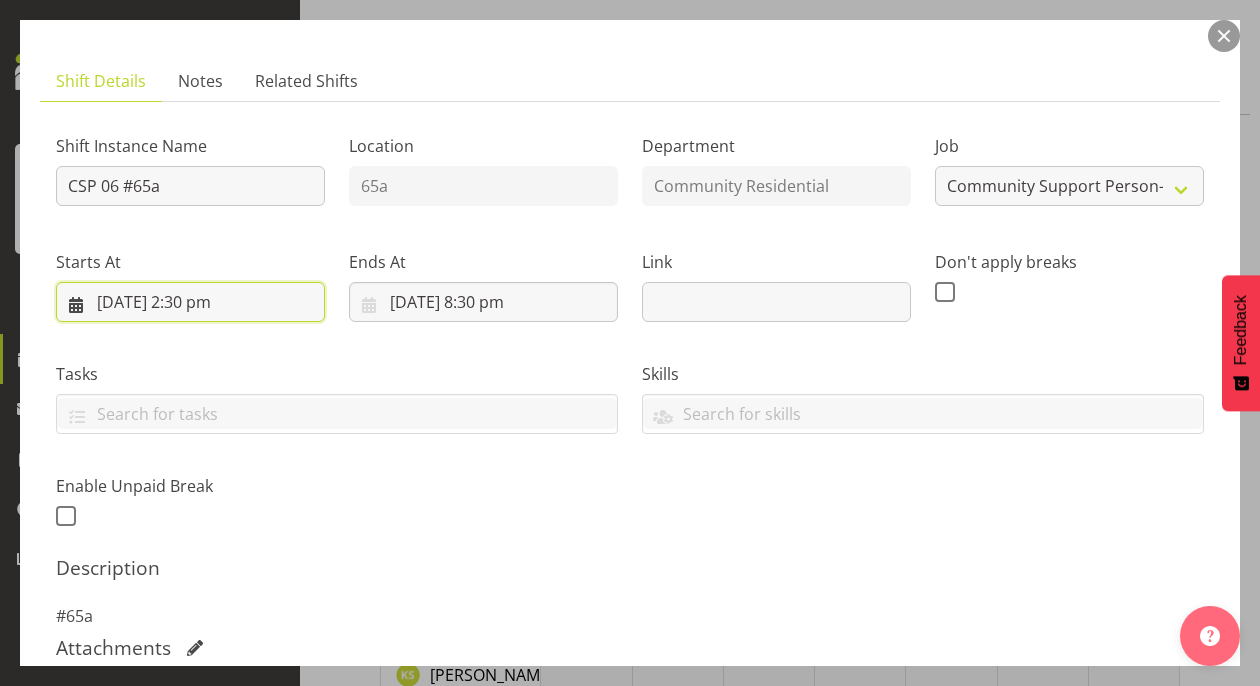 click on "[DATE] 2:30 pm" at bounding box center [190, 302] 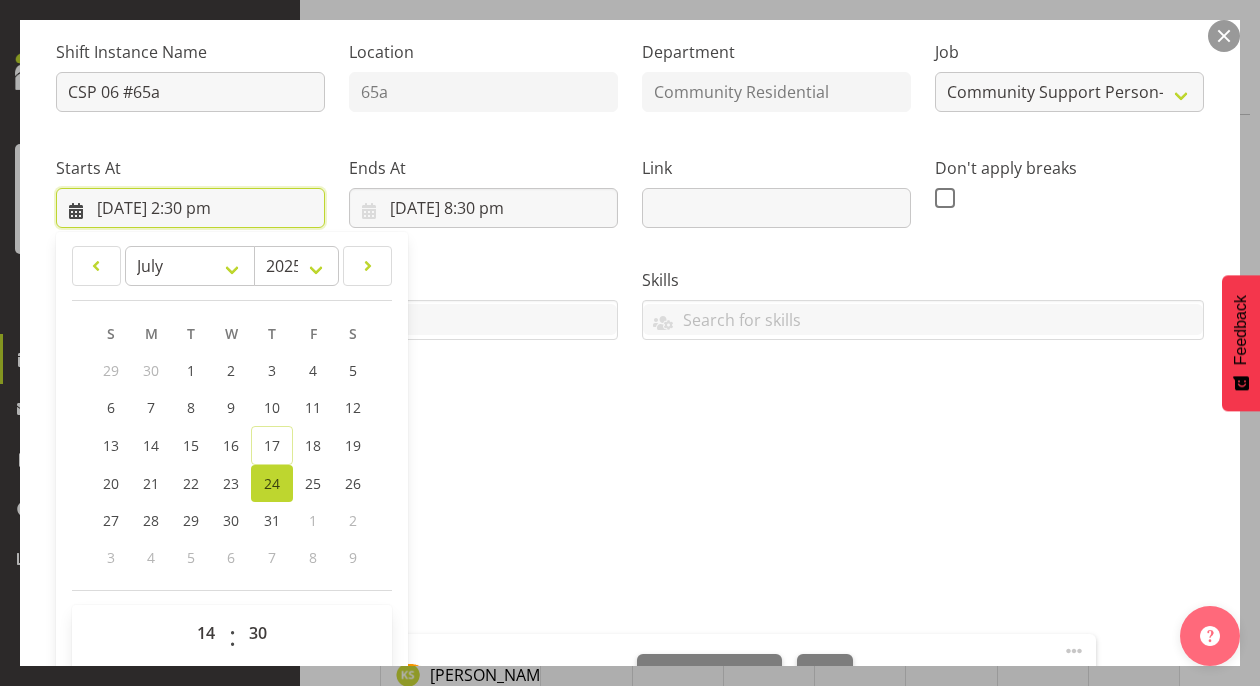 scroll, scrollTop: 300, scrollLeft: 0, axis: vertical 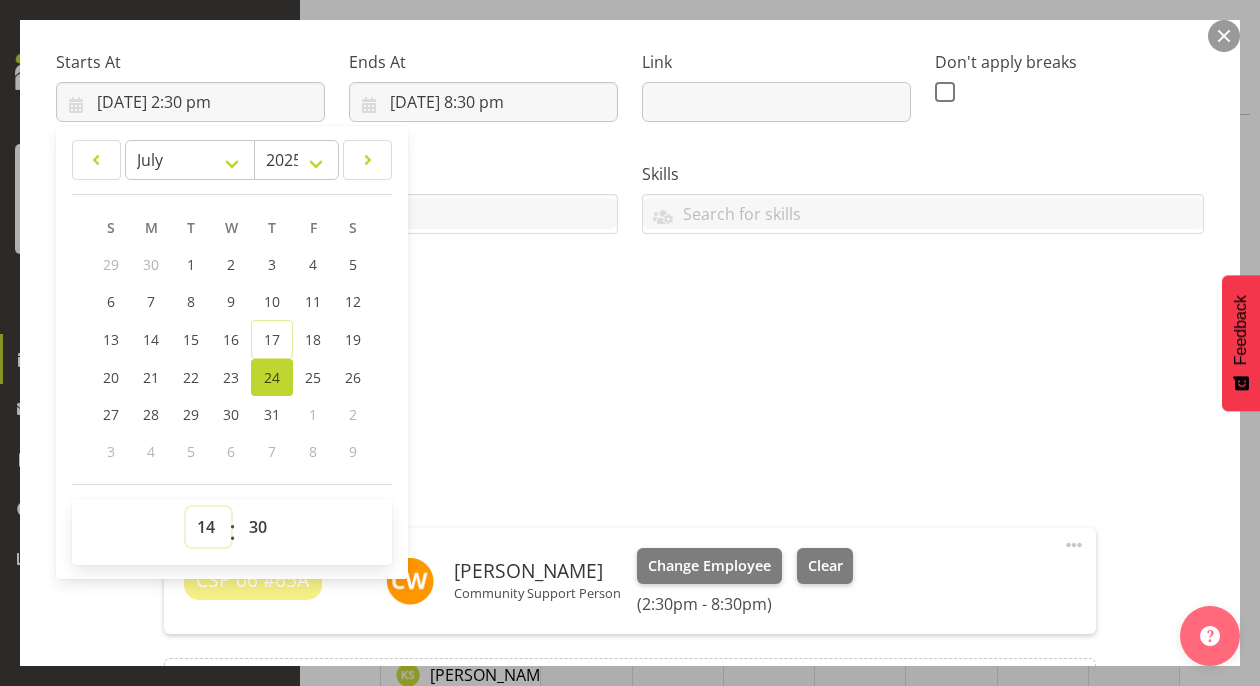 click on "00   01   02   03   04   05   06   07   08   09   10   11   12   13   14   15   16   17   18   19   20   21   22   23" at bounding box center (208, 527) 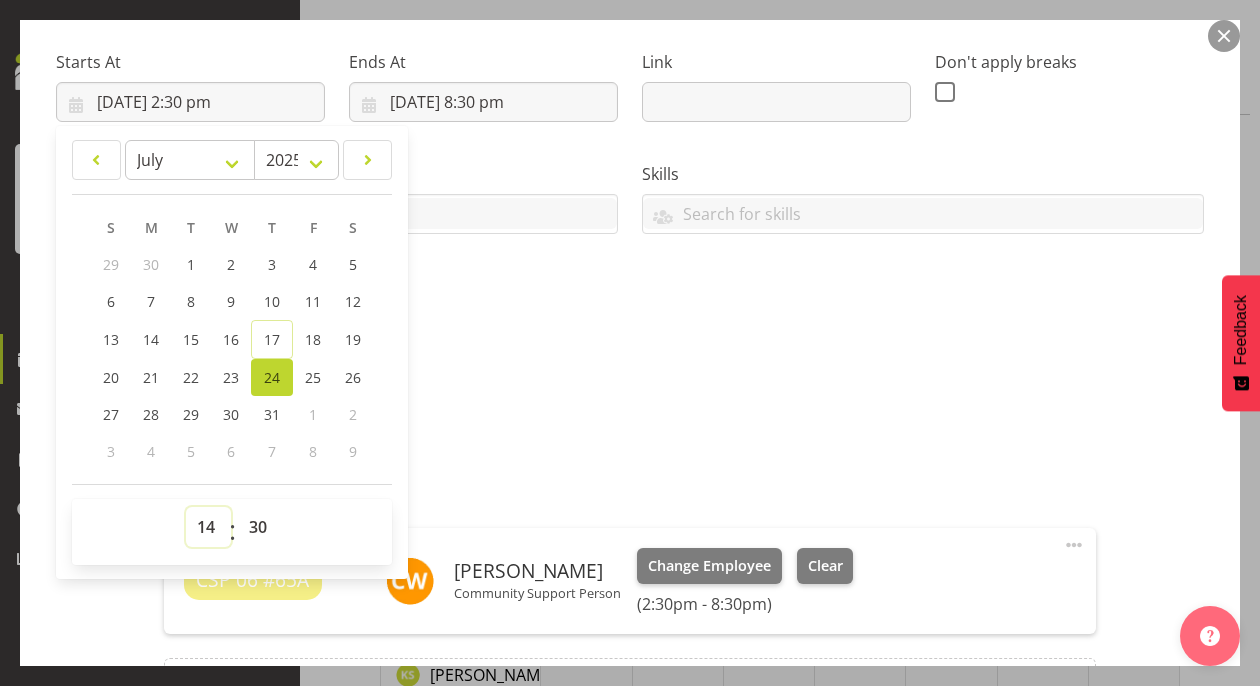 select on "12" 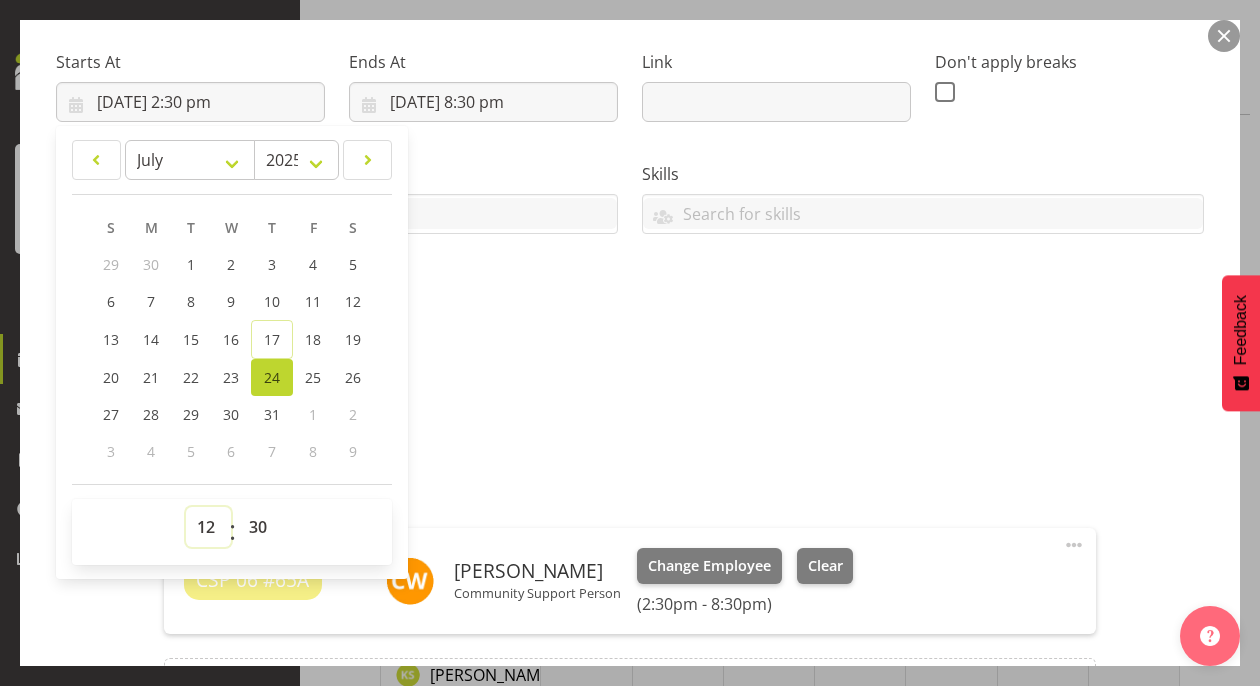 click on "00   01   02   03   04   05   06   07   08   09   10   11   12   13   14   15   16   17   18   19   20   21   22   23" at bounding box center [208, 527] 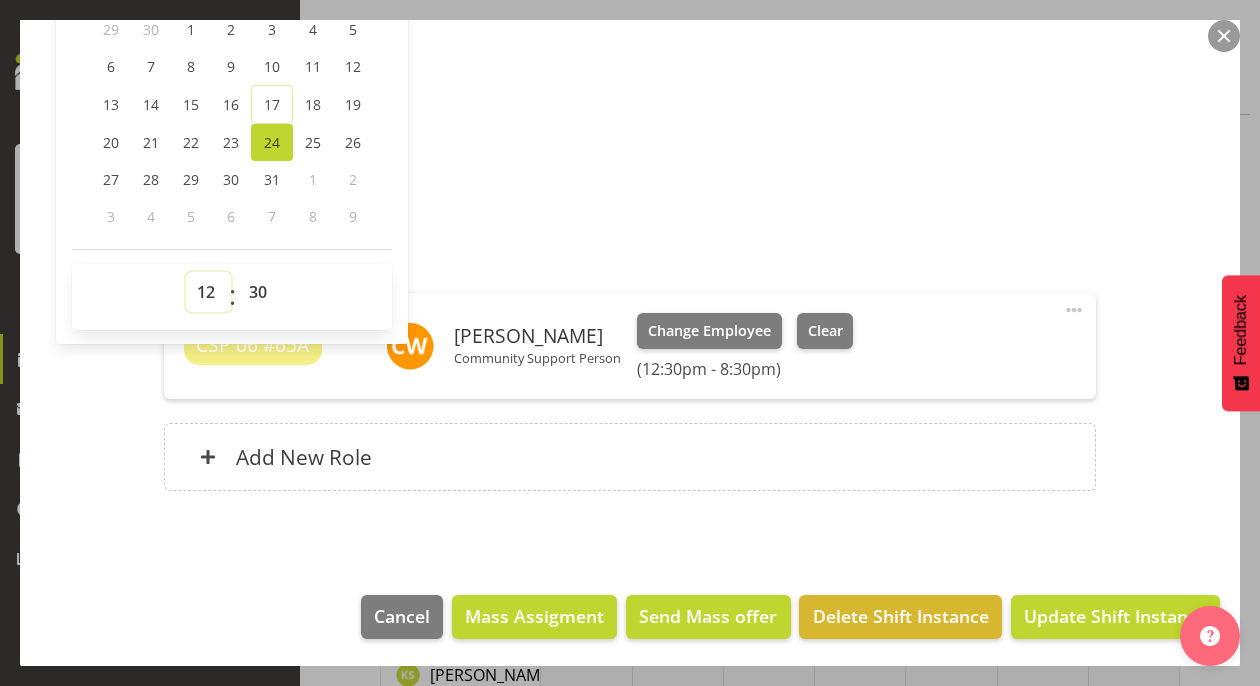 scroll, scrollTop: 537, scrollLeft: 0, axis: vertical 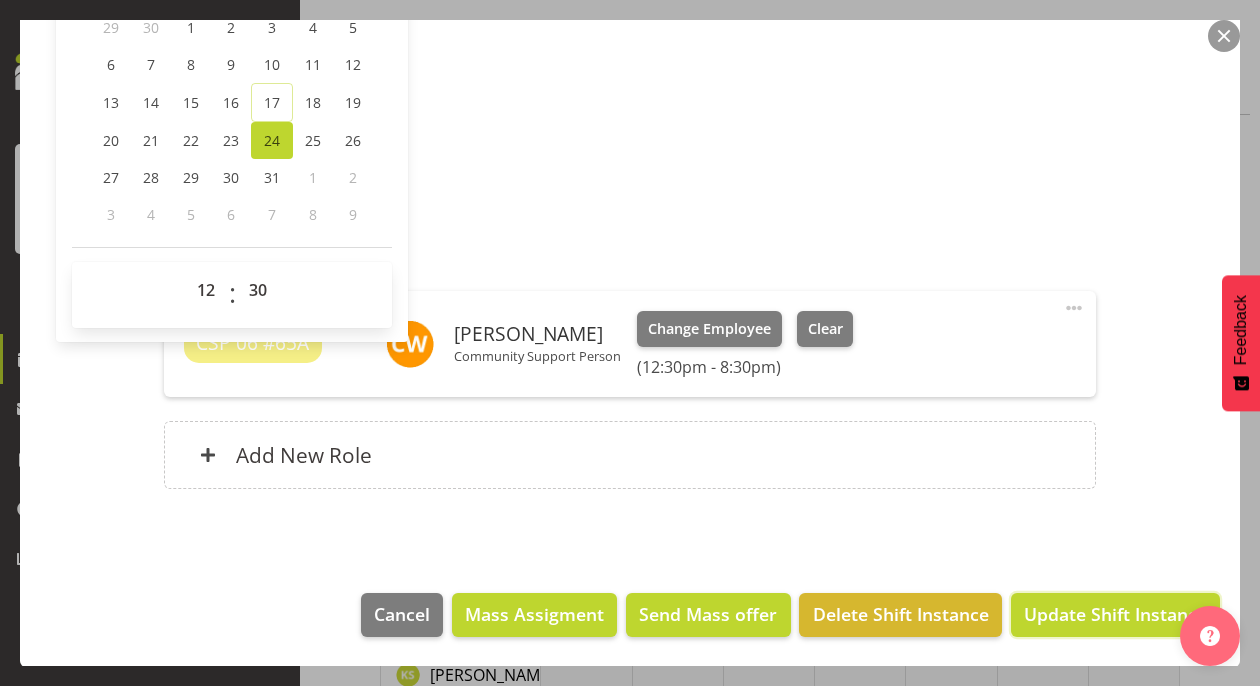 click on "Update Shift Instance" at bounding box center (1115, 614) 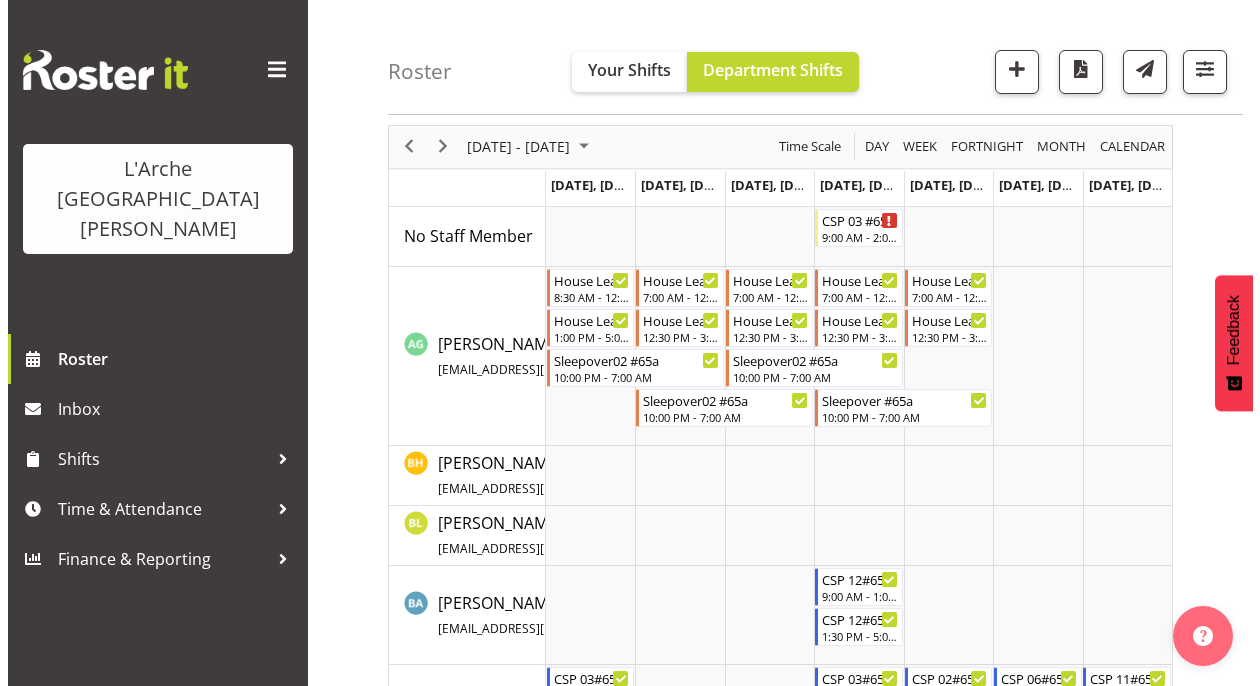 scroll, scrollTop: 0, scrollLeft: 0, axis: both 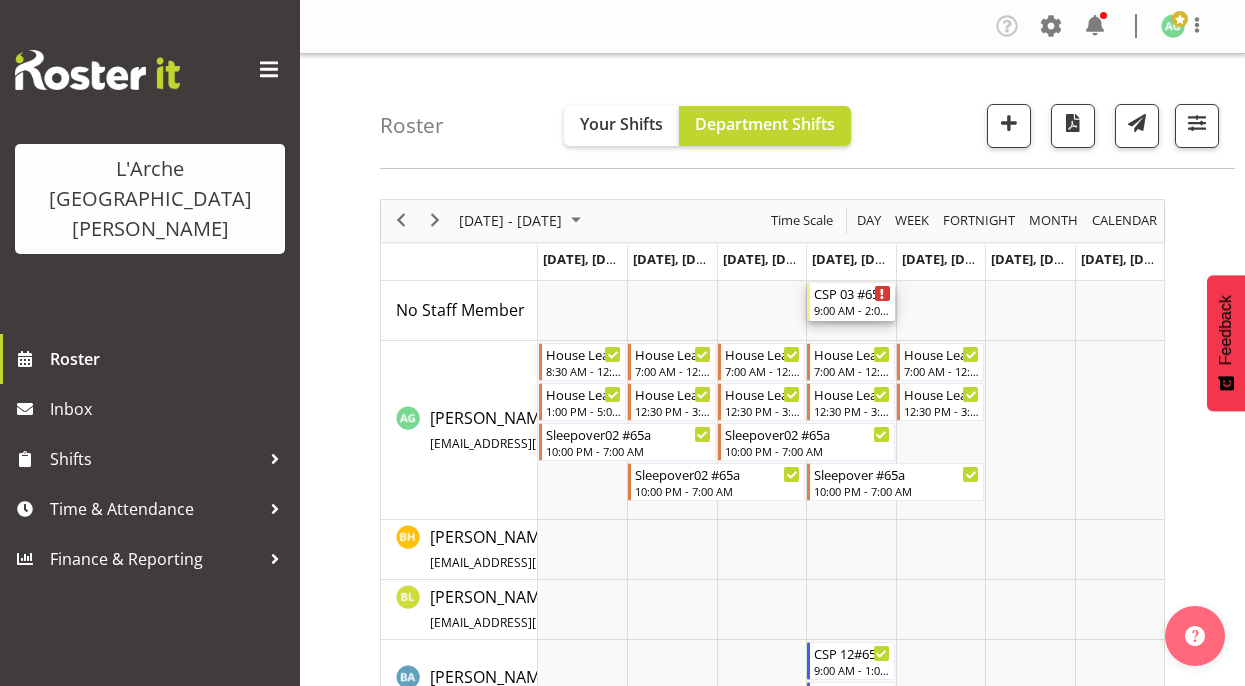 click on "9:00 AM - 2:00 PM" at bounding box center (852, 310) 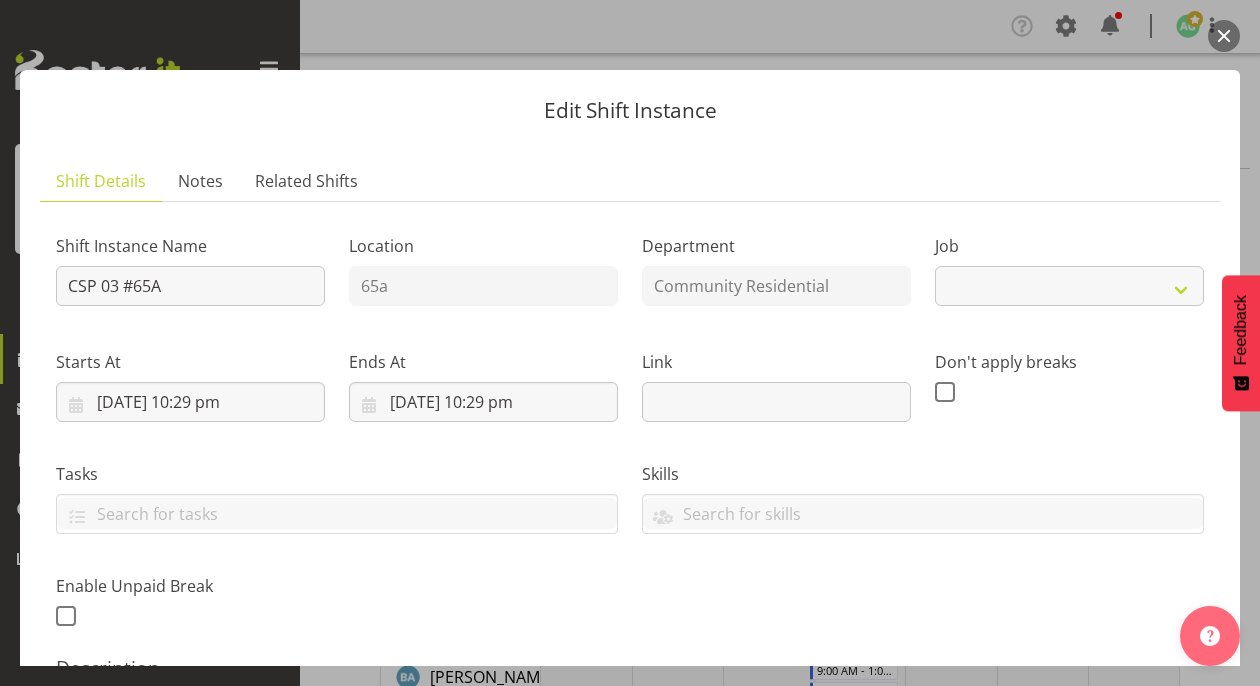 select on "3" 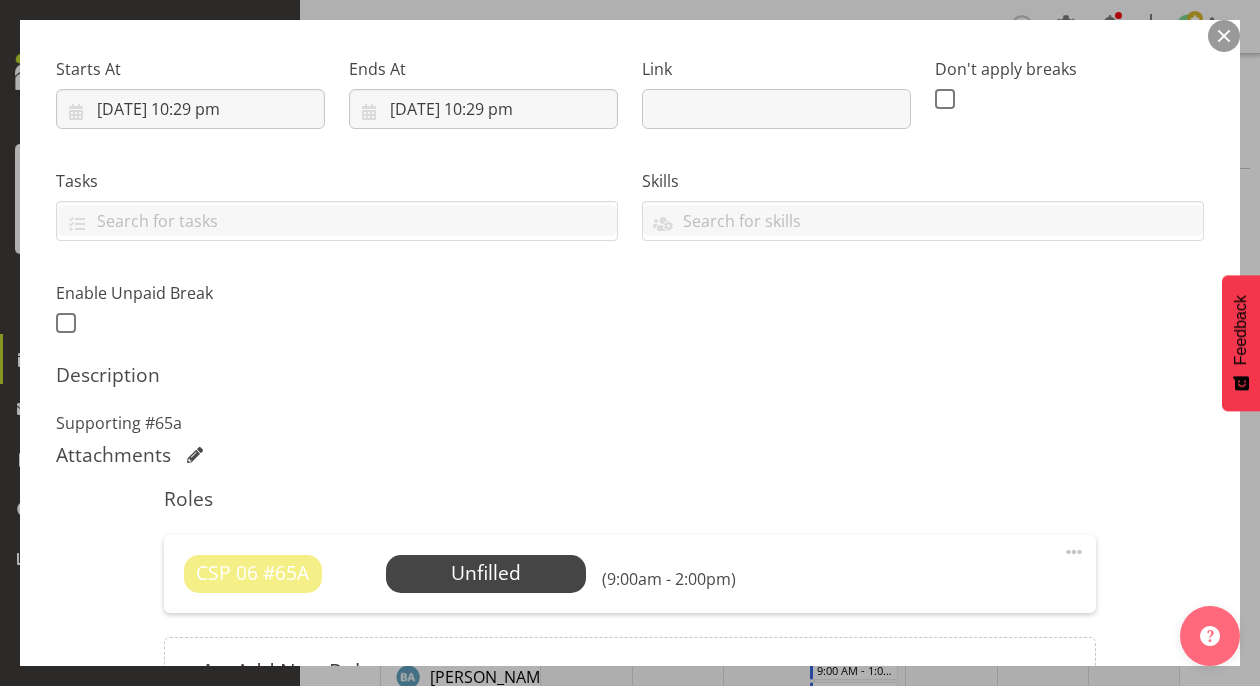 scroll, scrollTop: 510, scrollLeft: 0, axis: vertical 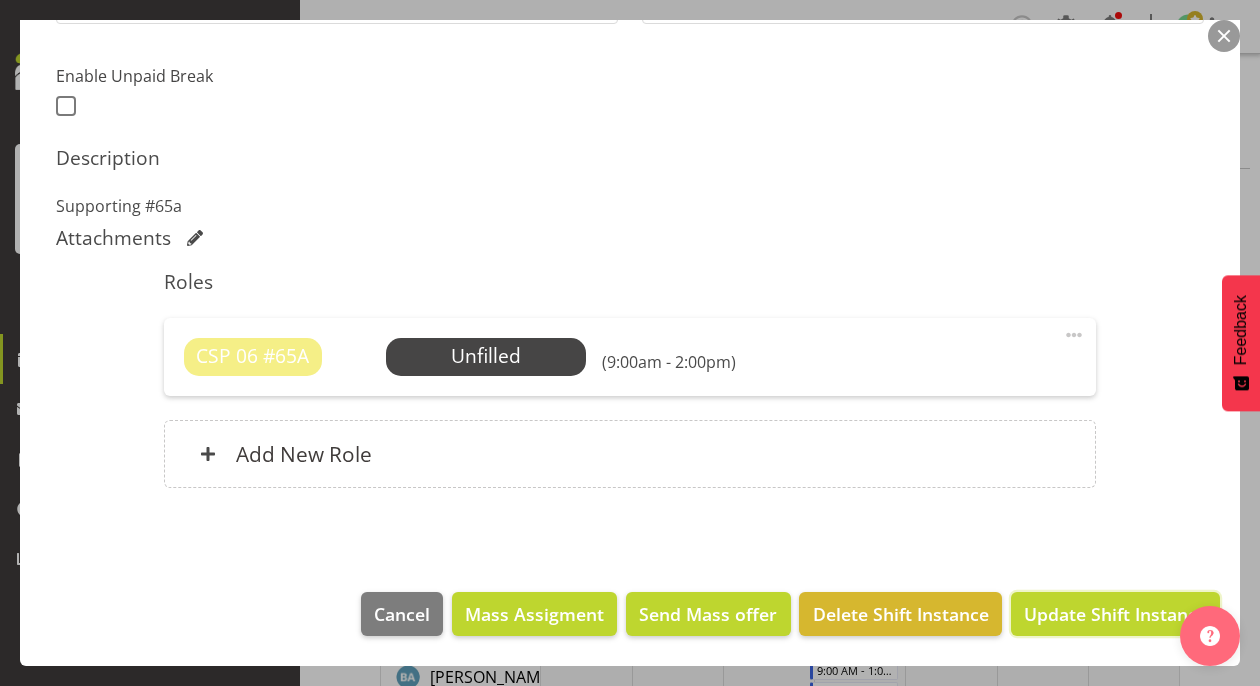 click on "Update Shift Instance" at bounding box center [1115, 614] 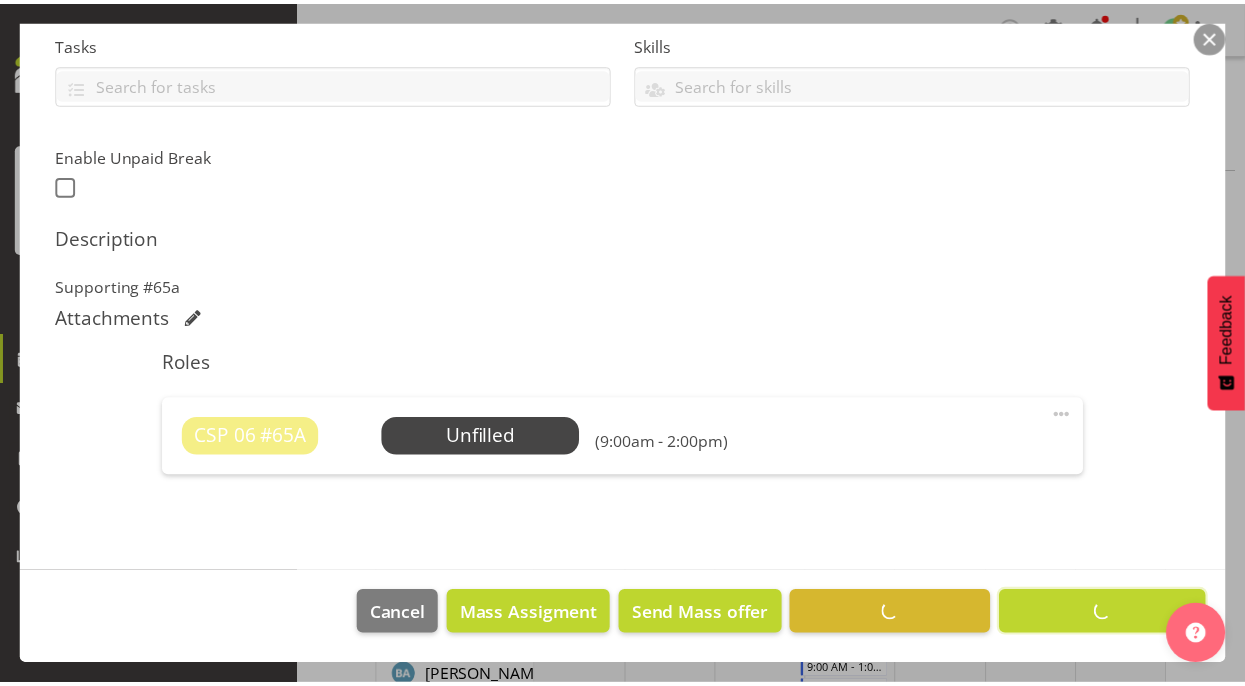 scroll, scrollTop: 430, scrollLeft: 0, axis: vertical 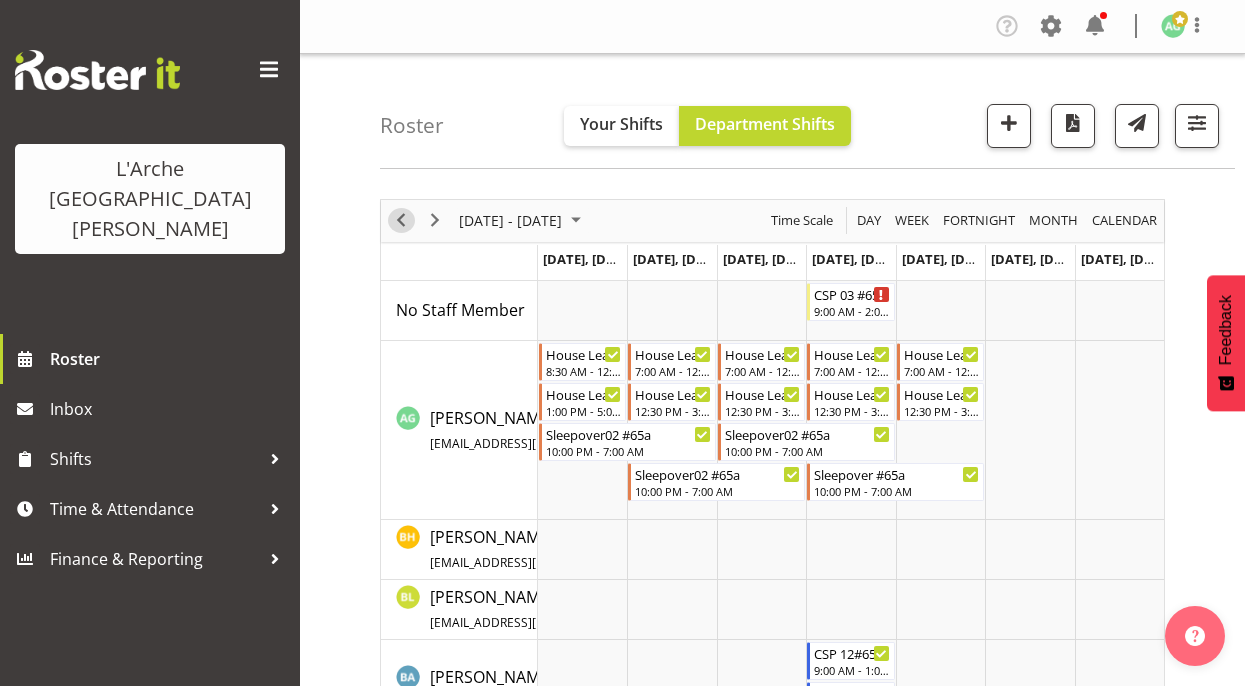 click at bounding box center [401, 220] 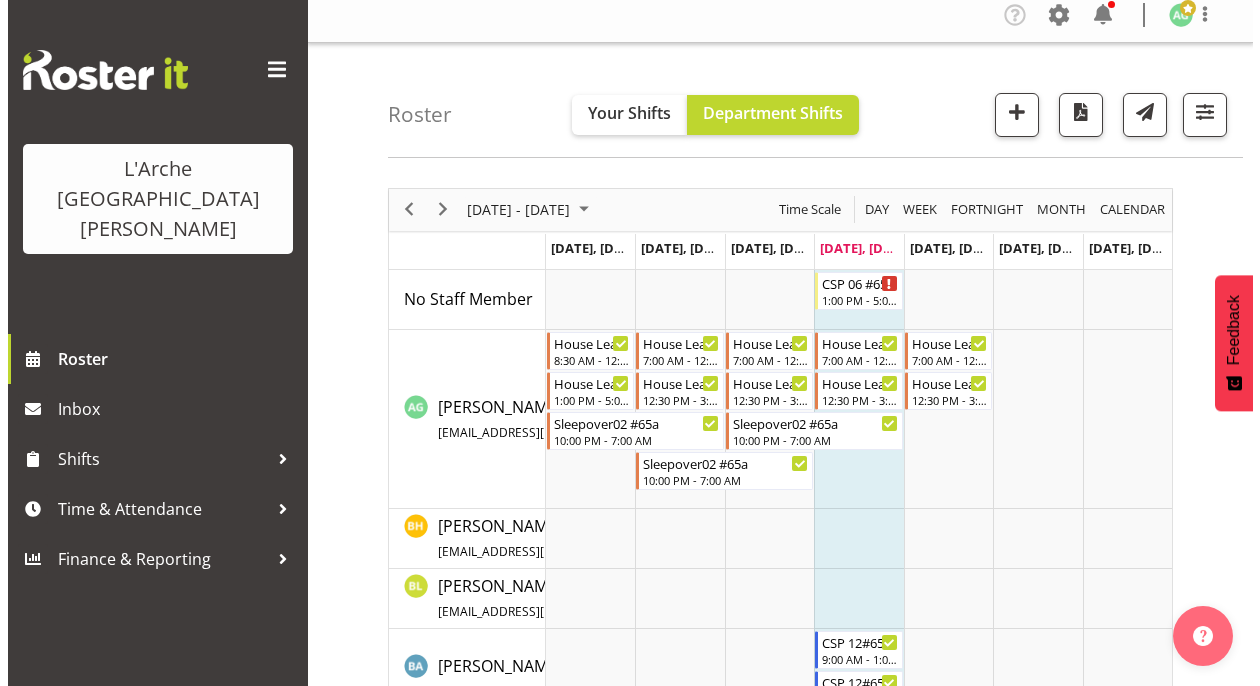 scroll, scrollTop: 0, scrollLeft: 0, axis: both 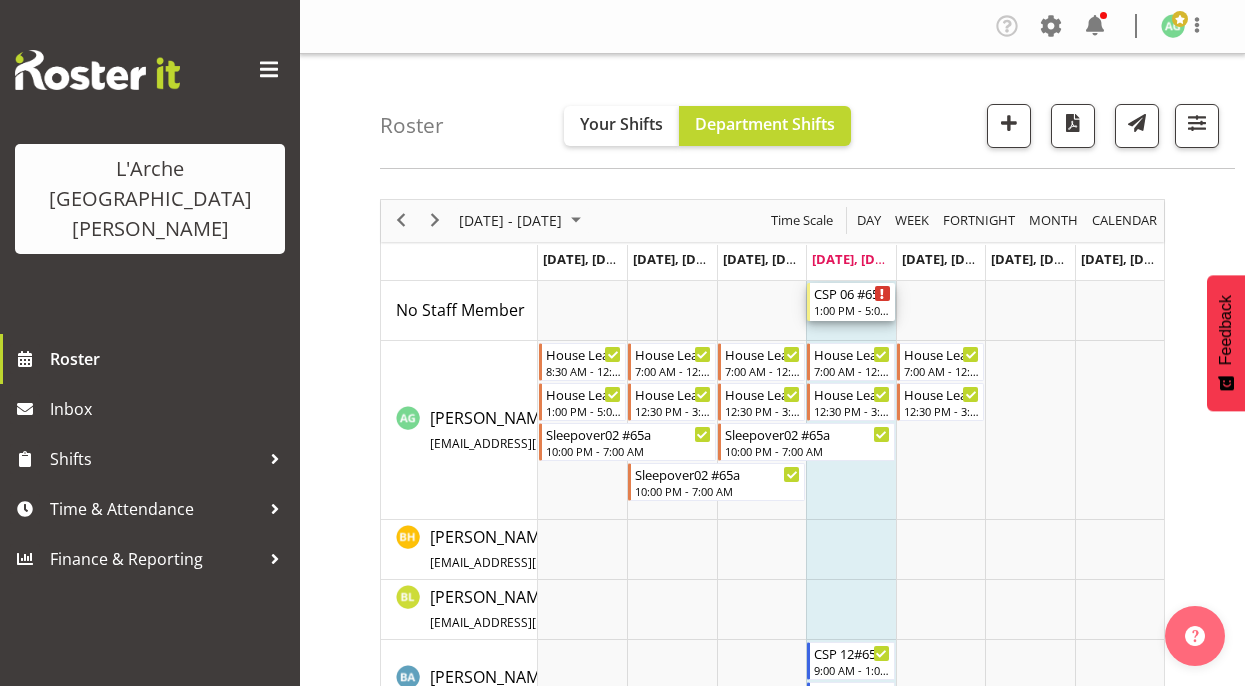 click on "1:00 PM - 5:00 PM" at bounding box center (852, 310) 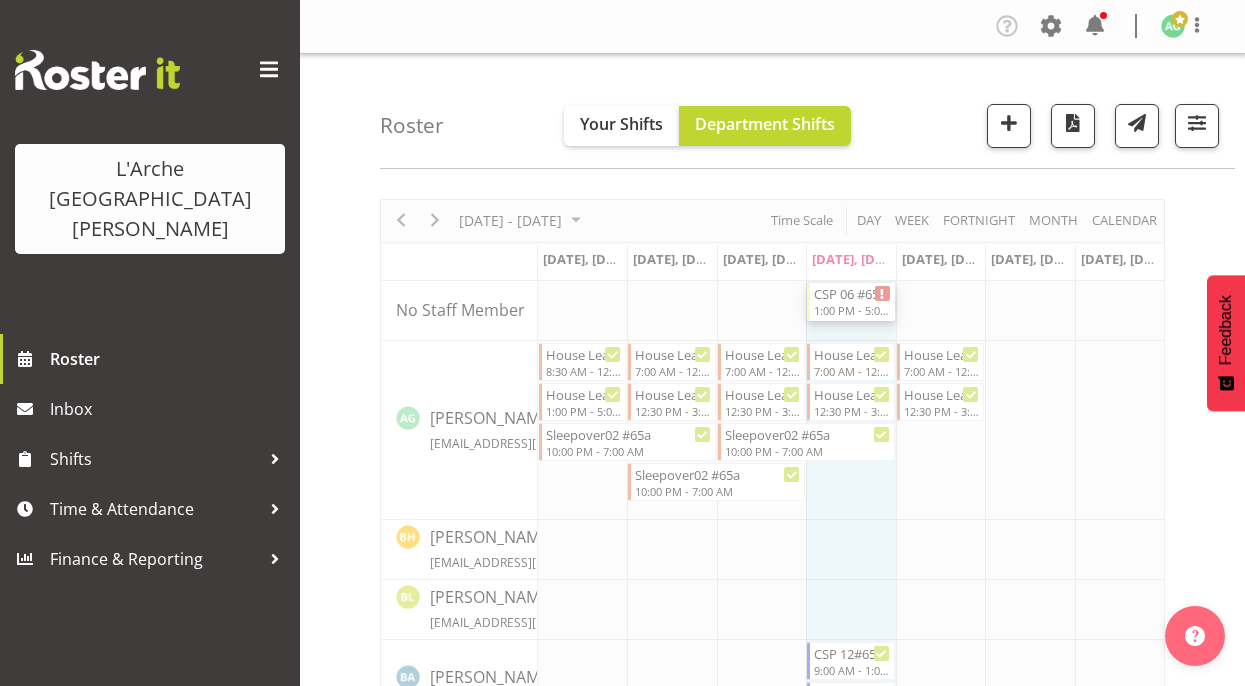 select 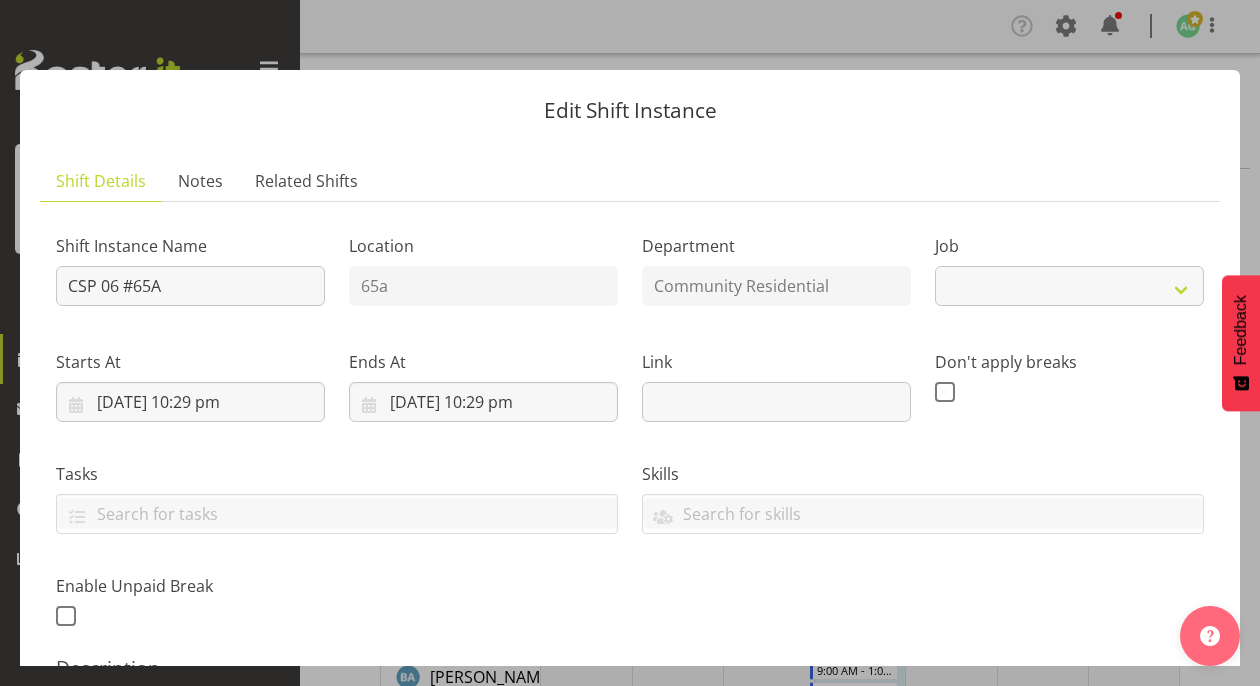 select on "3" 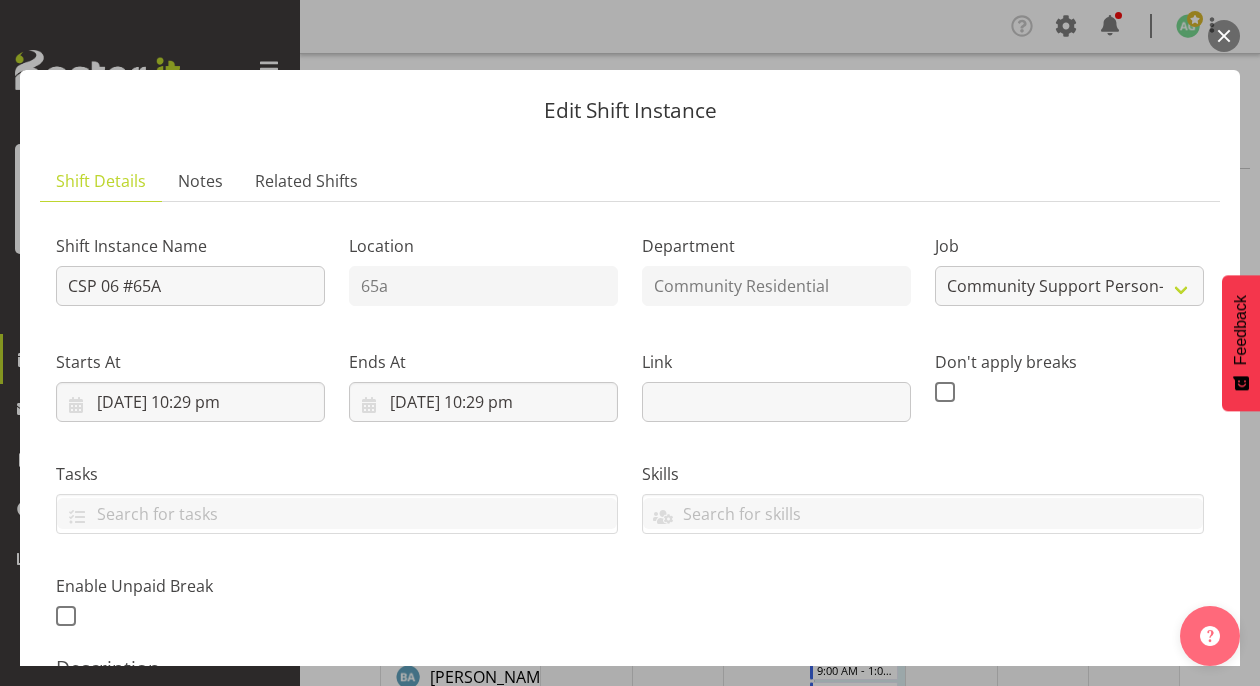 scroll, scrollTop: 100, scrollLeft: 0, axis: vertical 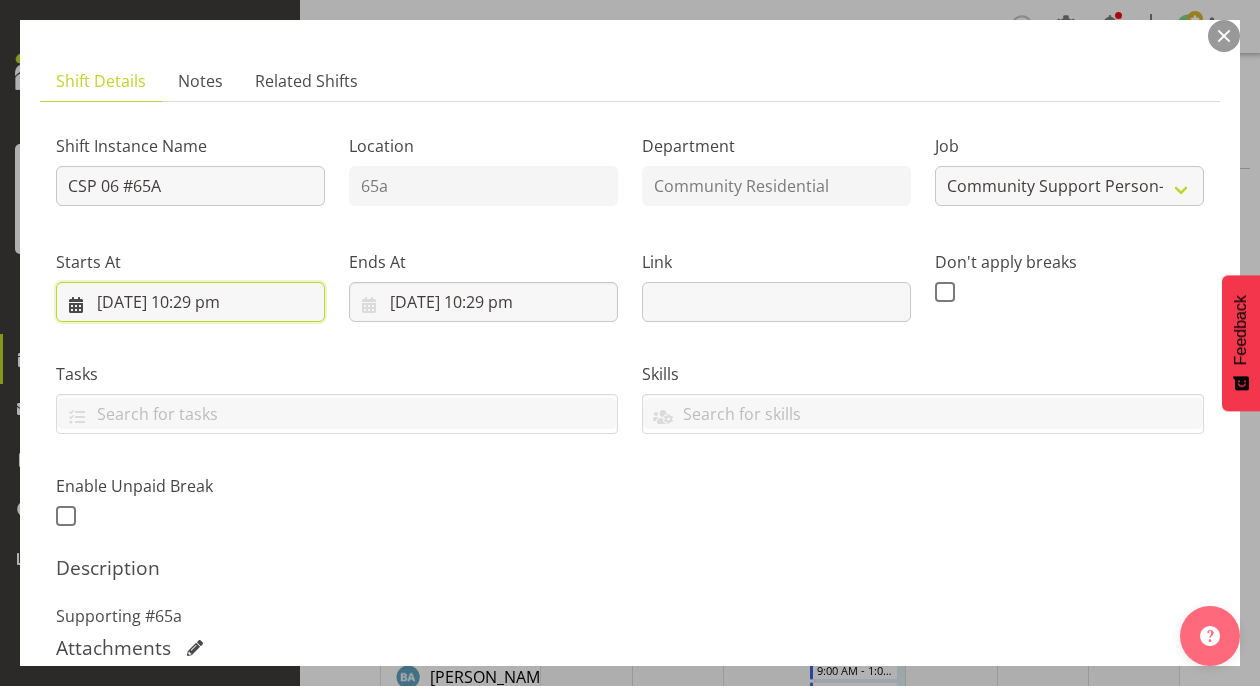 click on "[DATE] 10:29 pm" at bounding box center [190, 302] 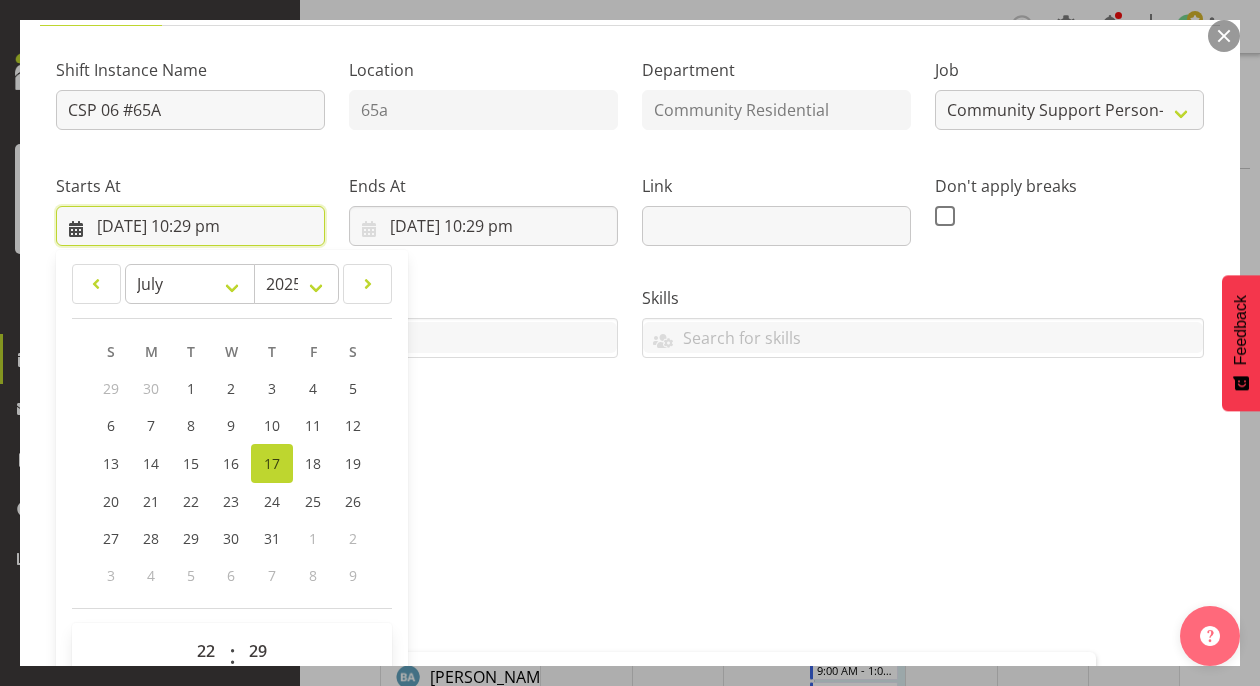 scroll, scrollTop: 300, scrollLeft: 0, axis: vertical 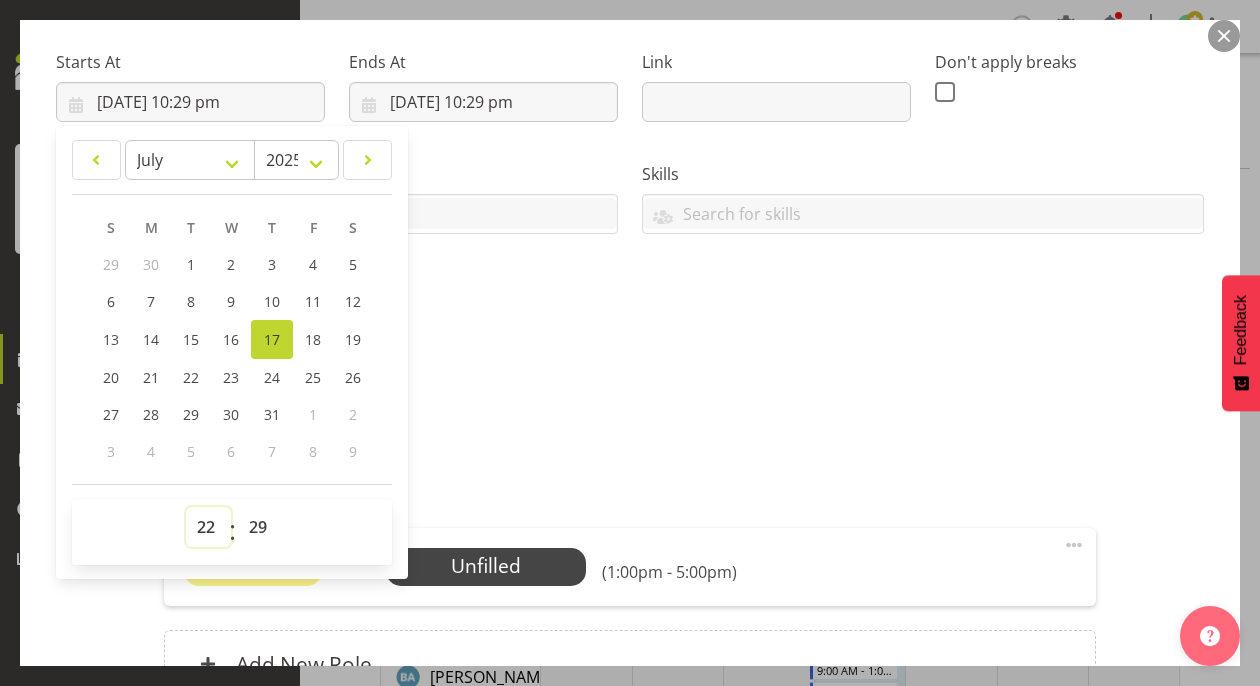 click on "00   01   02   03   04   05   06   07   08   09   10   11   12   13   14   15   16   17   18   19   20   21   22   23" at bounding box center [208, 527] 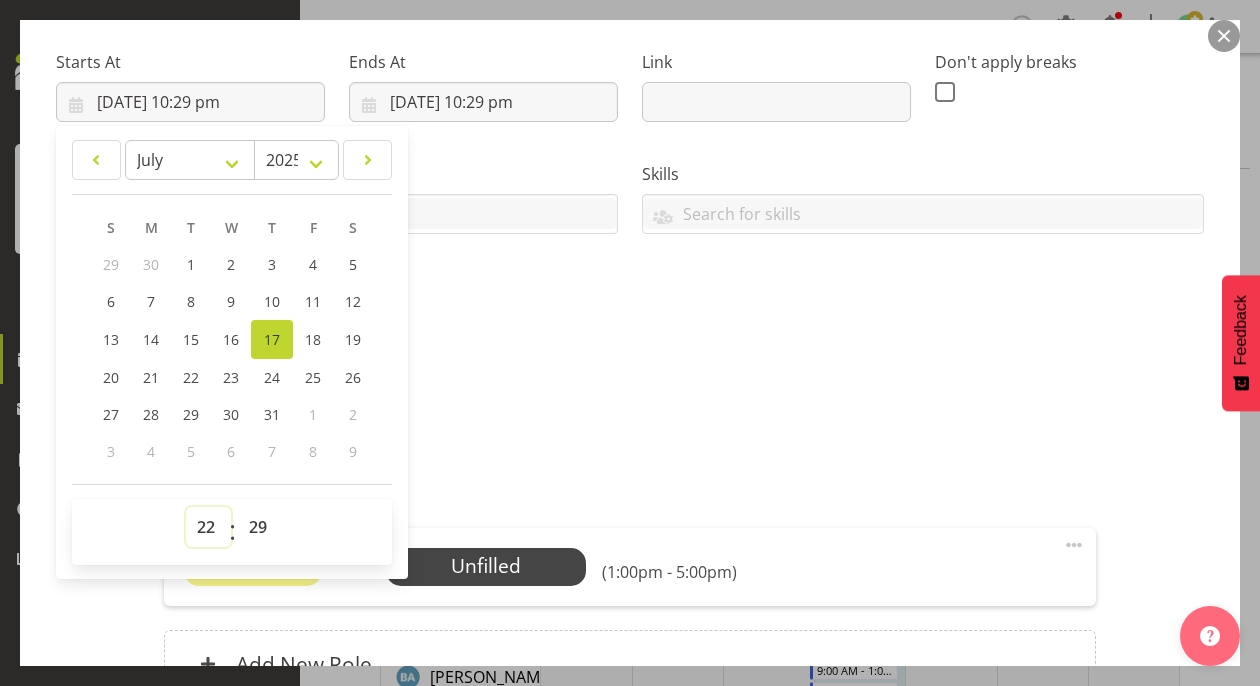 select on "9" 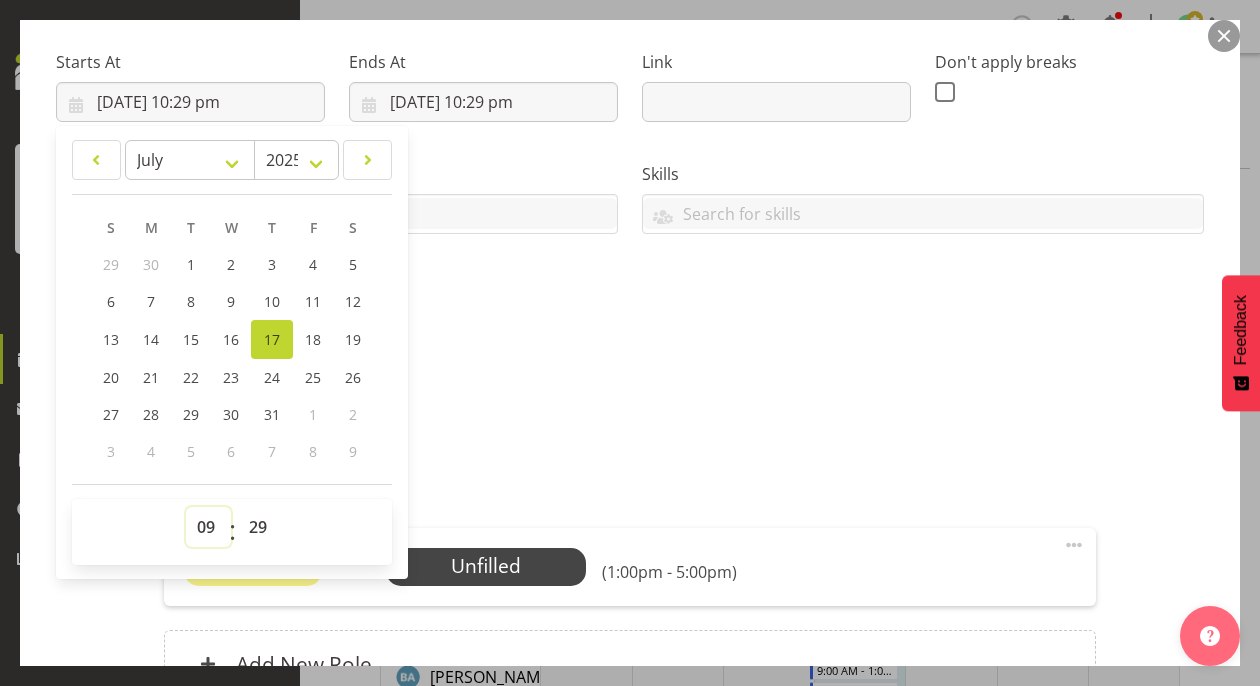 click on "00   01   02   03   04   05   06   07   08   09   10   11   12   13   14   15   16   17   18   19   20   21   22   23" at bounding box center (208, 527) 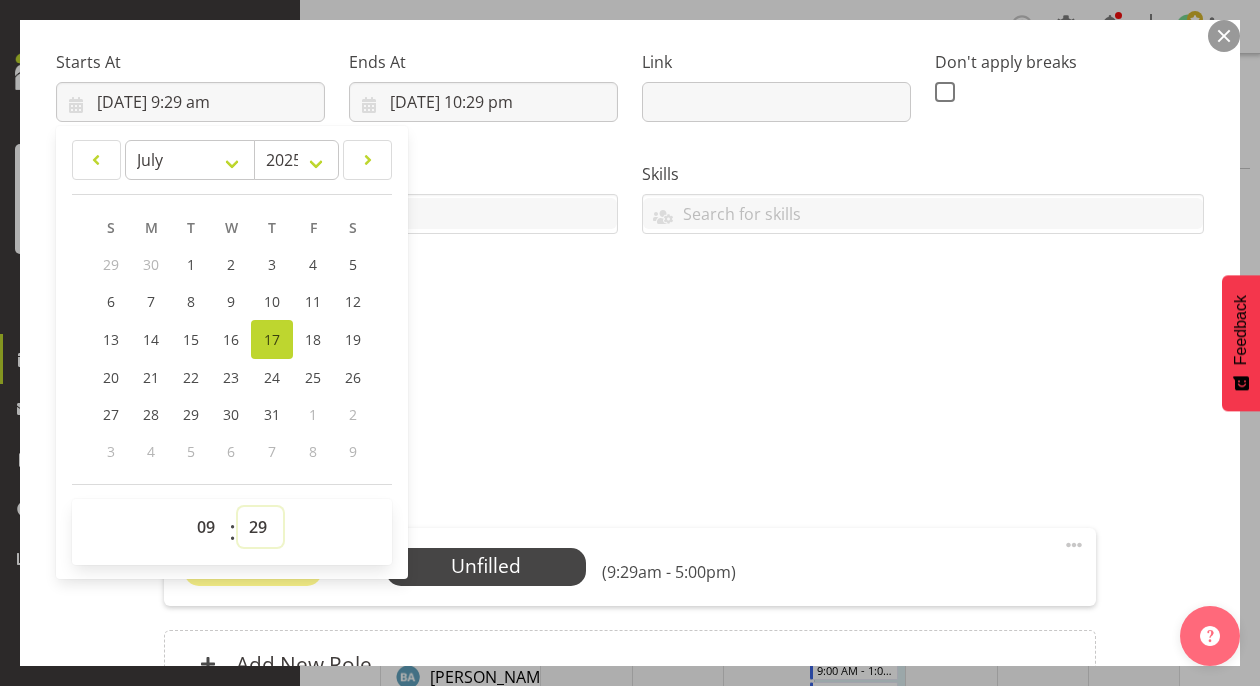click on "00   01   02   03   04   05   06   07   08   09   10   11   12   13   14   15   16   17   18   19   20   21   22   23   24   25   26   27   28   29   30   31   32   33   34   35   36   37   38   39   40   41   42   43   44   45   46   47   48   49   50   51   52   53   54   55   56   57   58   59" at bounding box center [260, 527] 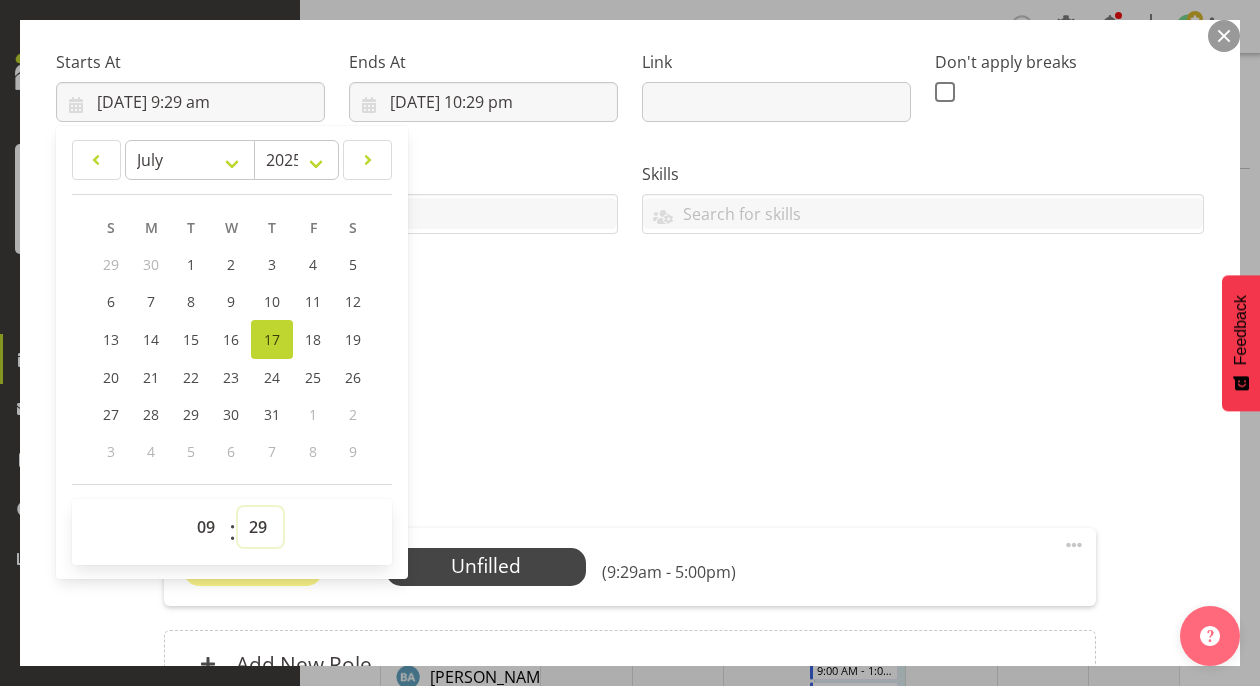 select on "0" 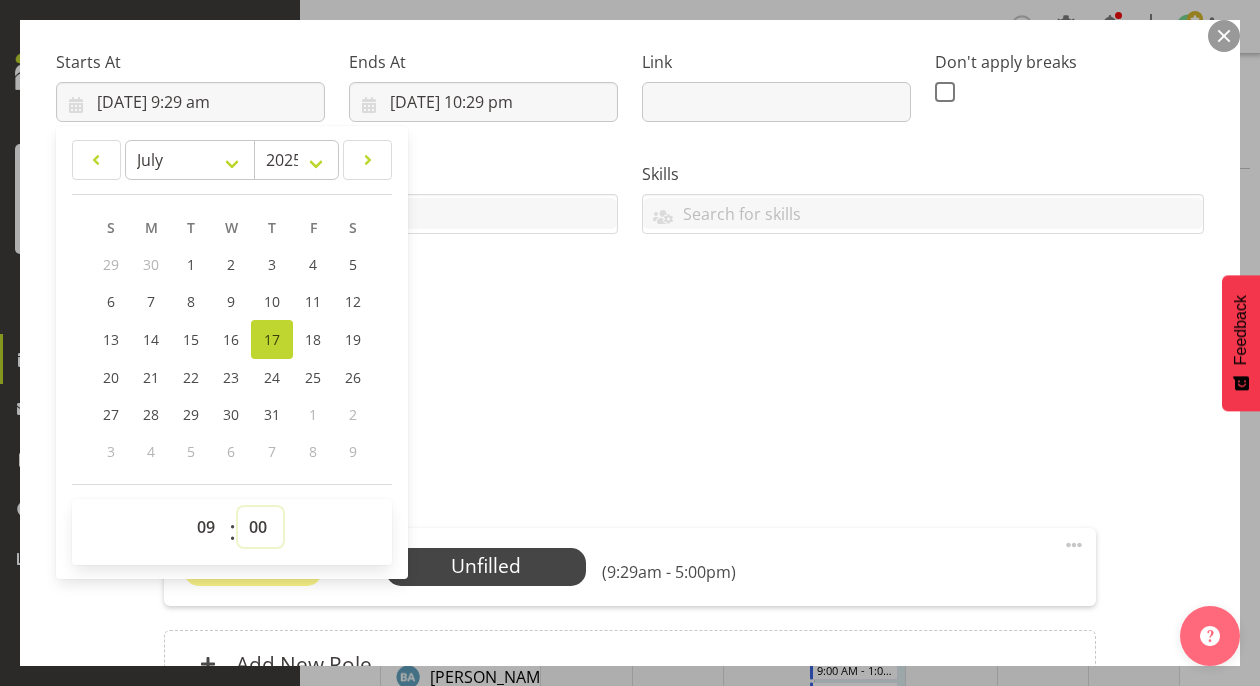 click on "00   01   02   03   04   05   06   07   08   09   10   11   12   13   14   15   16   17   18   19   20   21   22   23   24   25   26   27   28   29   30   31   32   33   34   35   36   37   38   39   40   41   42   43   44   45   46   47   48   49   50   51   52   53   54   55   56   57   58   59" at bounding box center [260, 527] 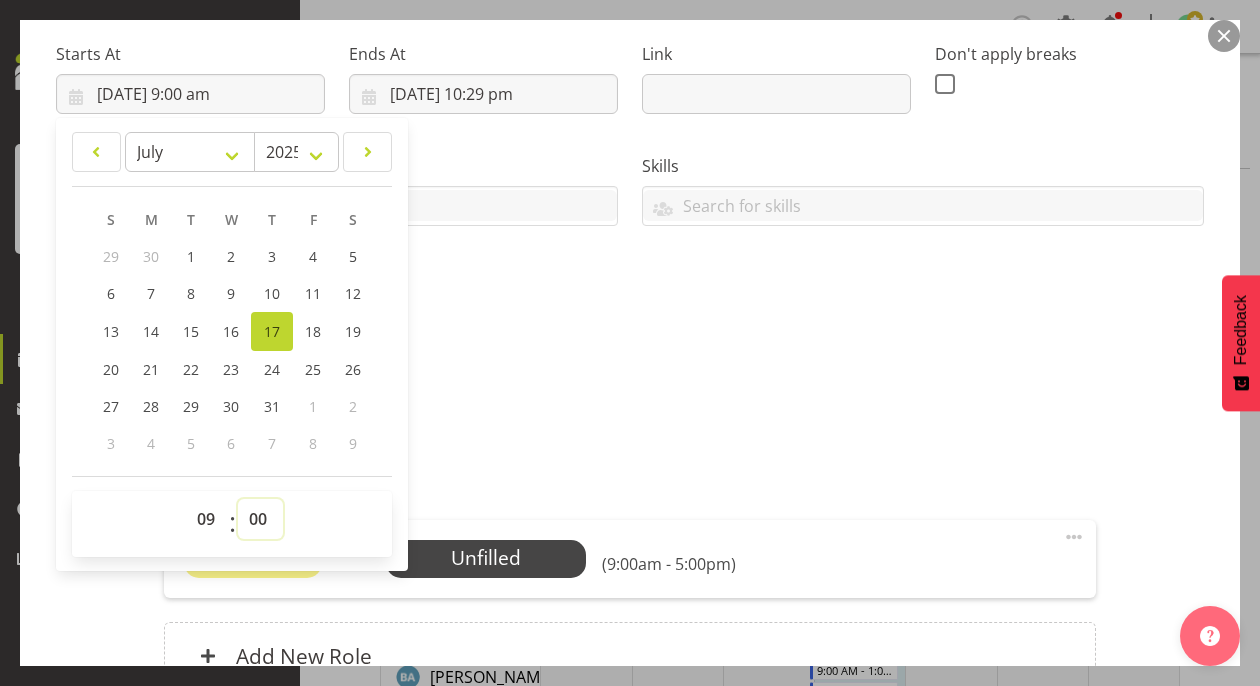 scroll, scrollTop: 400, scrollLeft: 0, axis: vertical 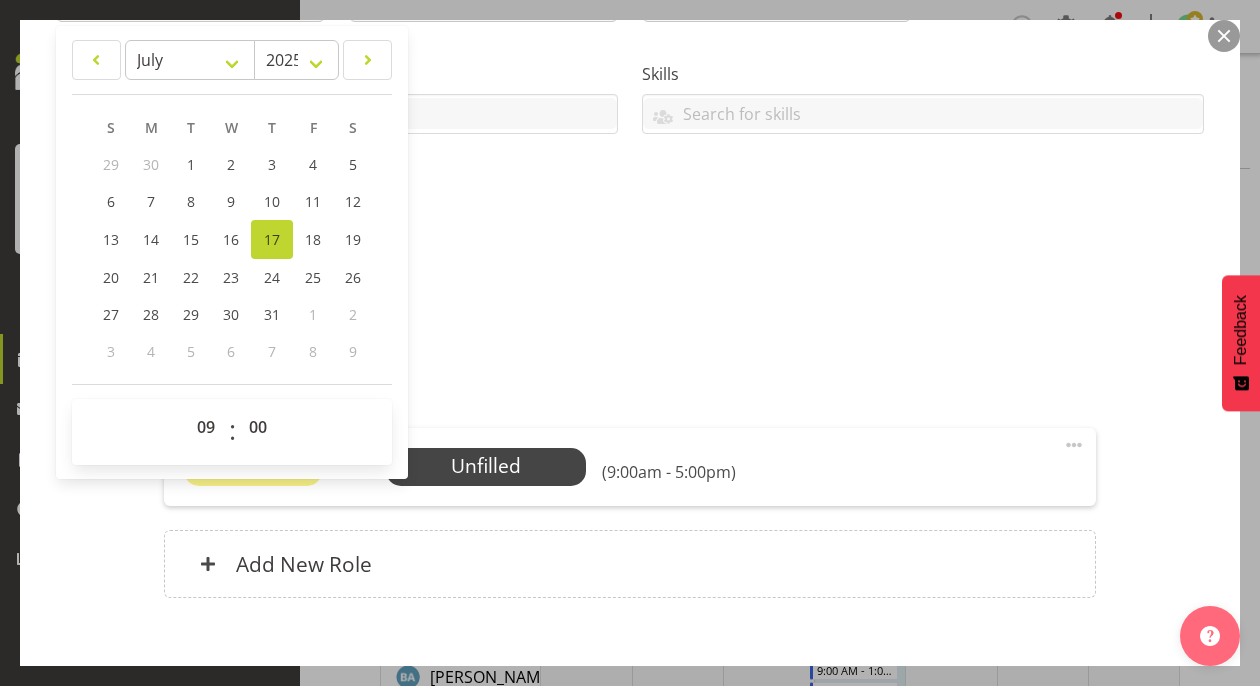 click on "Attachments" at bounding box center (630, 350) 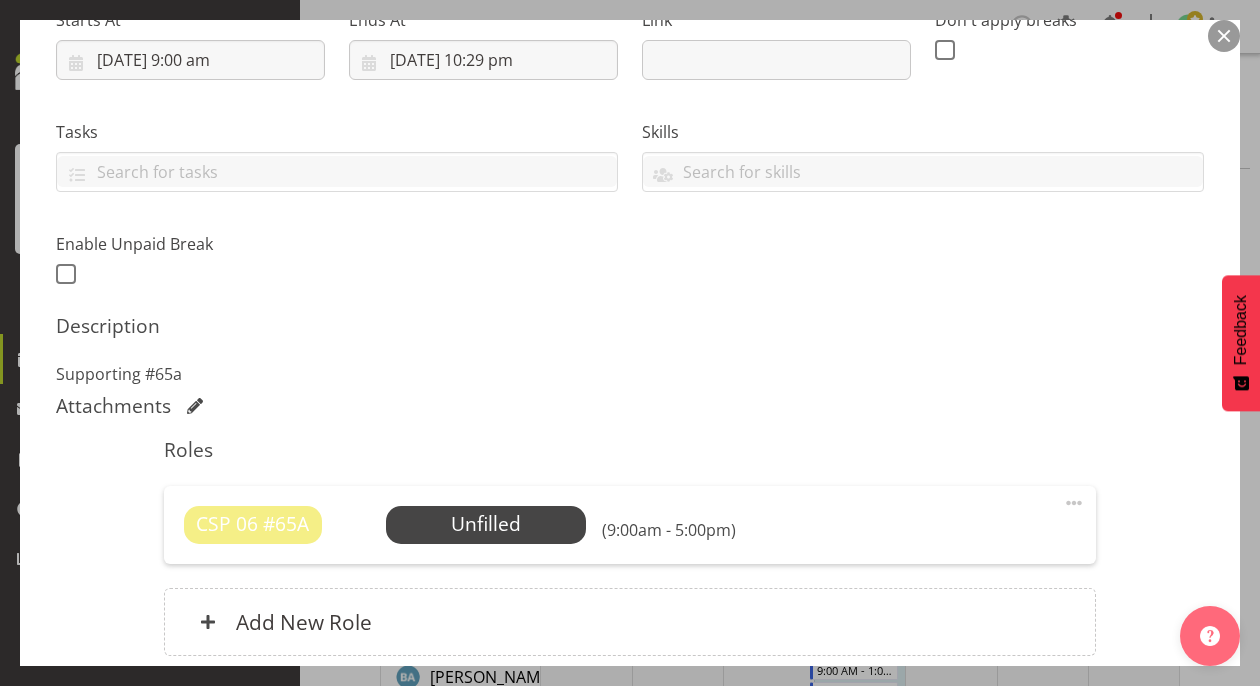 scroll, scrollTop: 400, scrollLeft: 0, axis: vertical 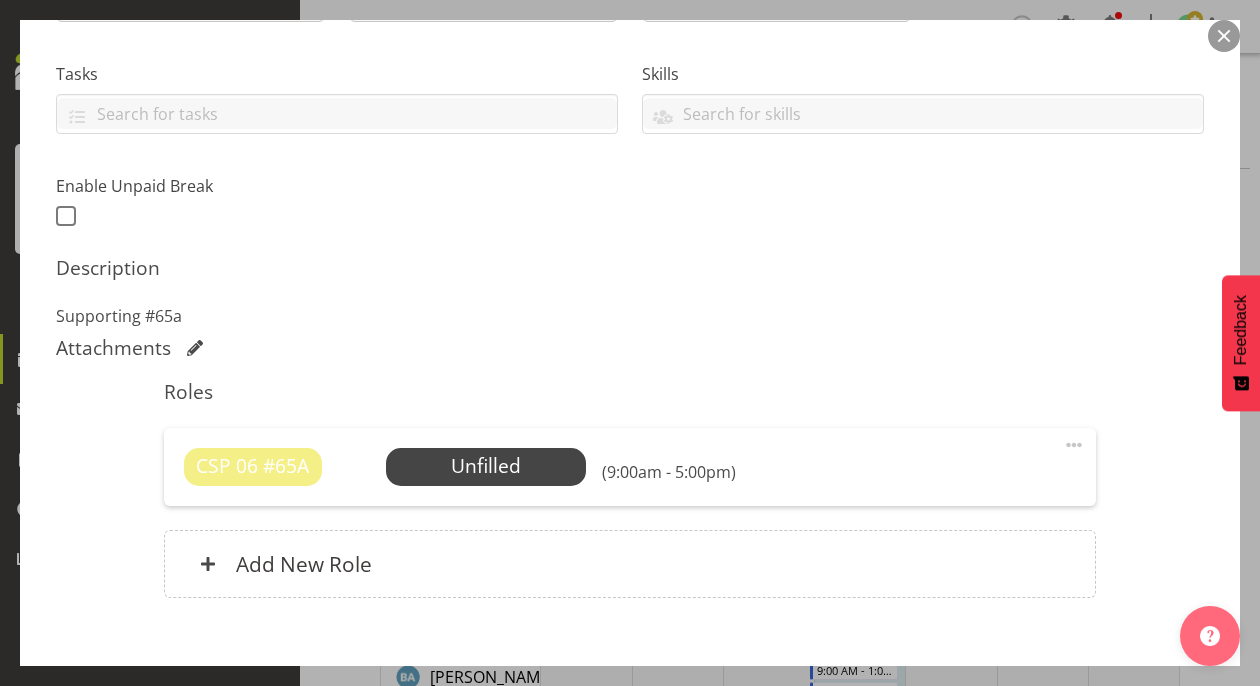 click at bounding box center [1074, 445] 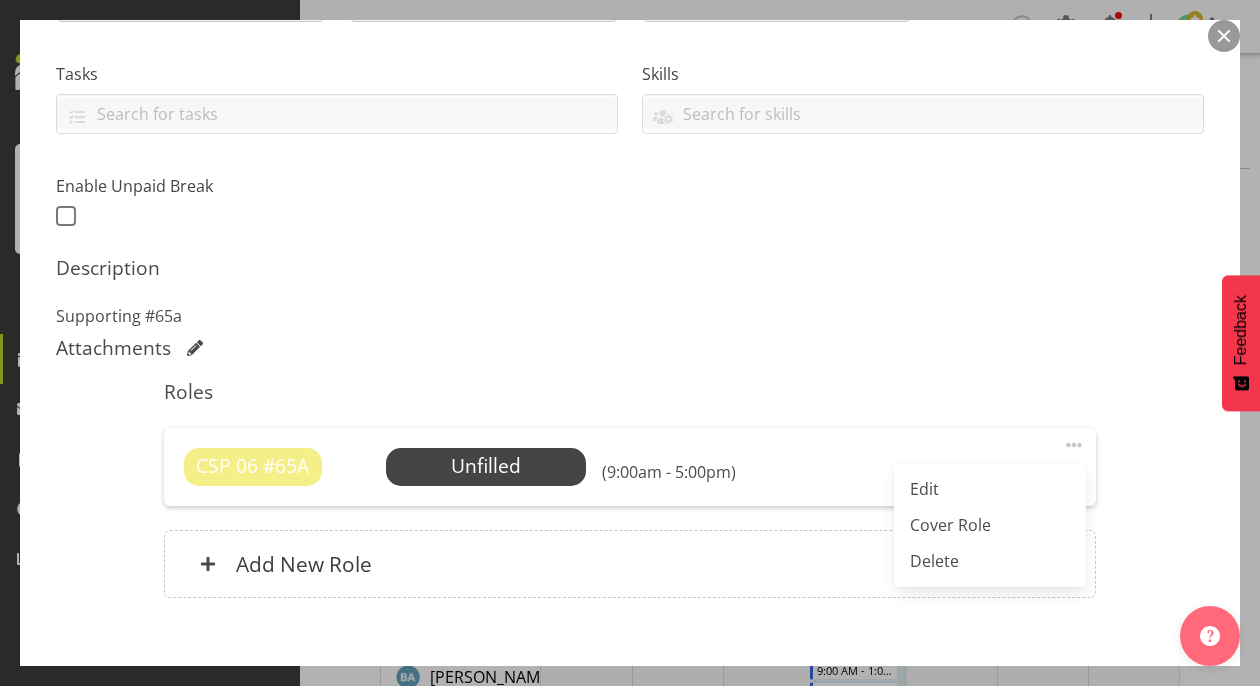 click on "Edit" at bounding box center [990, 489] 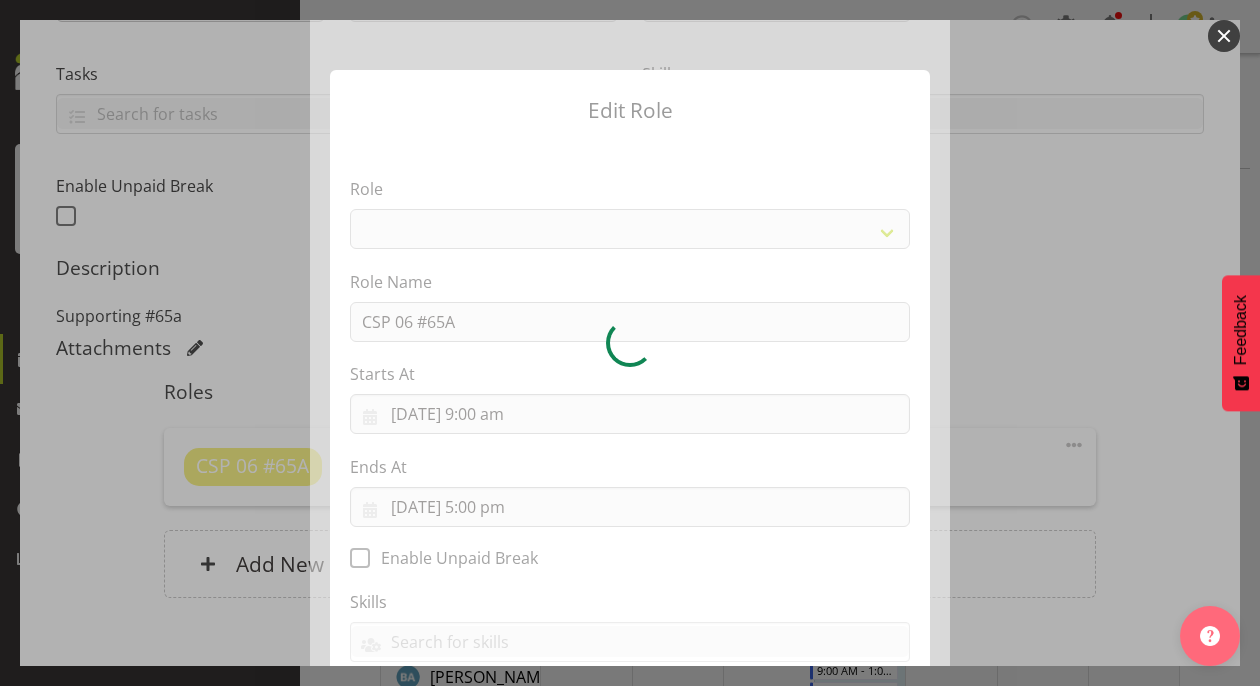 select on "287" 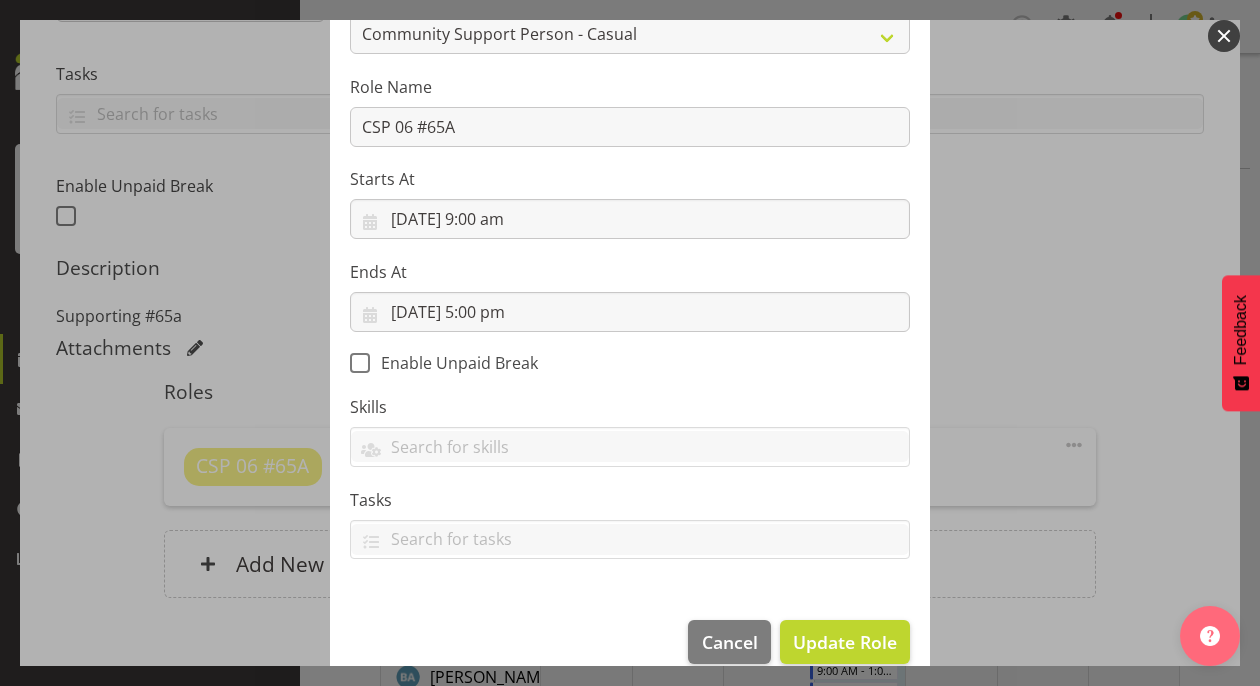 scroll, scrollTop: 200, scrollLeft: 0, axis: vertical 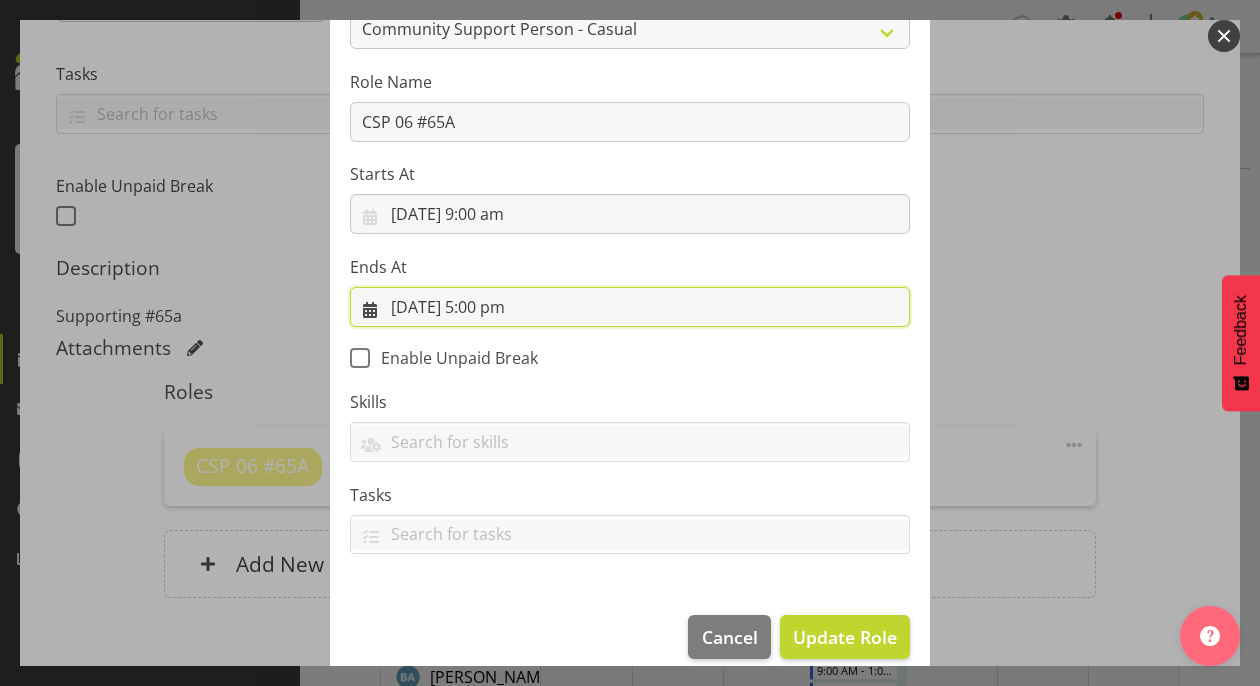 click on "[DATE] 5:00 pm" at bounding box center [630, 307] 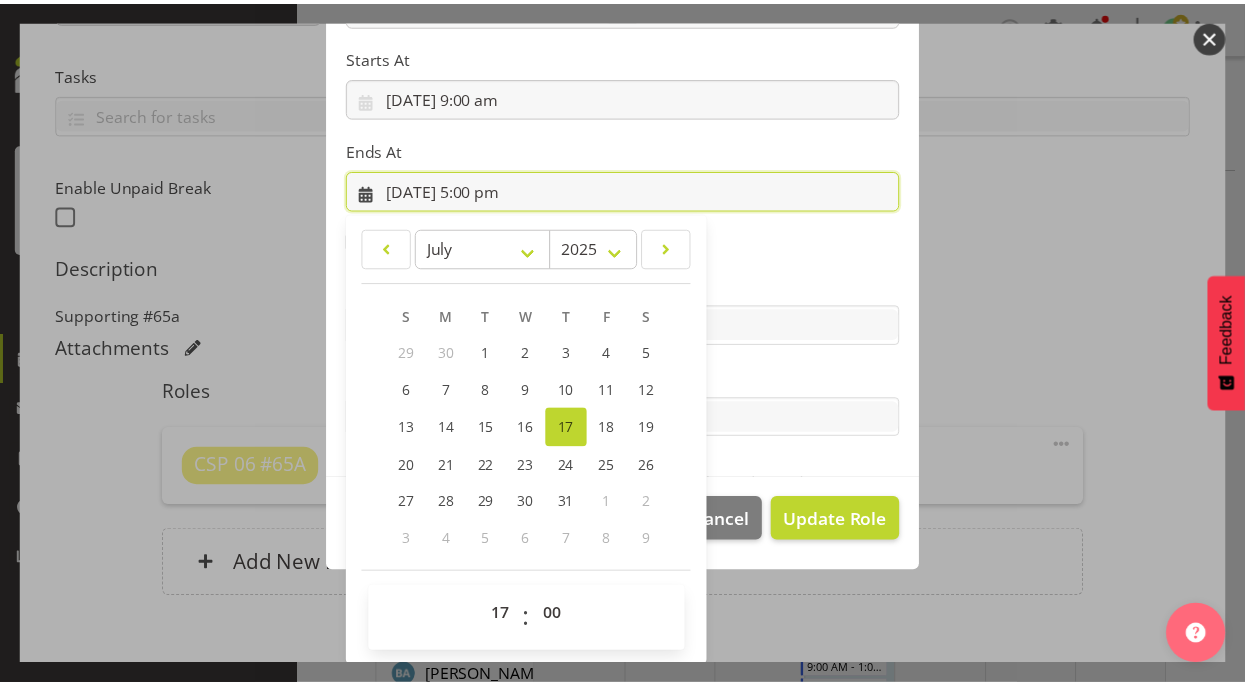 scroll, scrollTop: 318, scrollLeft: 0, axis: vertical 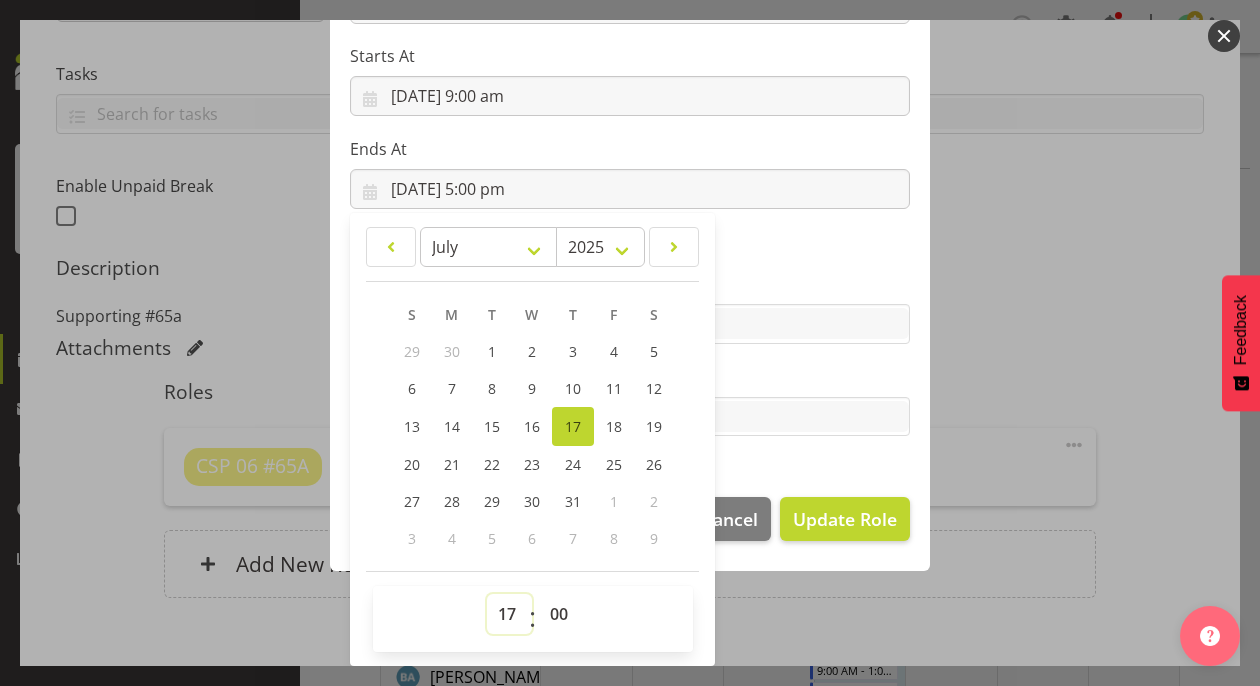click on "00   01   02   03   04   05   06   07   08   09   10   11   12   13   14   15   16   17   18   19   20   21   22   23" at bounding box center (509, 614) 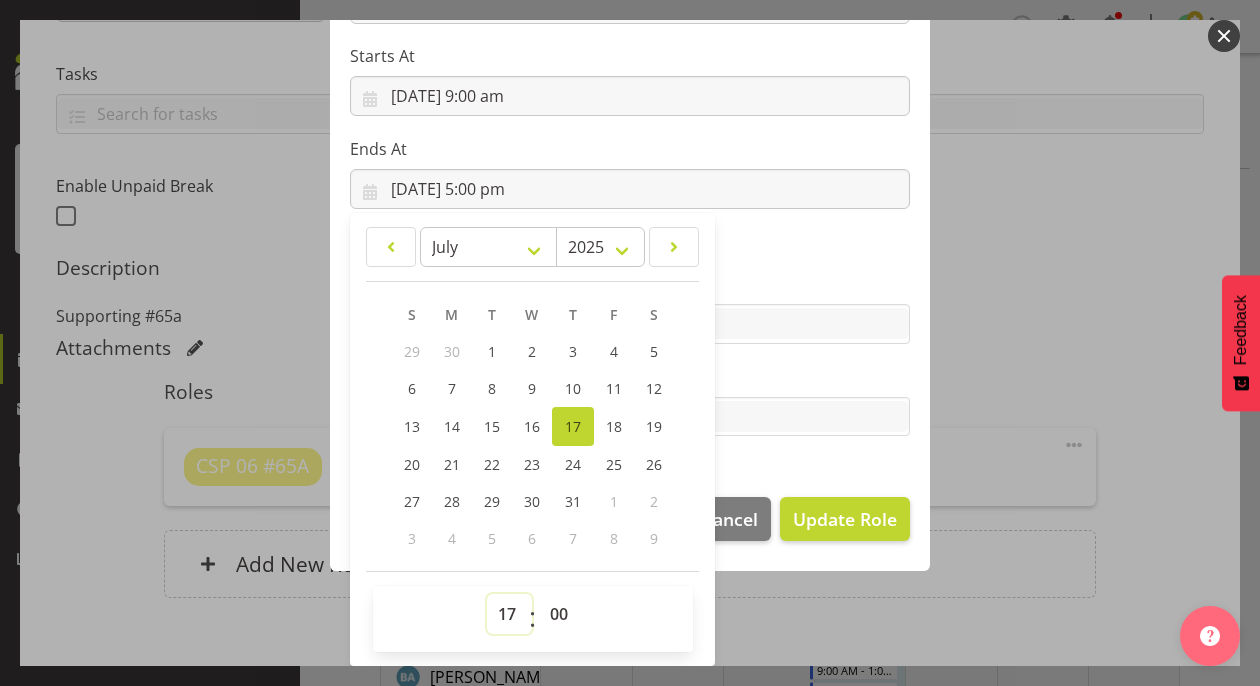 select on "14" 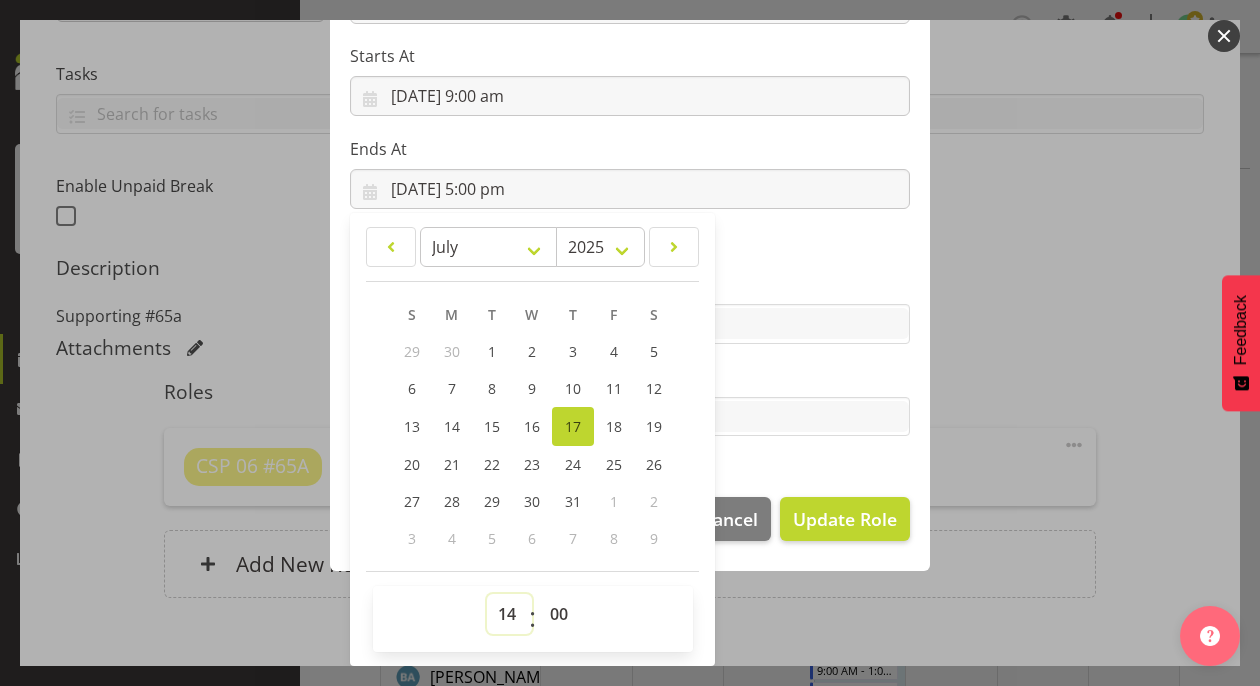 click on "00   01   02   03   04   05   06   07   08   09   10   11   12   13   14   15   16   17   18   19   20   21   22   23" at bounding box center (509, 614) 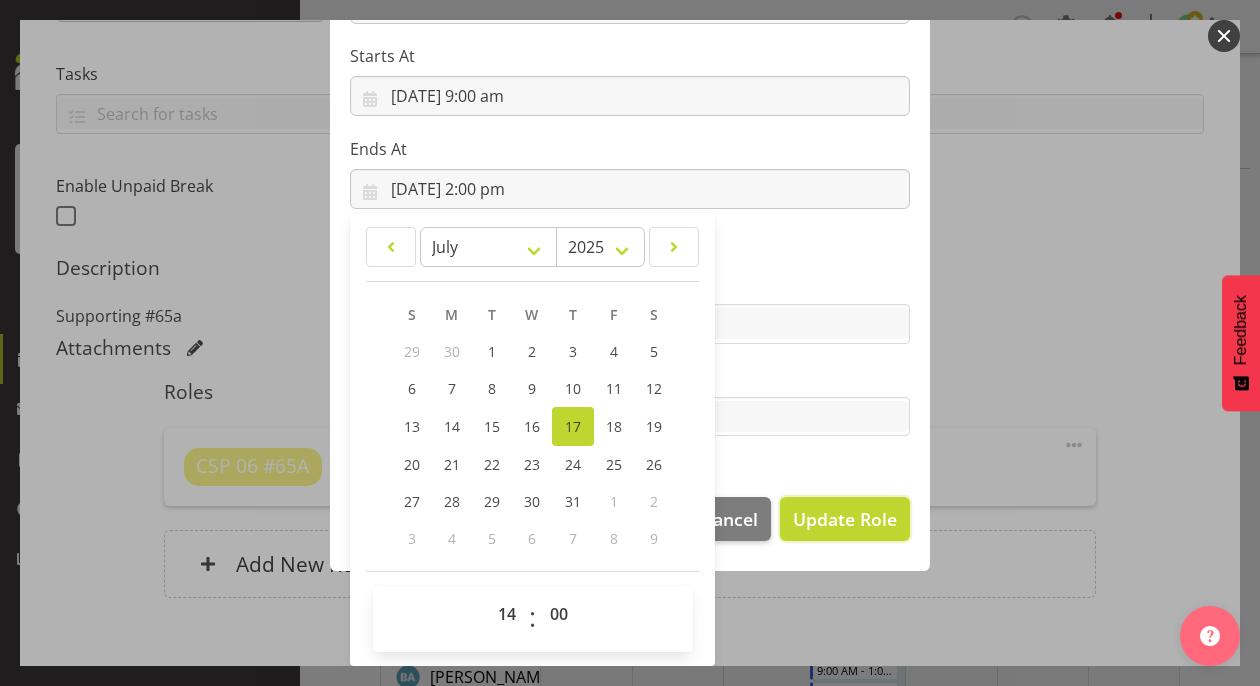 click on "Update Role" at bounding box center (845, 519) 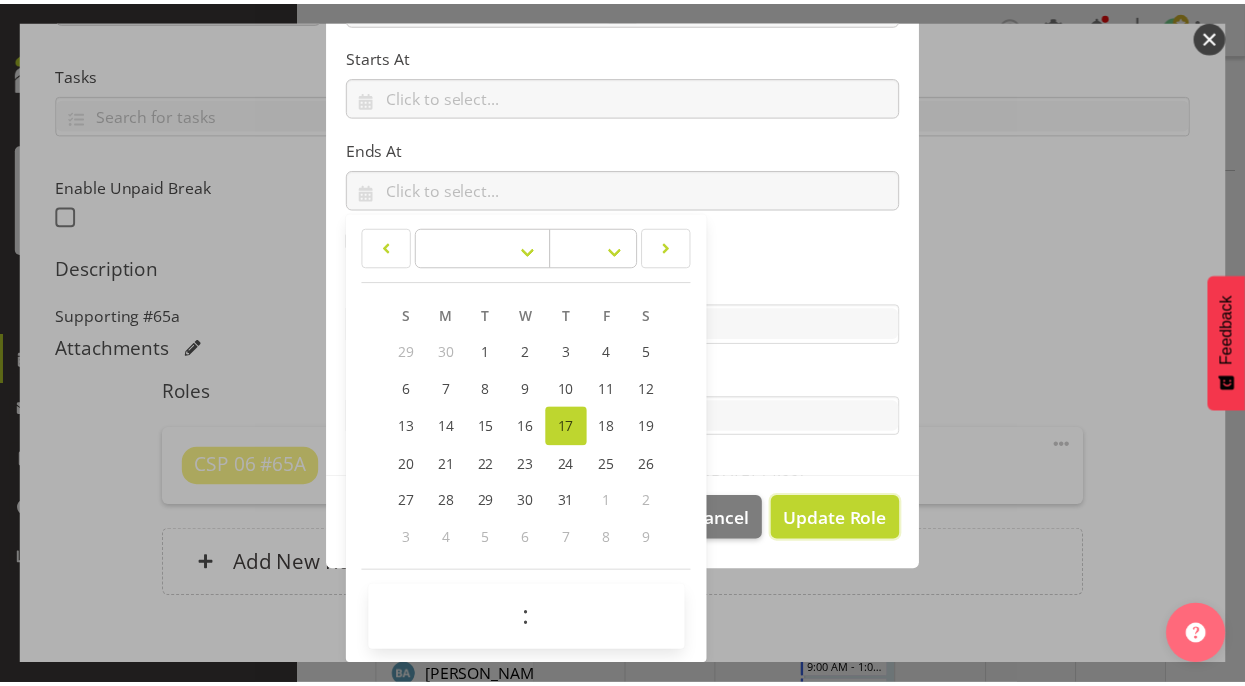 scroll, scrollTop: 316, scrollLeft: 0, axis: vertical 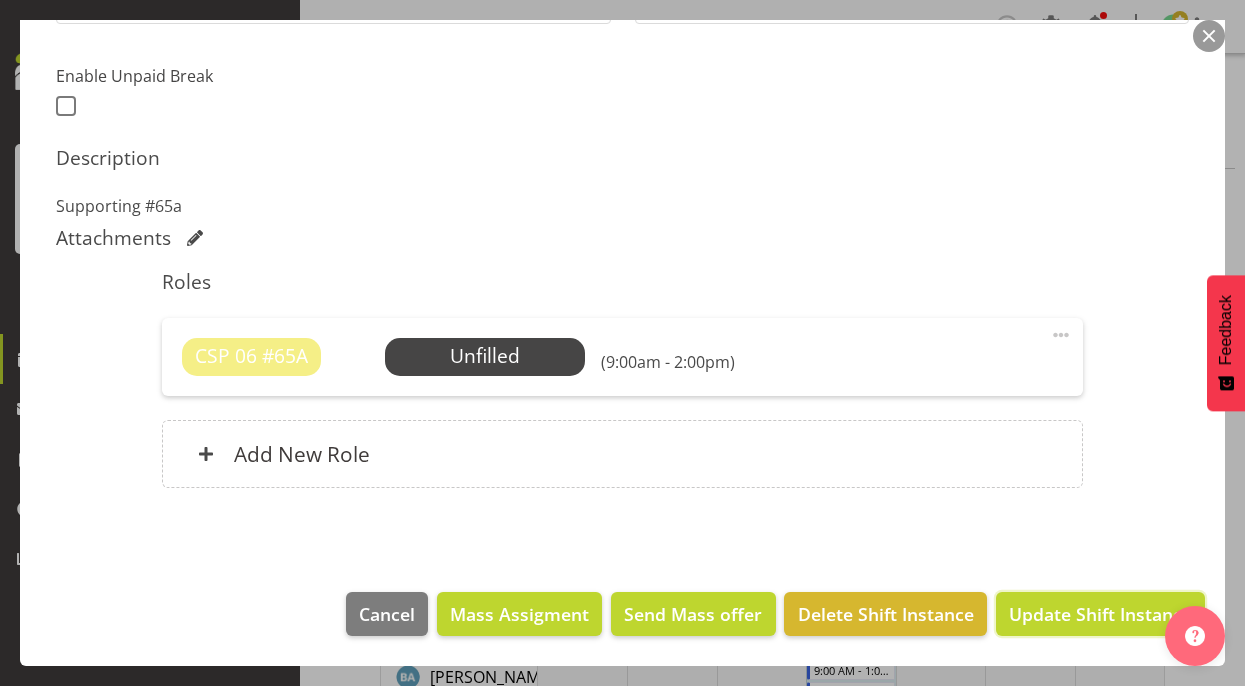 click on "Update Shift Instance" at bounding box center (1100, 614) 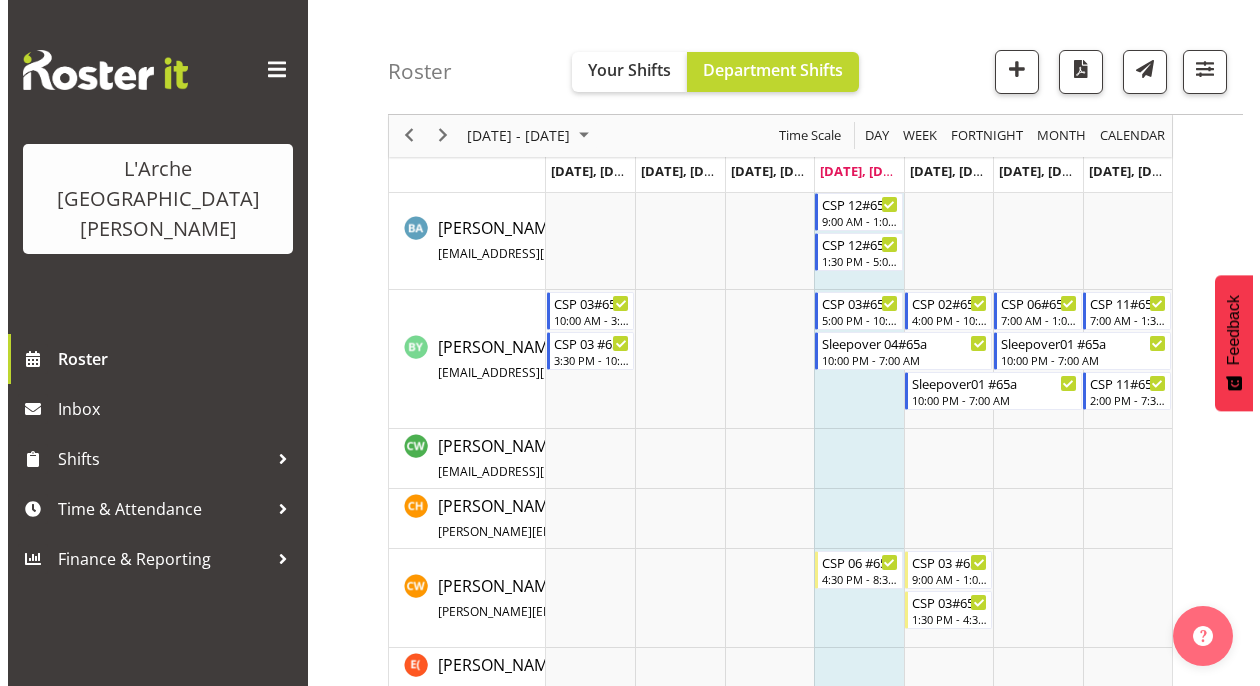 scroll, scrollTop: 400, scrollLeft: 0, axis: vertical 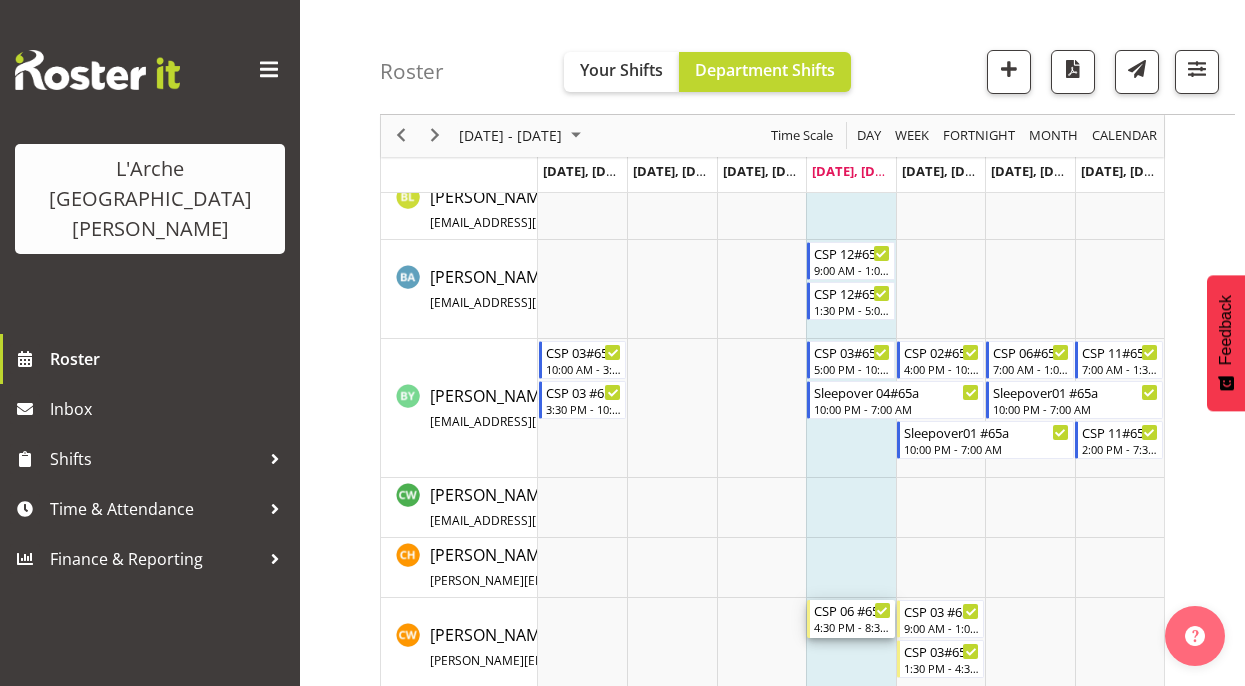 click on "4:30 PM - 8:30 PM" at bounding box center [852, 627] 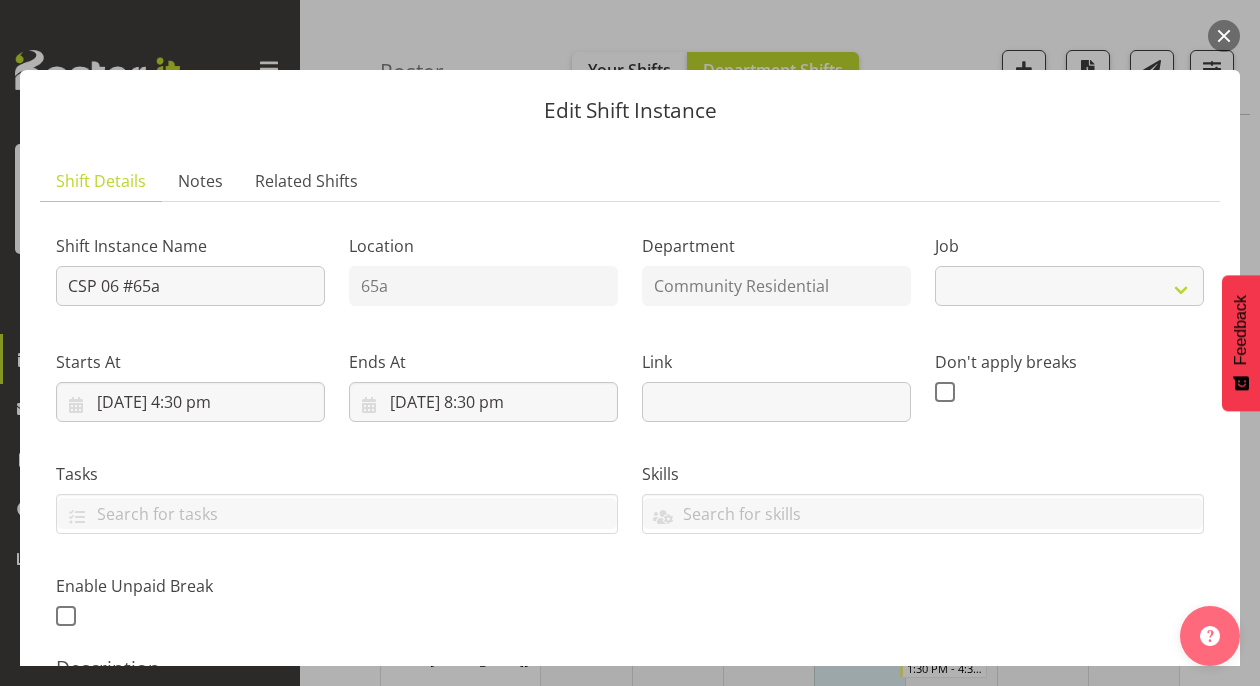 select on "3" 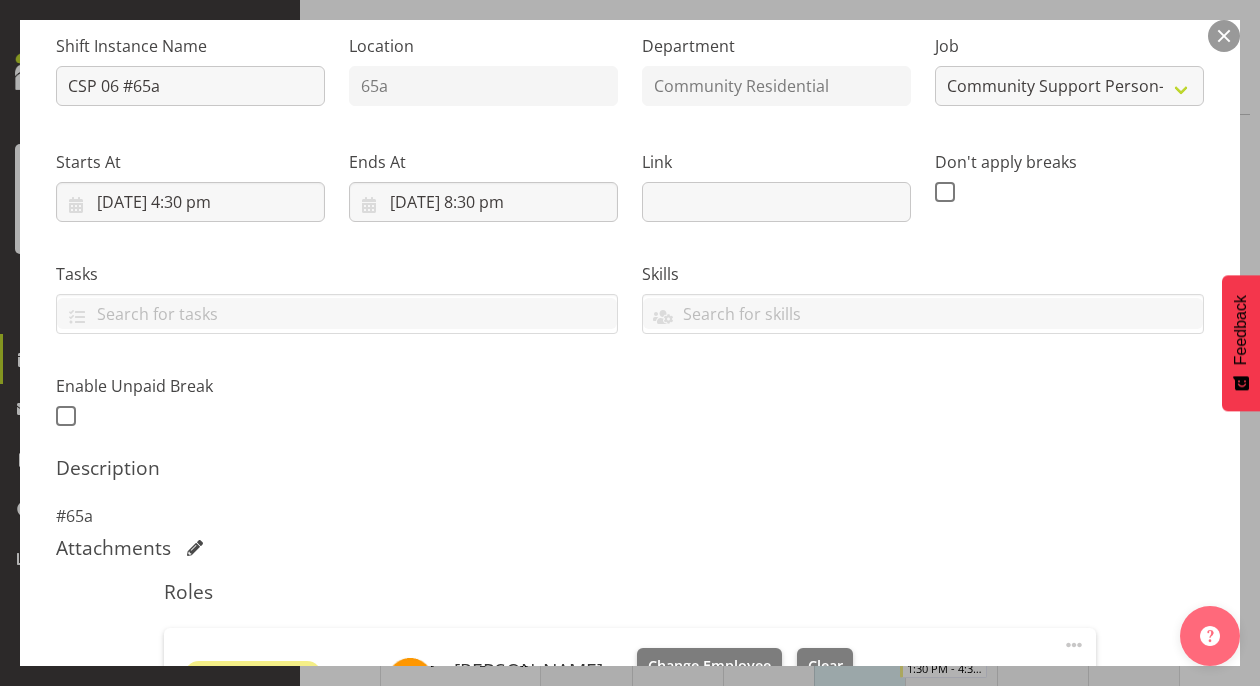 scroll, scrollTop: 300, scrollLeft: 0, axis: vertical 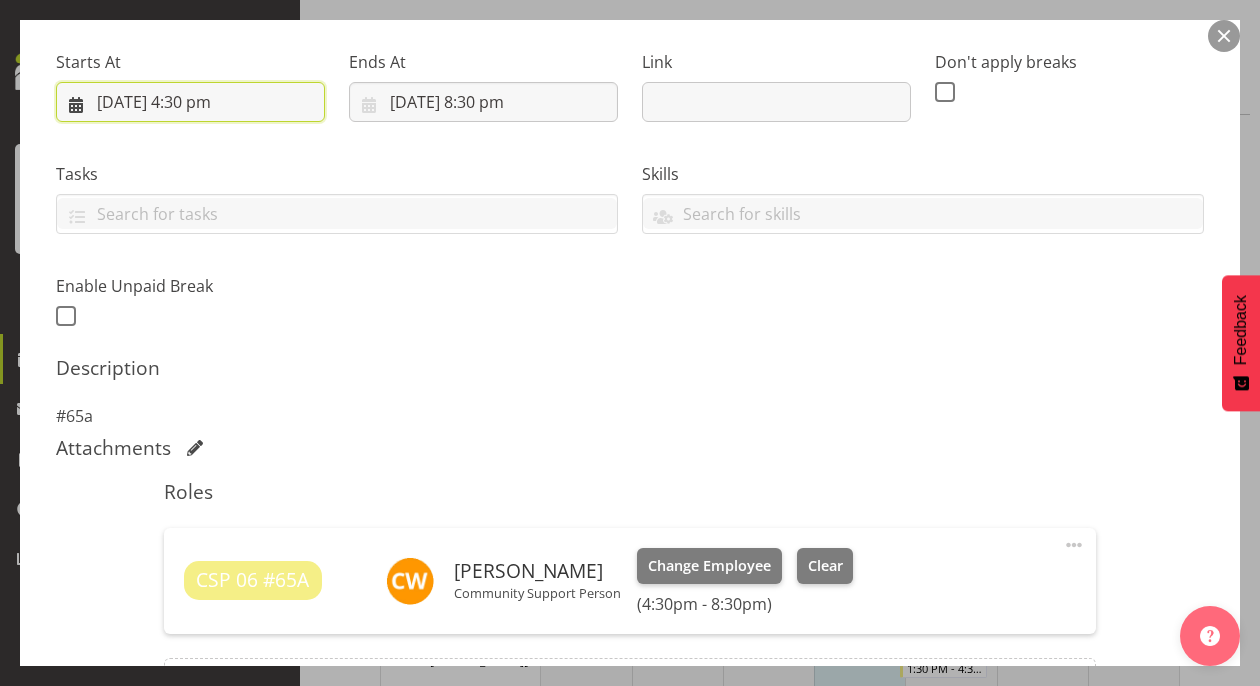 click on "[DATE] 4:30 pm" at bounding box center (190, 102) 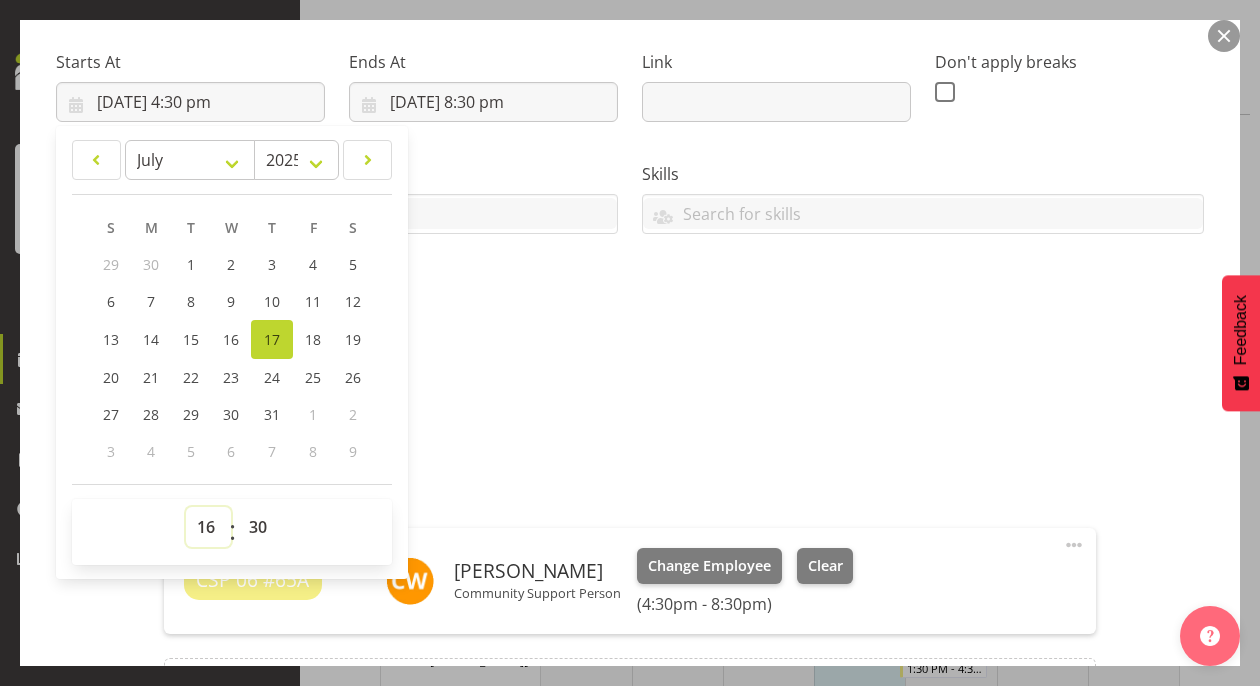 click on "00   01   02   03   04   05   06   07   08   09   10   11   12   13   14   15   16   17   18   19   20   21   22   23" at bounding box center (208, 527) 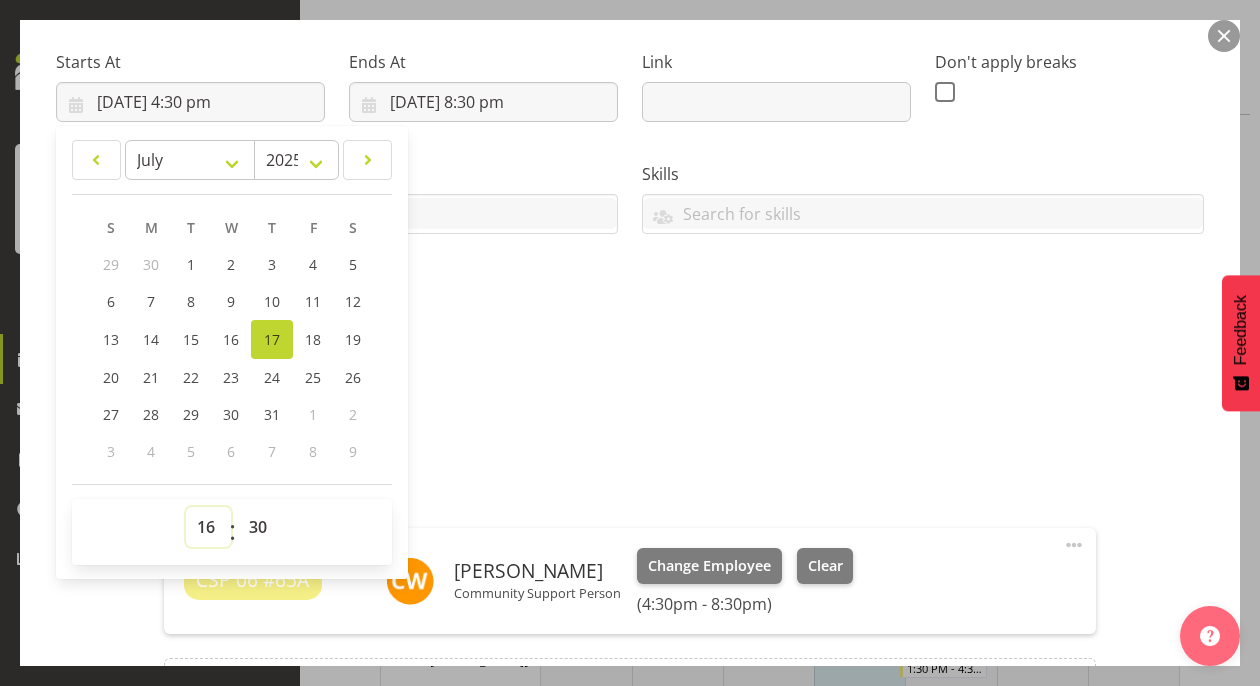 select on "14" 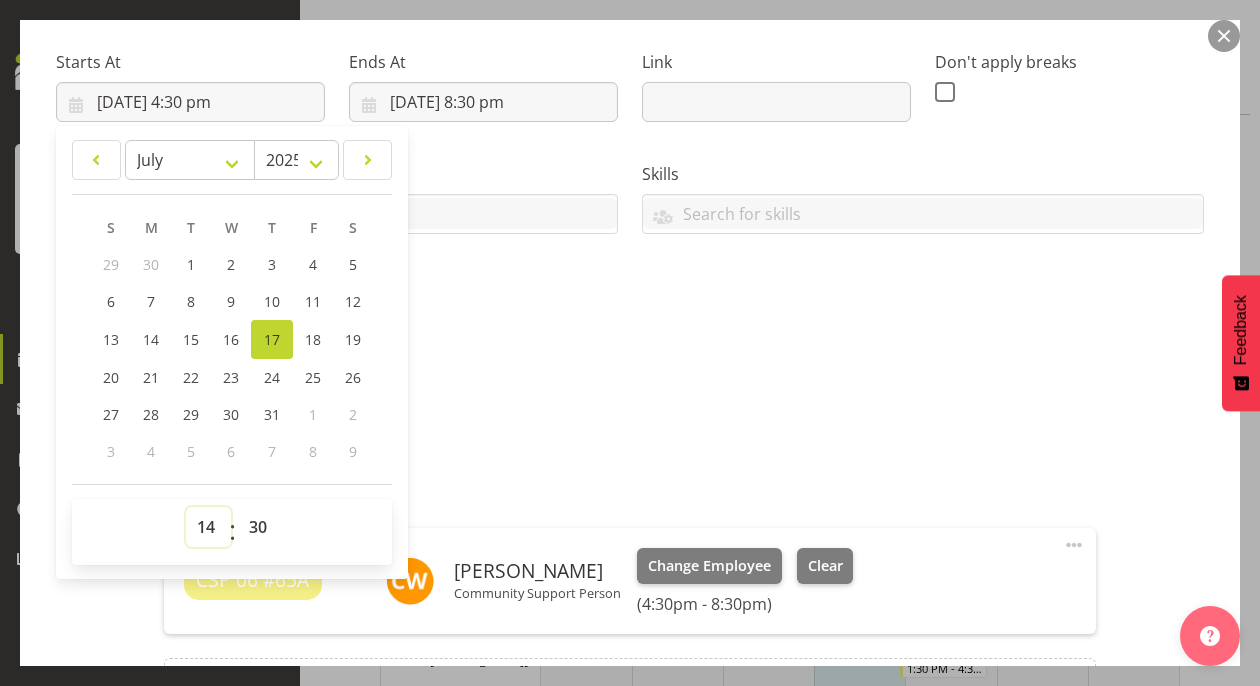 click on "00   01   02   03   04   05   06   07   08   09   10   11   12   13   14   15   16   17   18   19   20   21   22   23" at bounding box center (208, 527) 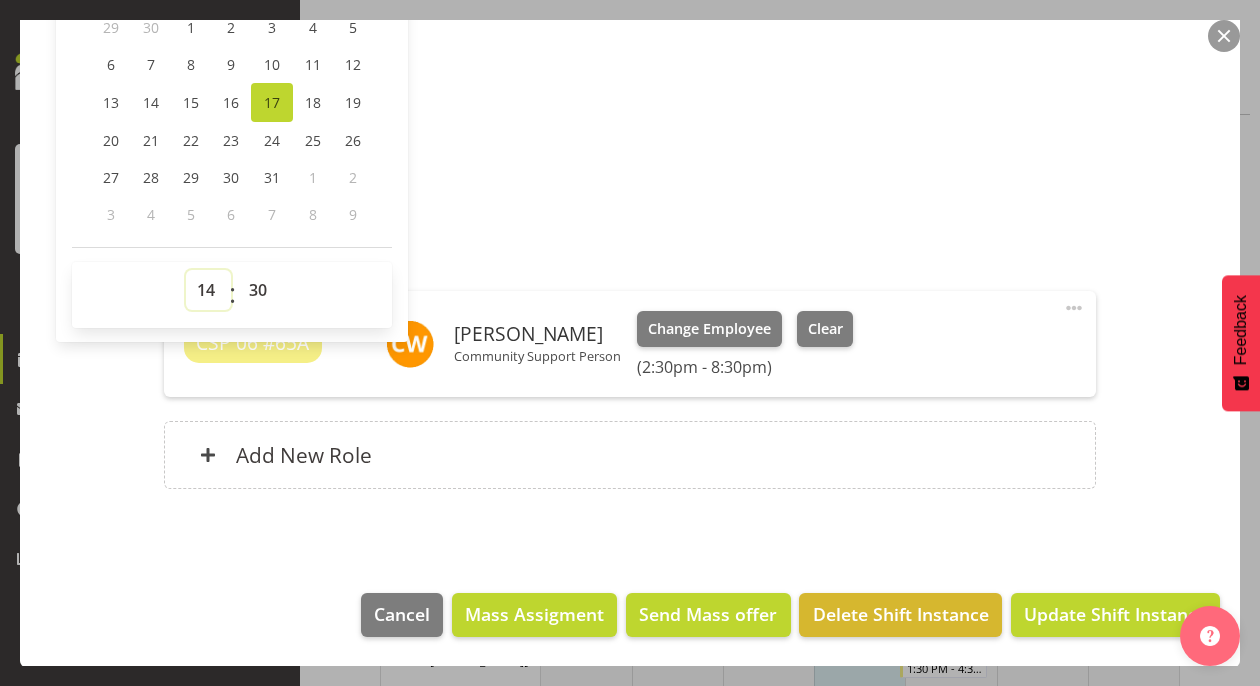 scroll, scrollTop: 537, scrollLeft: 0, axis: vertical 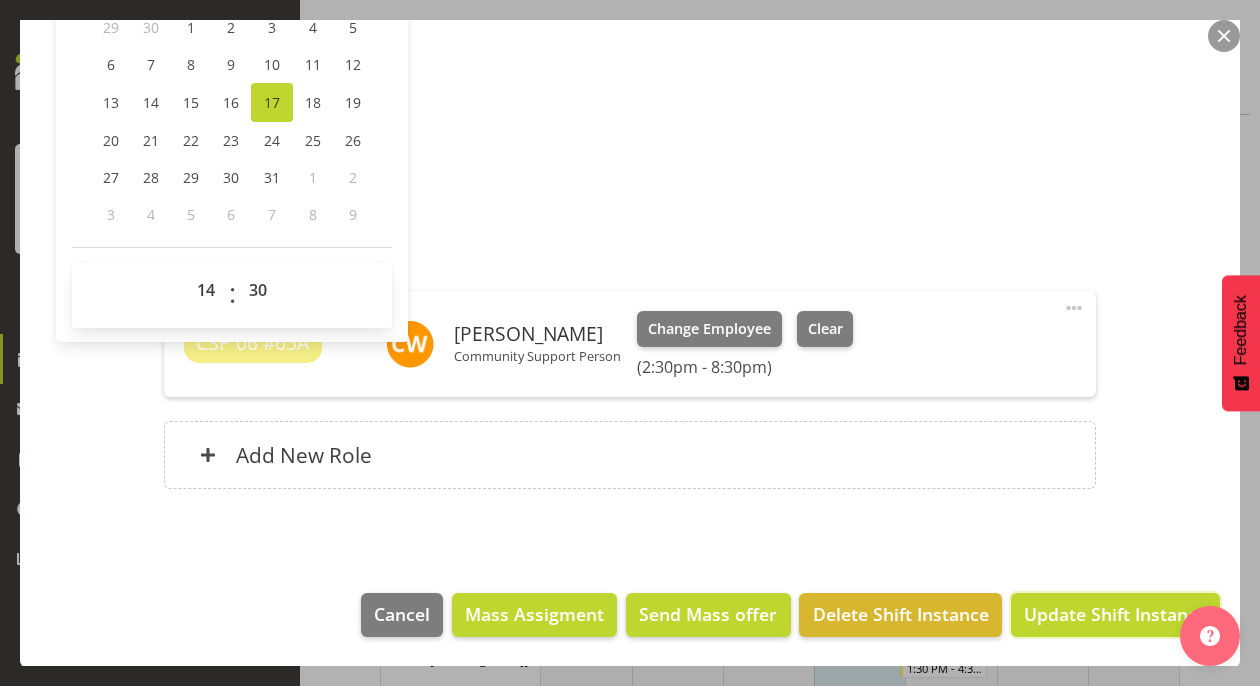 click on "Update Shift Instance" at bounding box center (1115, 614) 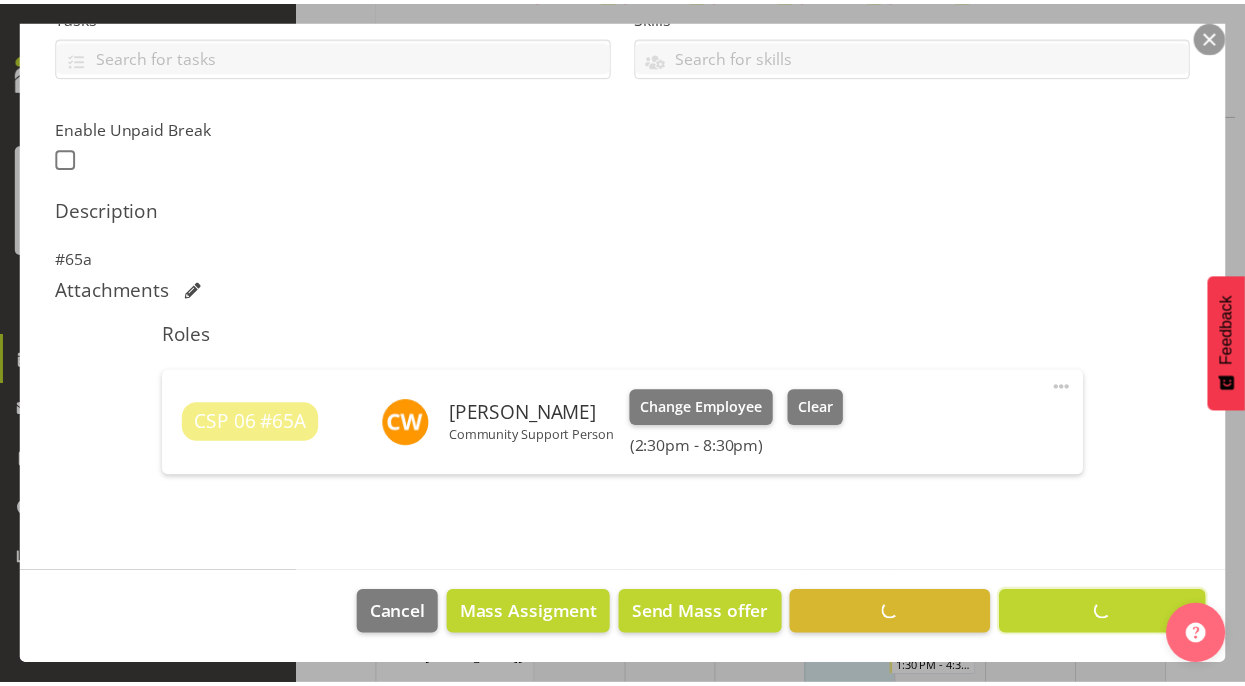 scroll, scrollTop: 457, scrollLeft: 0, axis: vertical 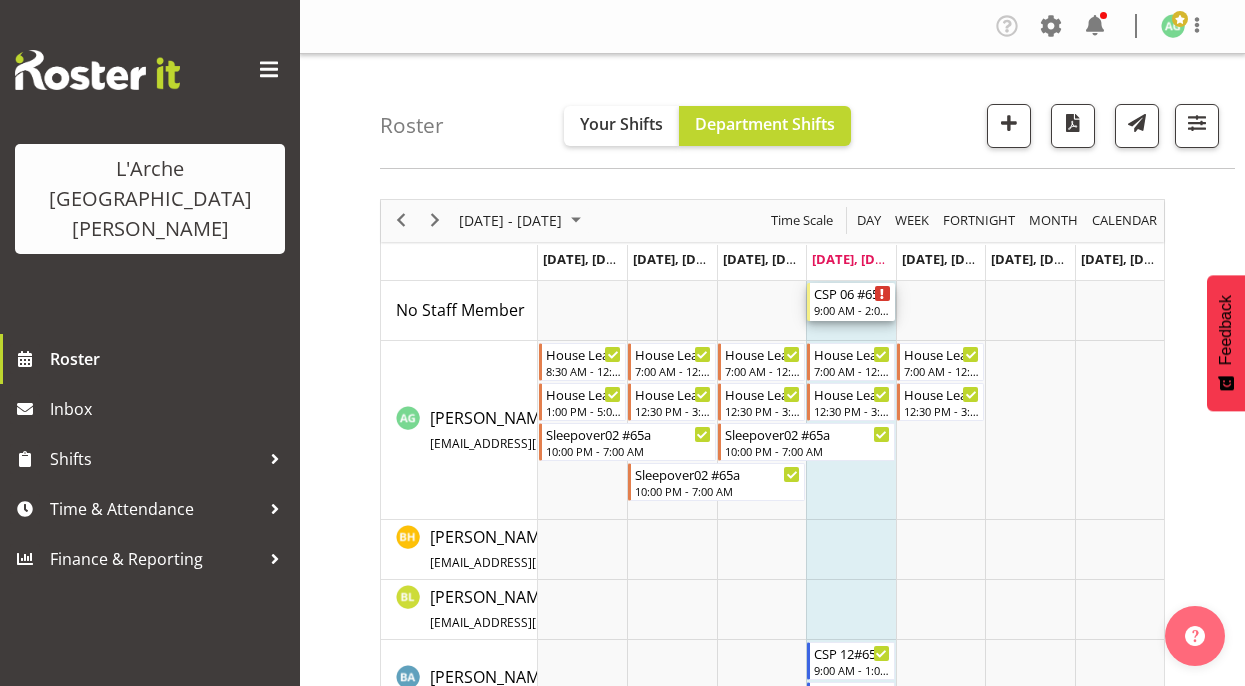 click on "9:00 AM - 2:00 PM" at bounding box center [852, 310] 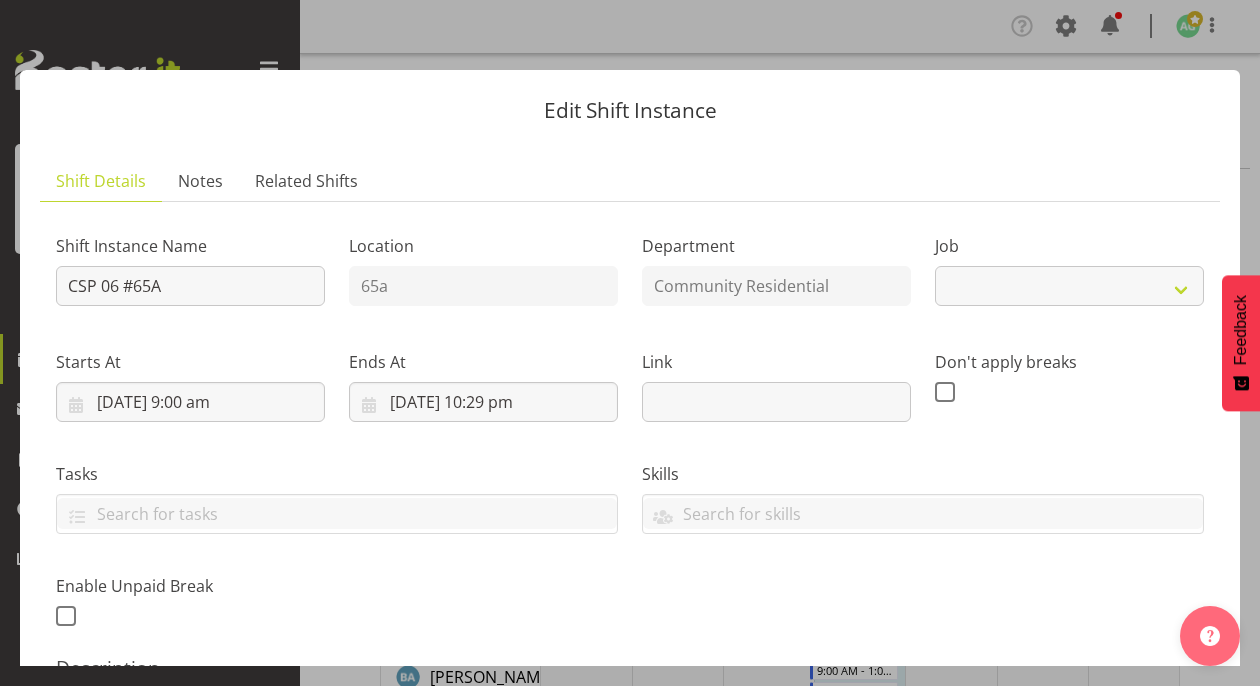 select on "3" 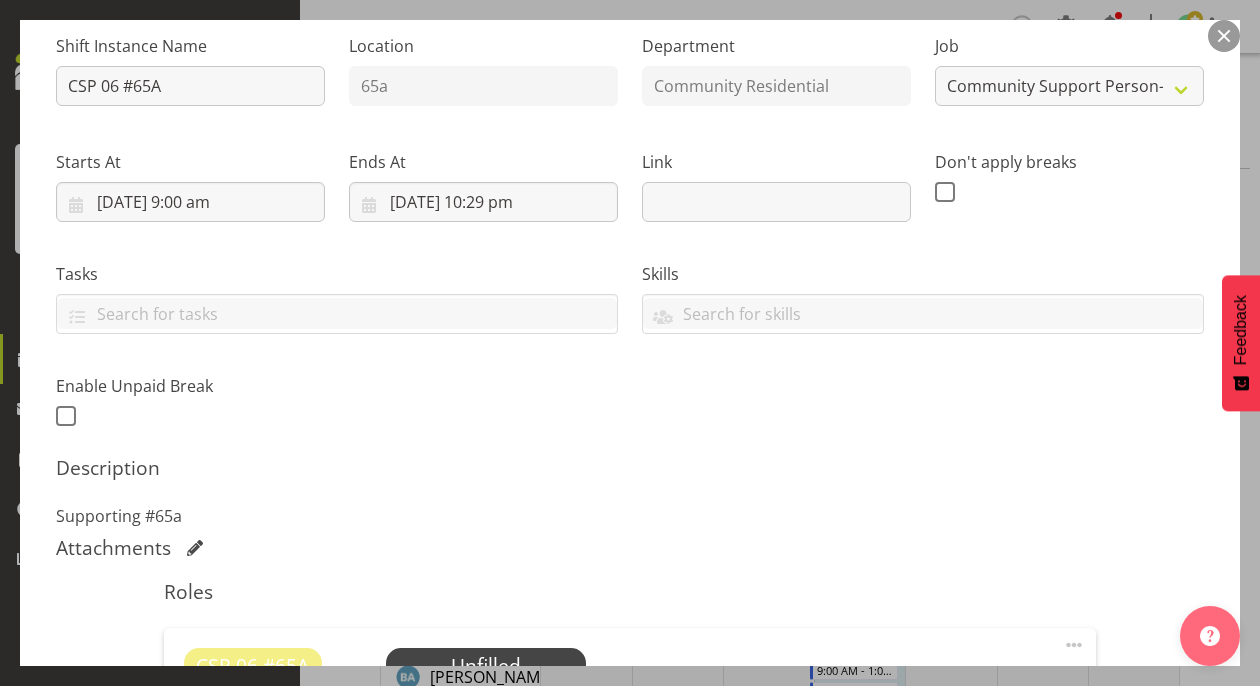 scroll, scrollTop: 300, scrollLeft: 0, axis: vertical 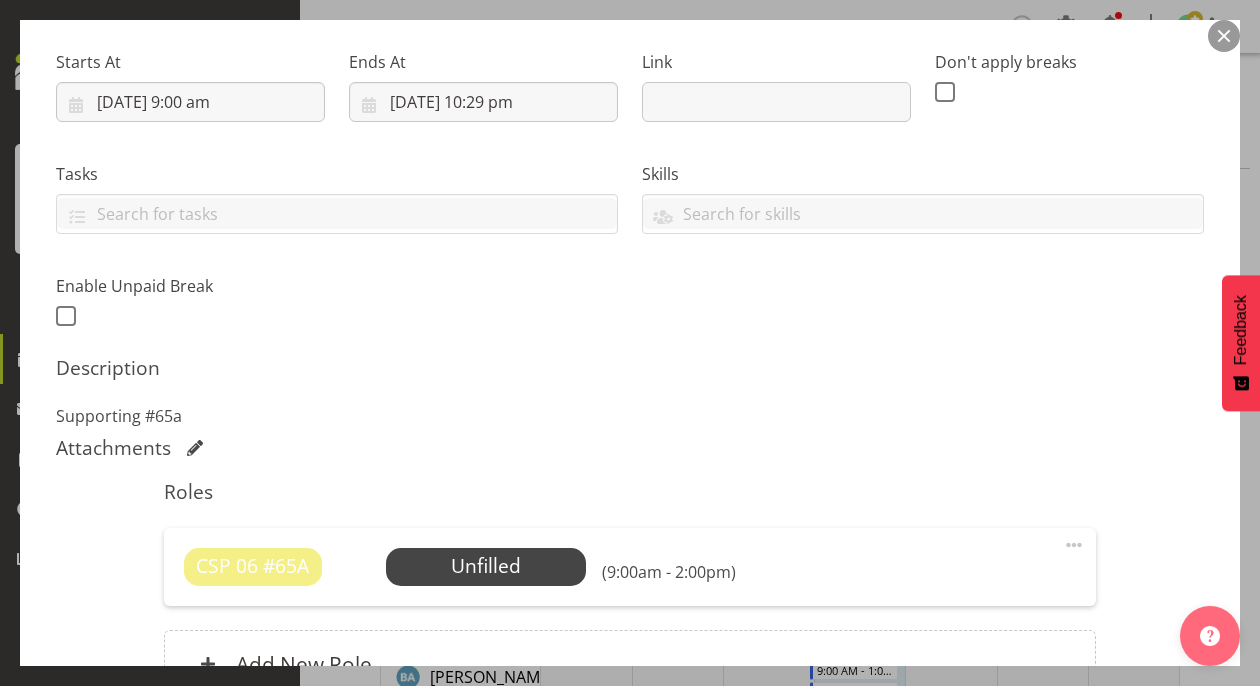 click on "Select Employee" at bounding box center [0, 0] 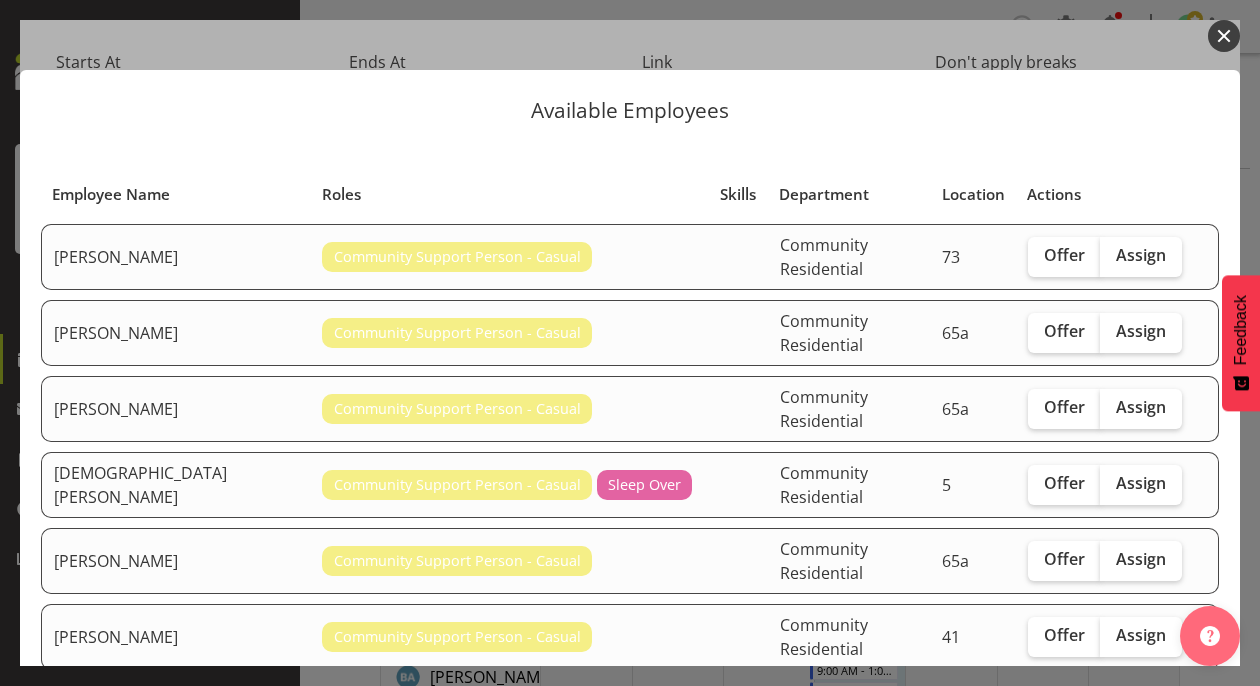 click on "Assign" at bounding box center [1141, 407] 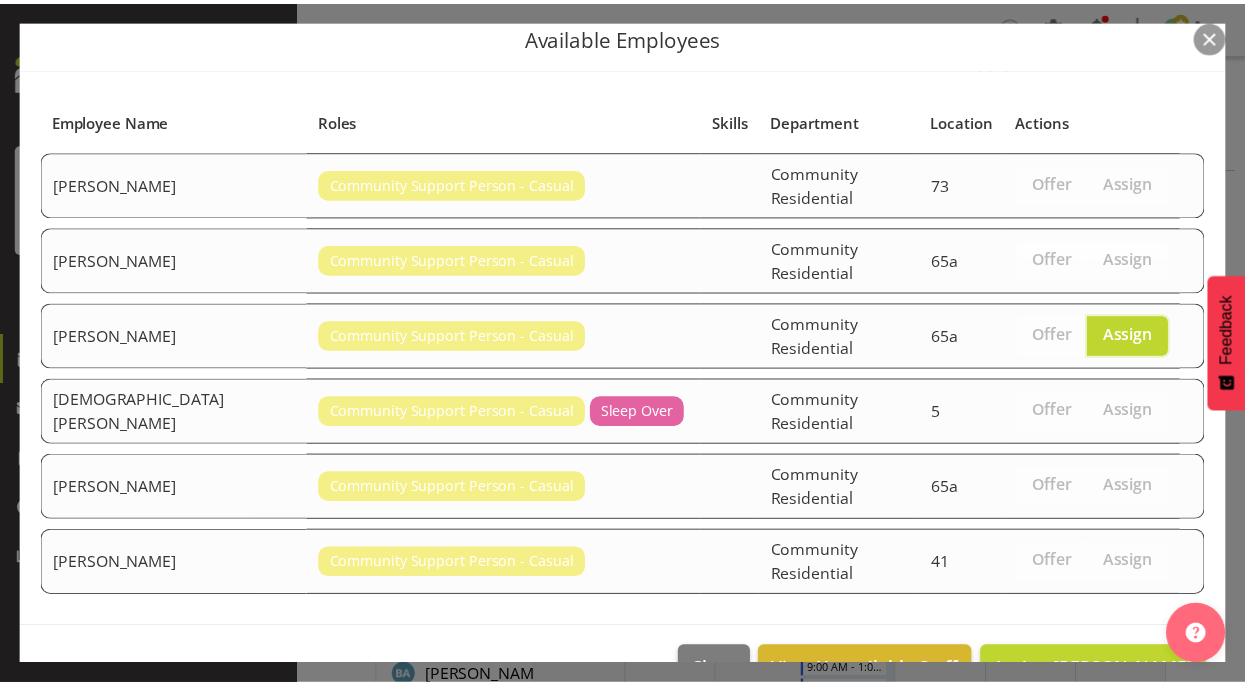 scroll, scrollTop: 81, scrollLeft: 0, axis: vertical 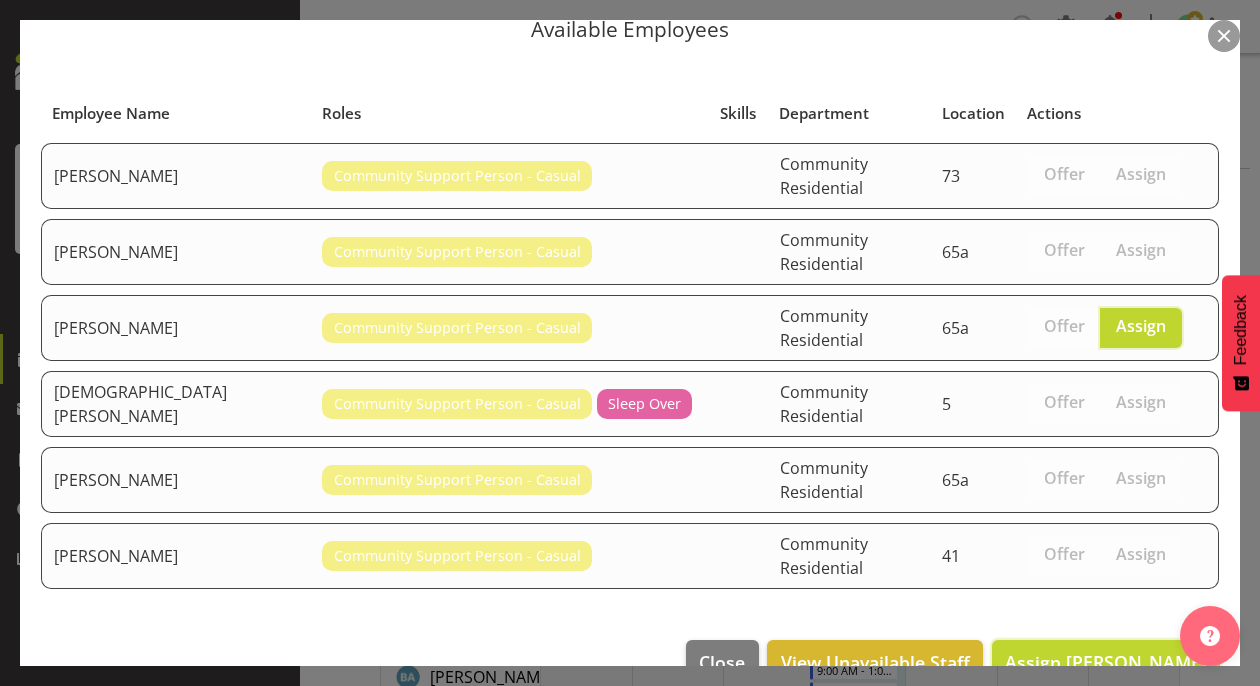 click on "Assign [PERSON_NAME]" at bounding box center [1106, 662] 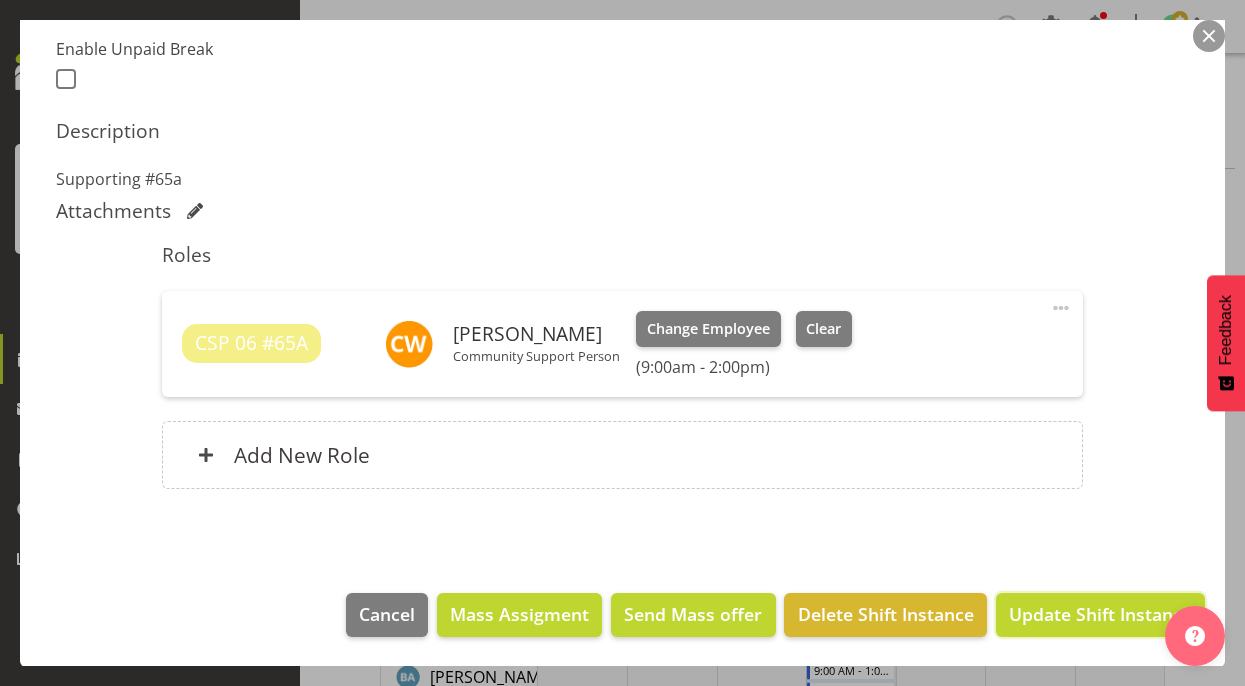 click on "Update Shift Instance" at bounding box center [1100, 614] 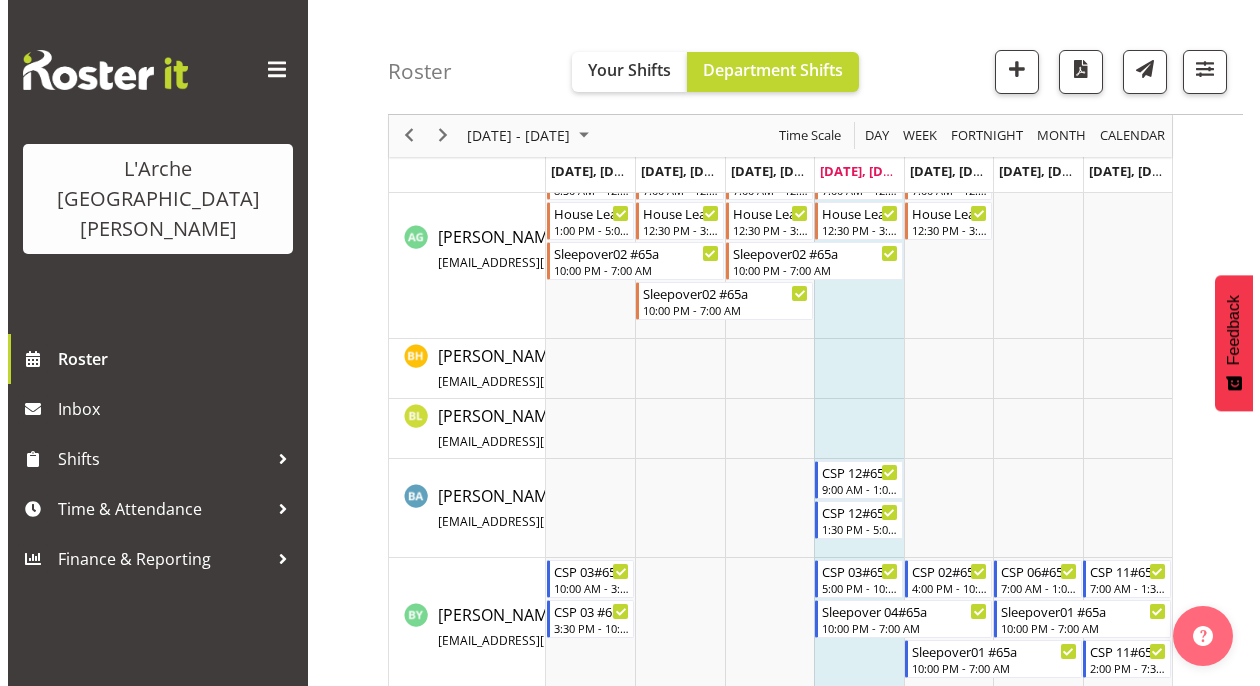 scroll, scrollTop: 200, scrollLeft: 0, axis: vertical 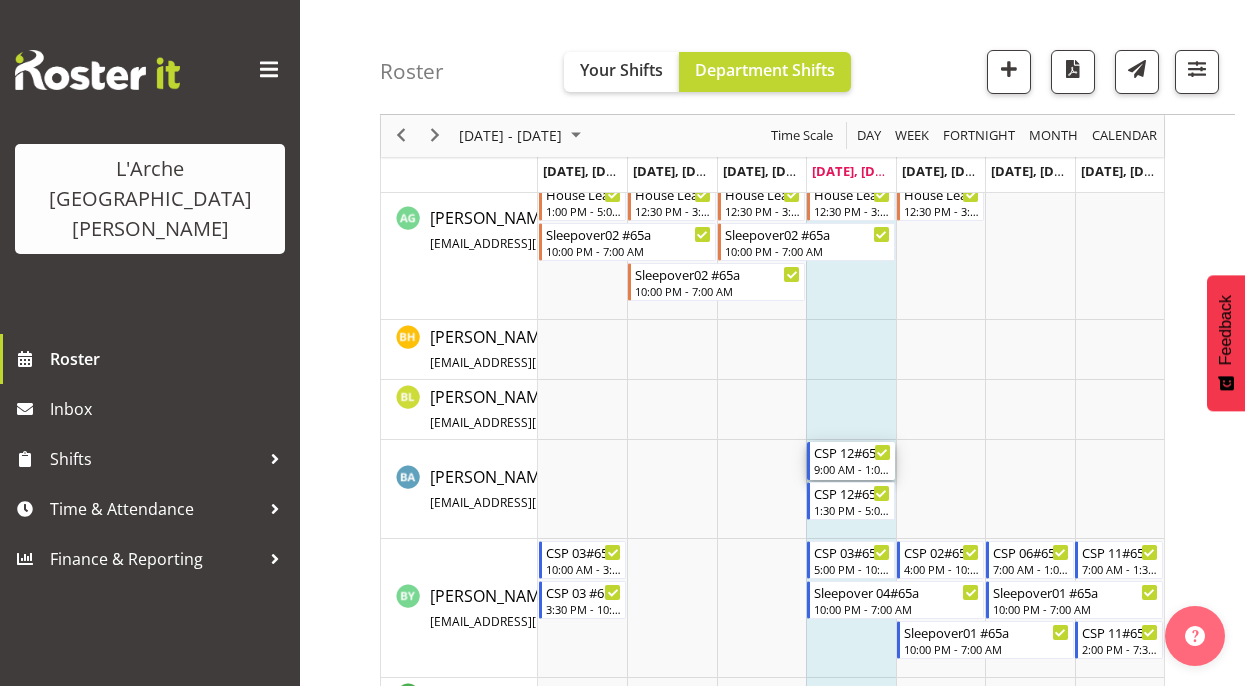 click on "9:00 AM - 1:00 PM" at bounding box center (852, 469) 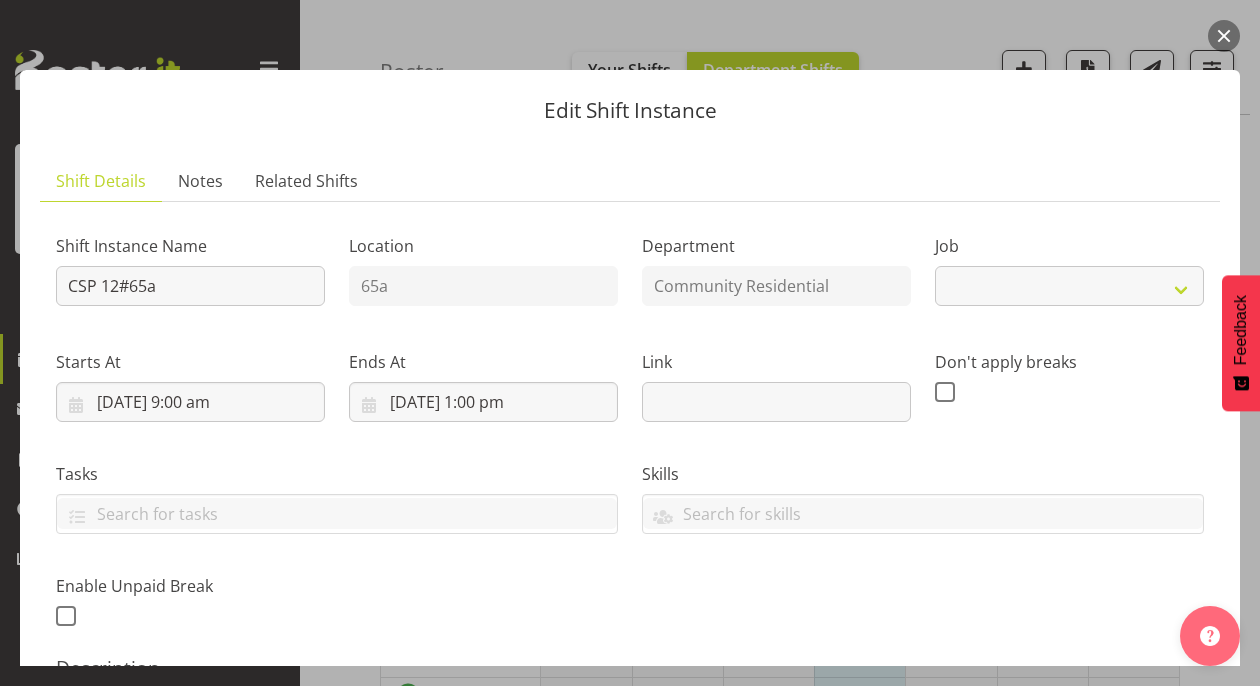 select on "2" 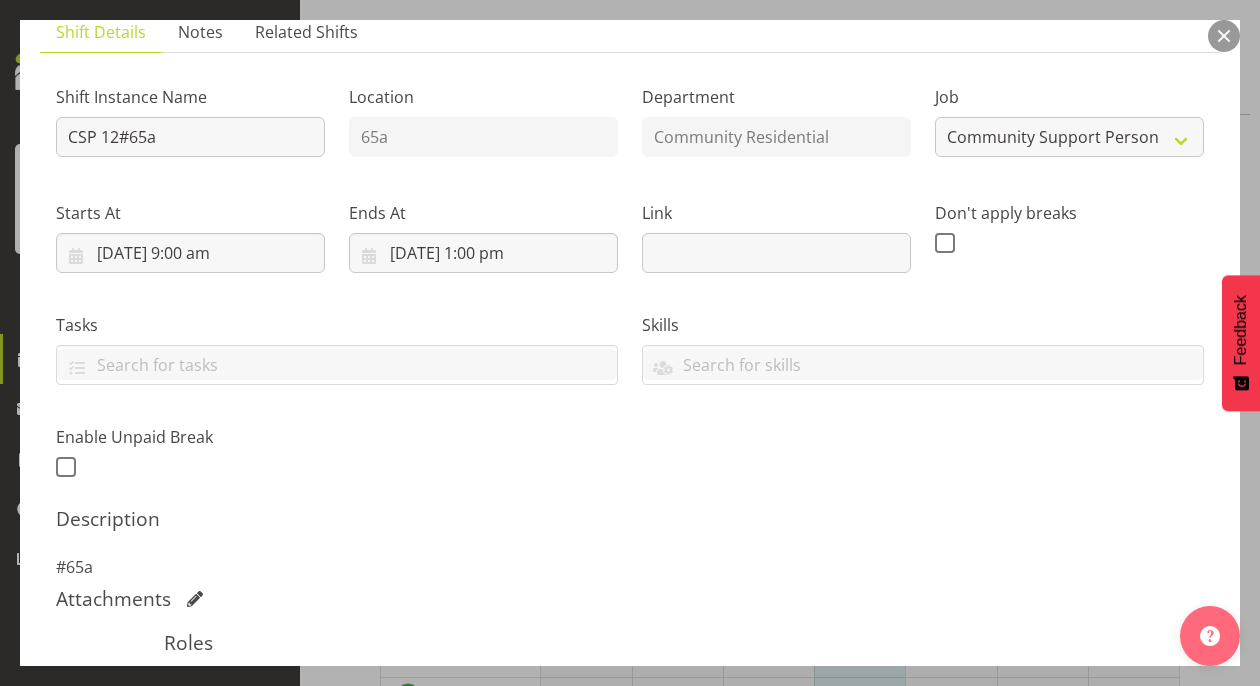 scroll, scrollTop: 300, scrollLeft: 0, axis: vertical 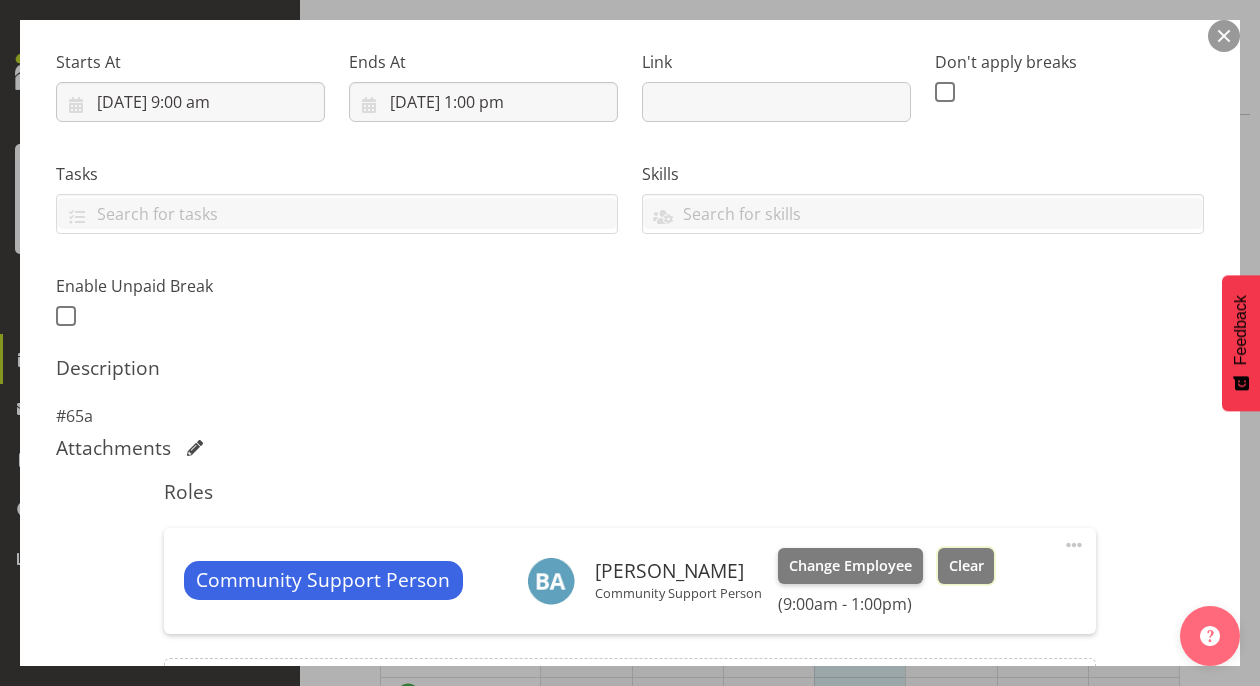click on "Clear" at bounding box center (966, 566) 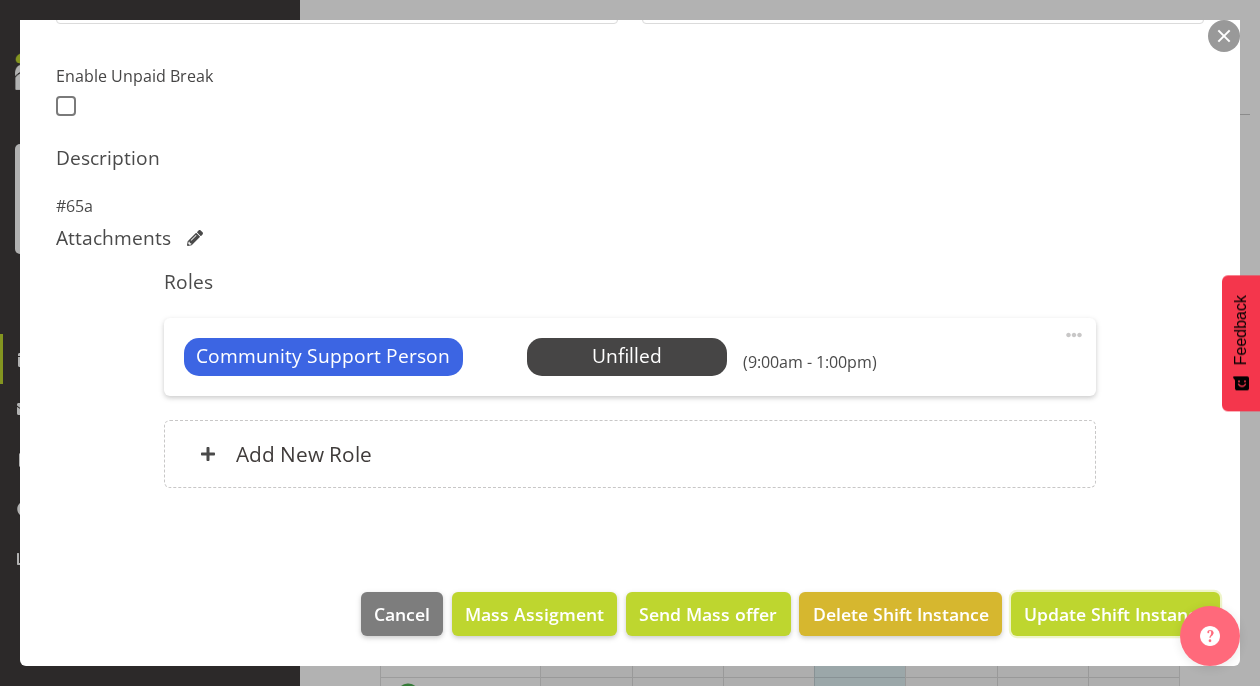 click on "Update Shift Instance" at bounding box center (1115, 614) 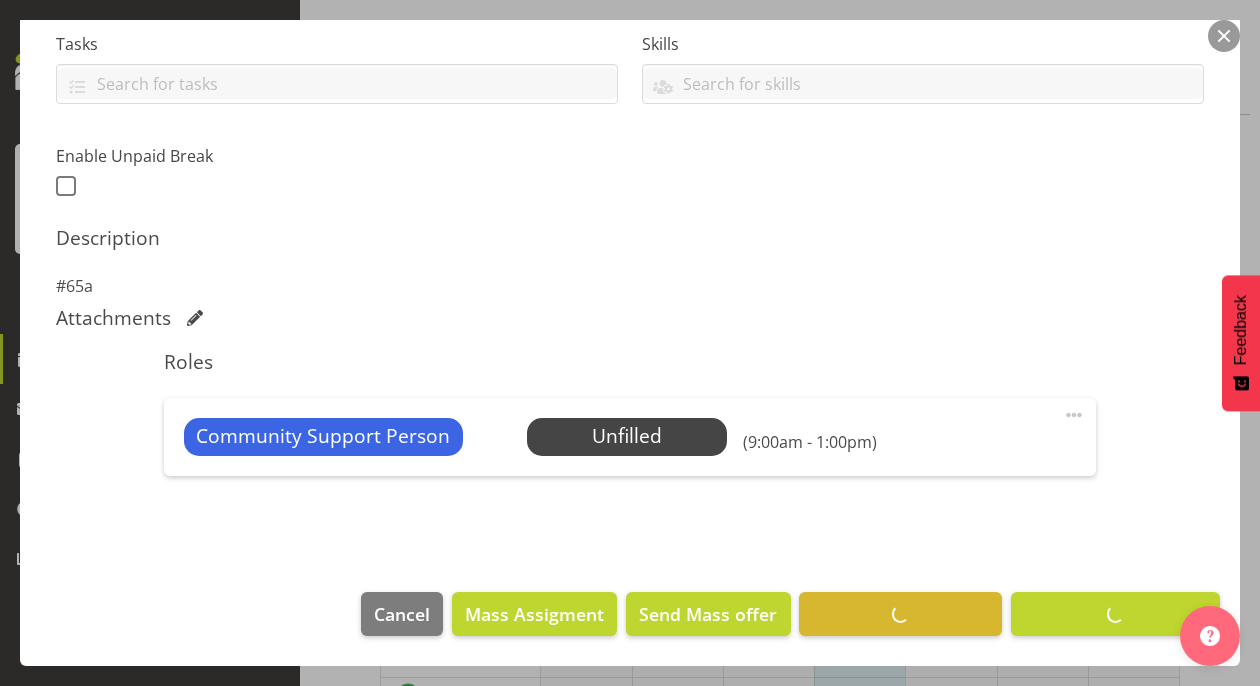 scroll, scrollTop: 430, scrollLeft: 0, axis: vertical 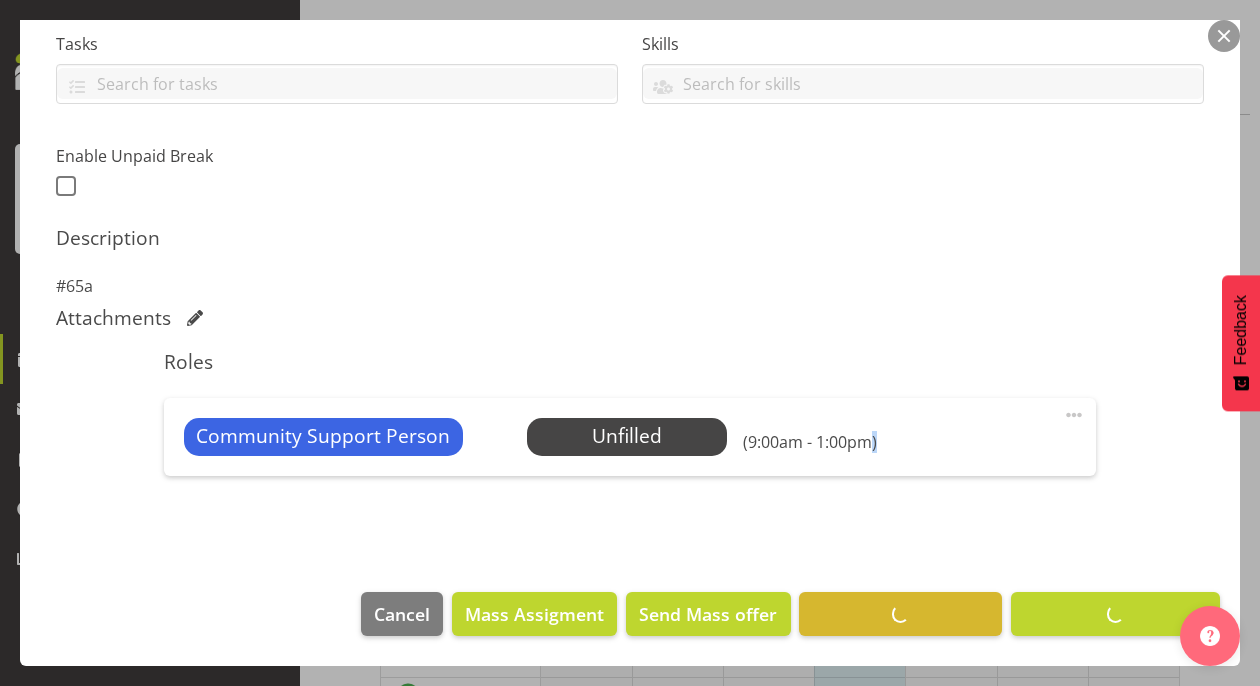 click on "Cancel
Mass Assigment
Send Mass offer
Delete Shift Instance
Update Shift Instance" at bounding box center [630, 619] 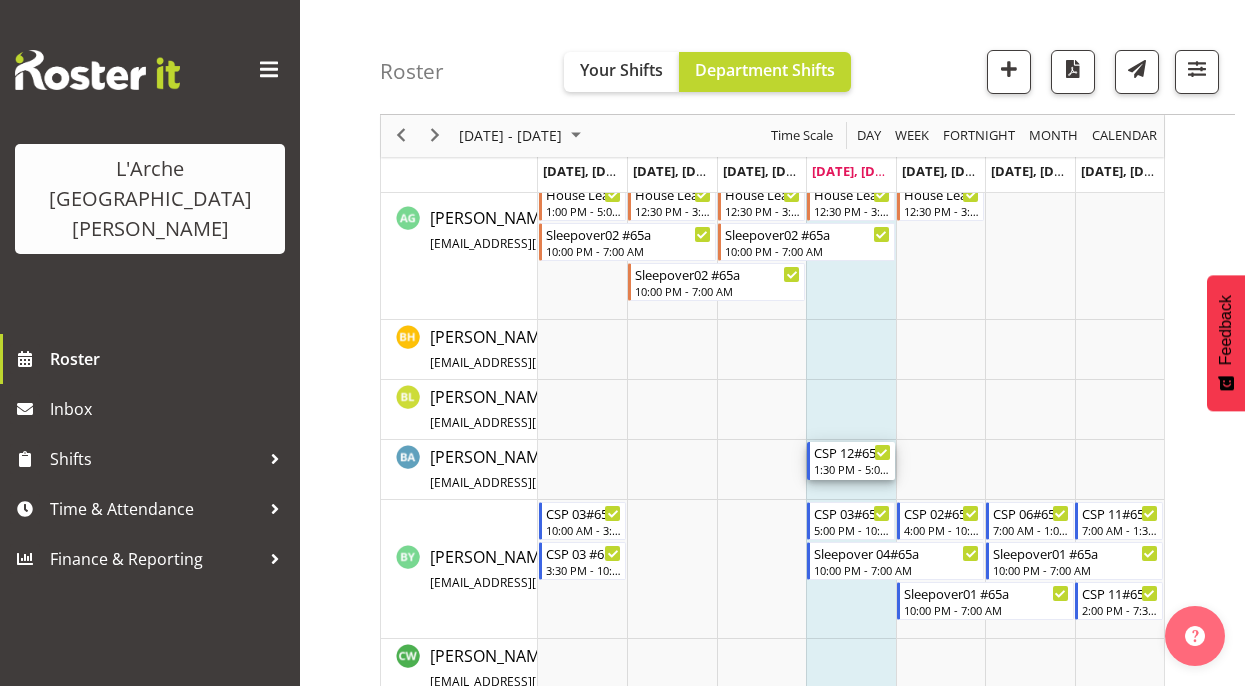 click on "1:30 PM - 5:00 PM" at bounding box center [852, 469] 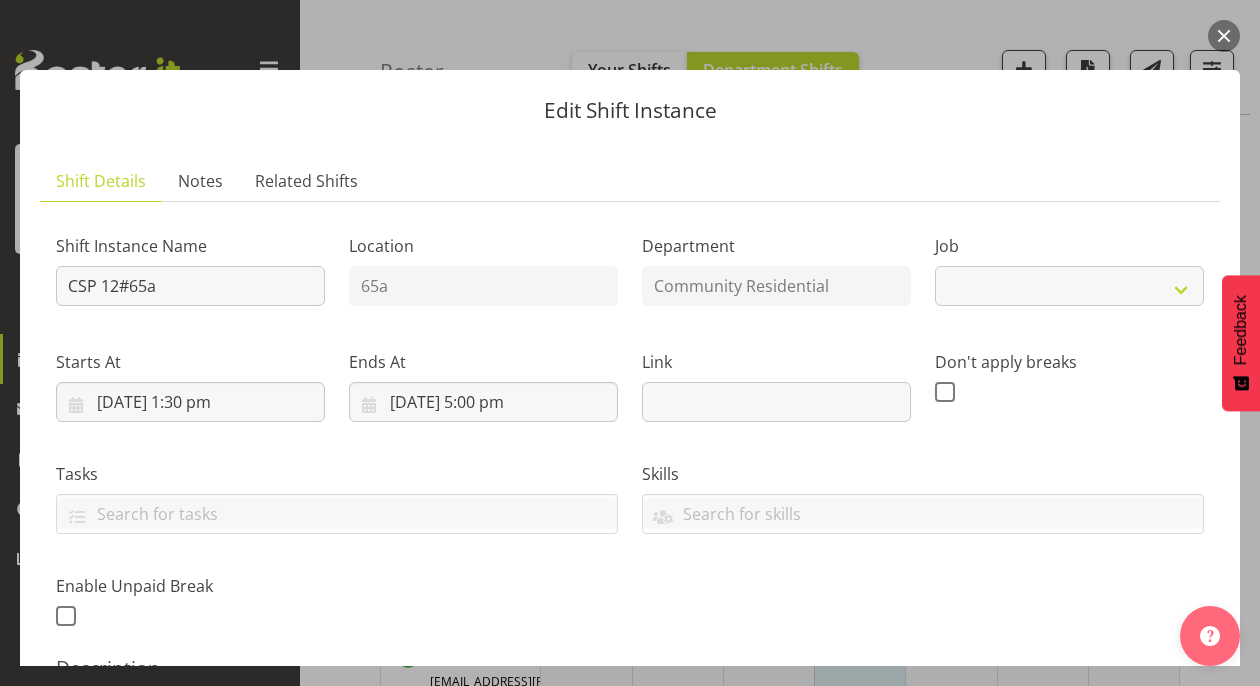 select on "2" 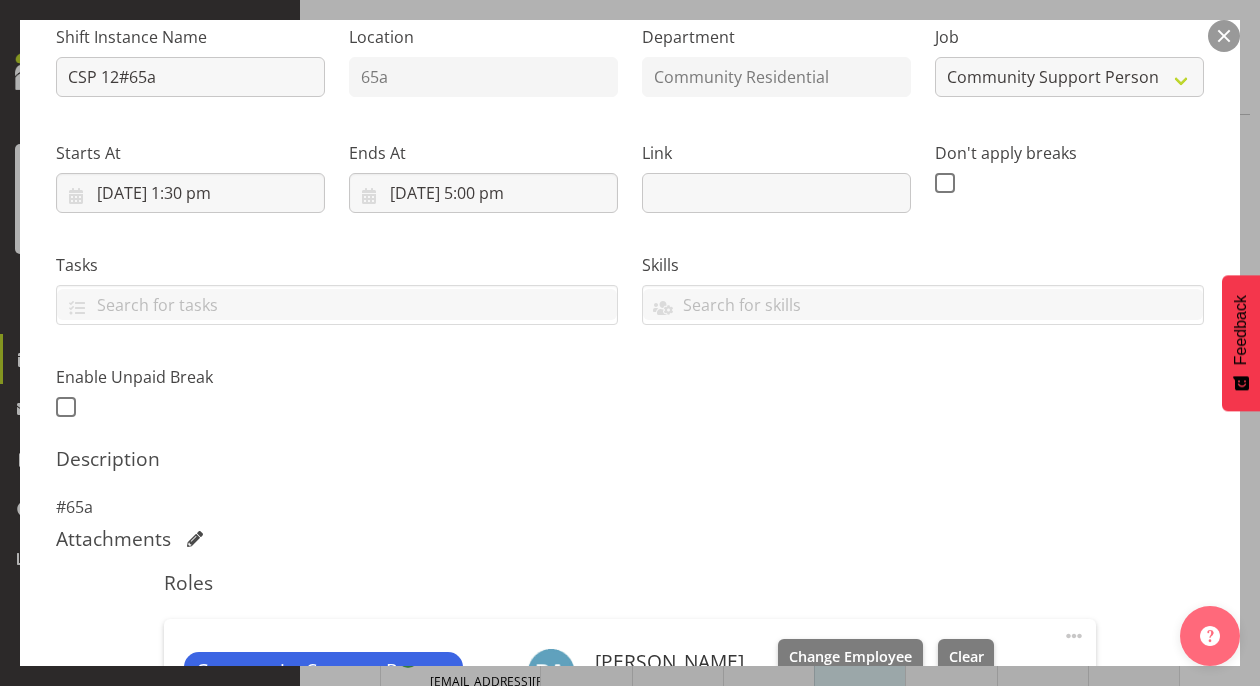 scroll, scrollTop: 400, scrollLeft: 0, axis: vertical 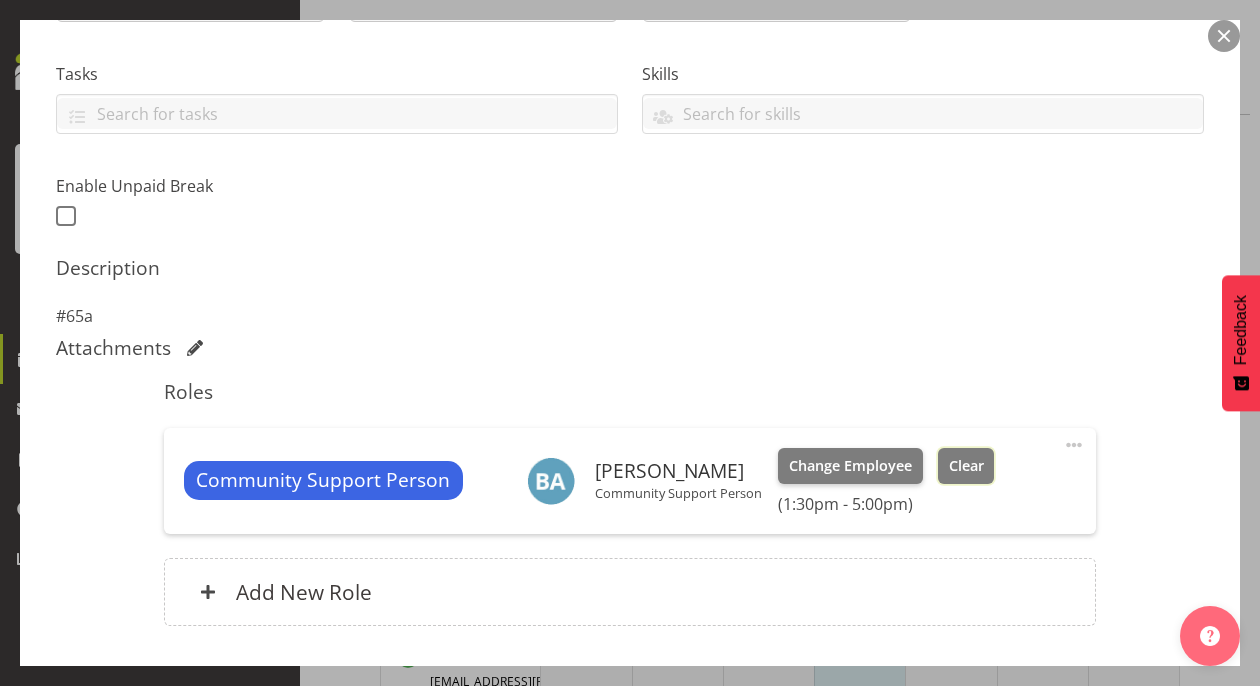 click on "Clear" at bounding box center (966, 466) 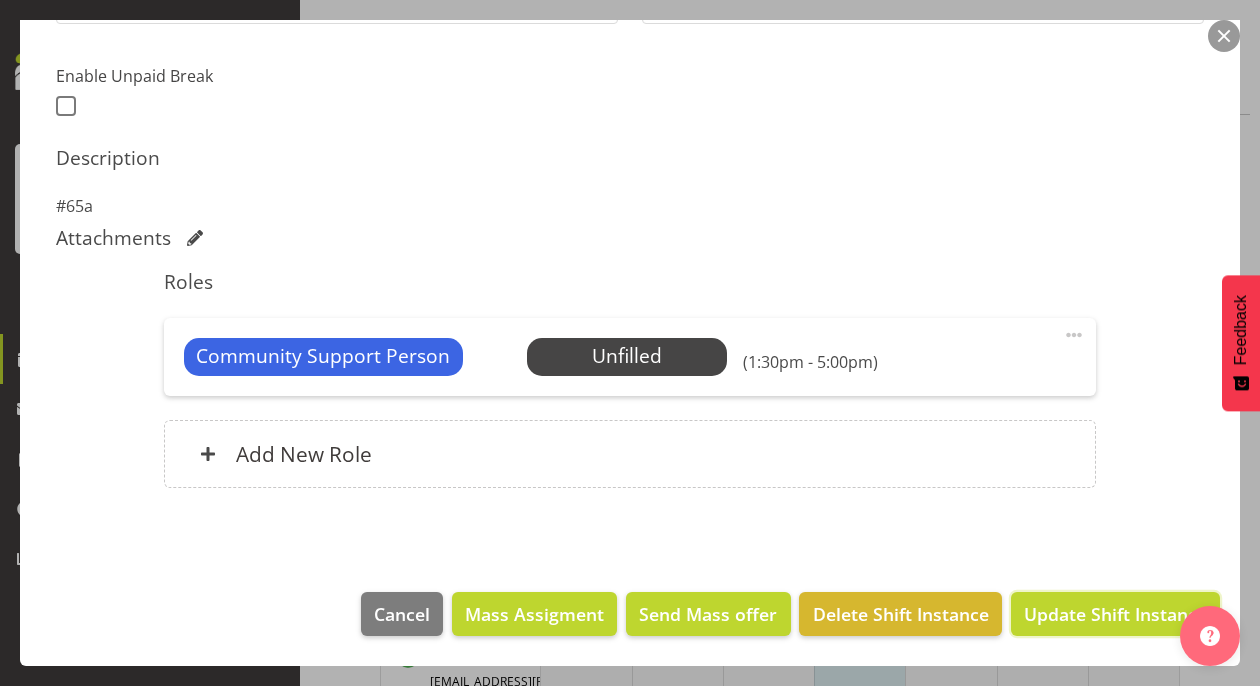 click on "Update Shift Instance" at bounding box center [1115, 614] 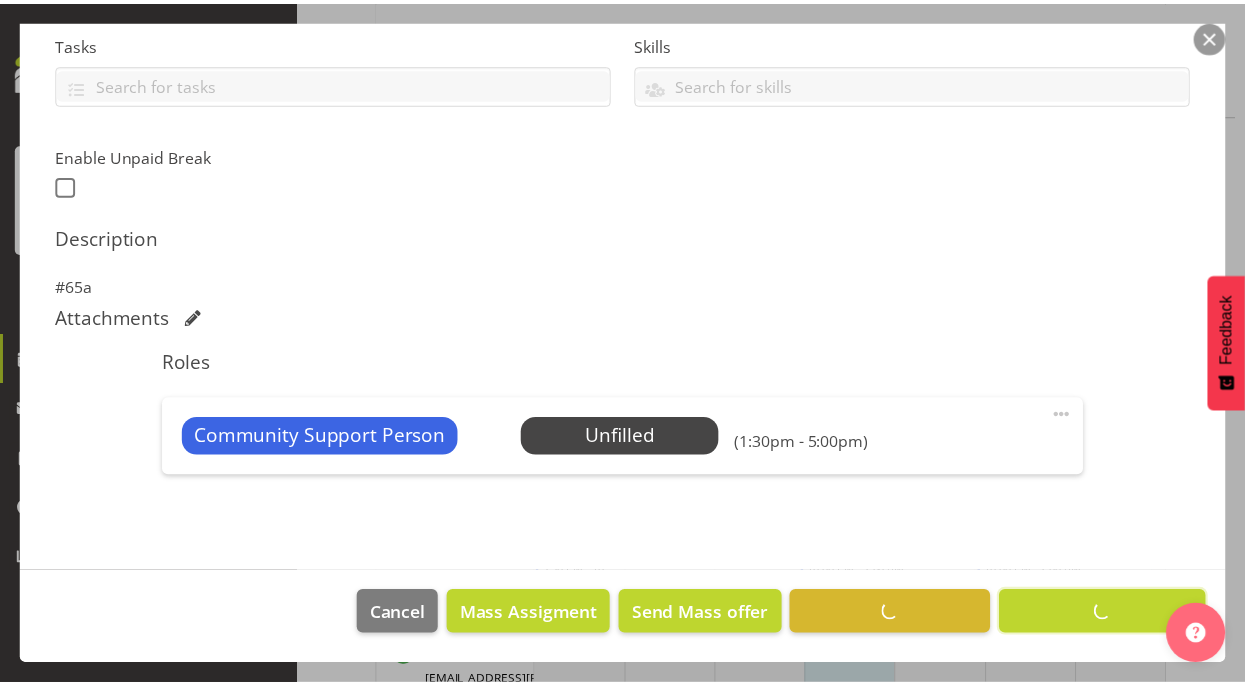 scroll, scrollTop: 430, scrollLeft: 0, axis: vertical 